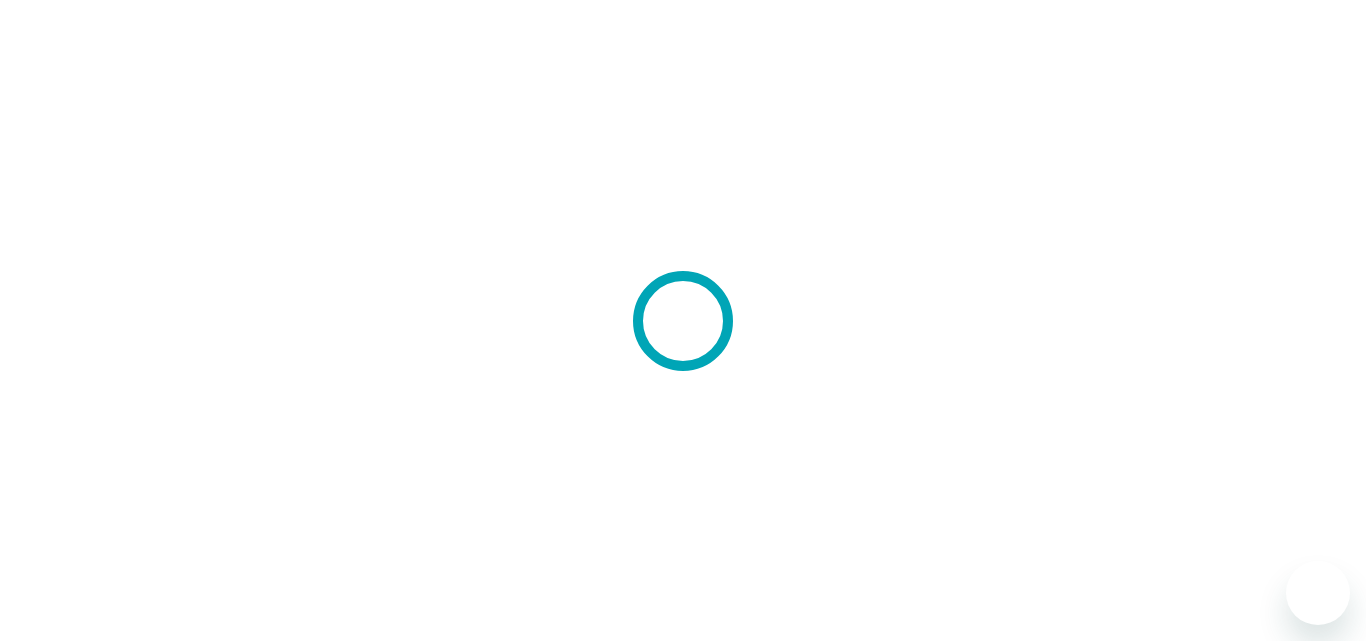scroll, scrollTop: 0, scrollLeft: 0, axis: both 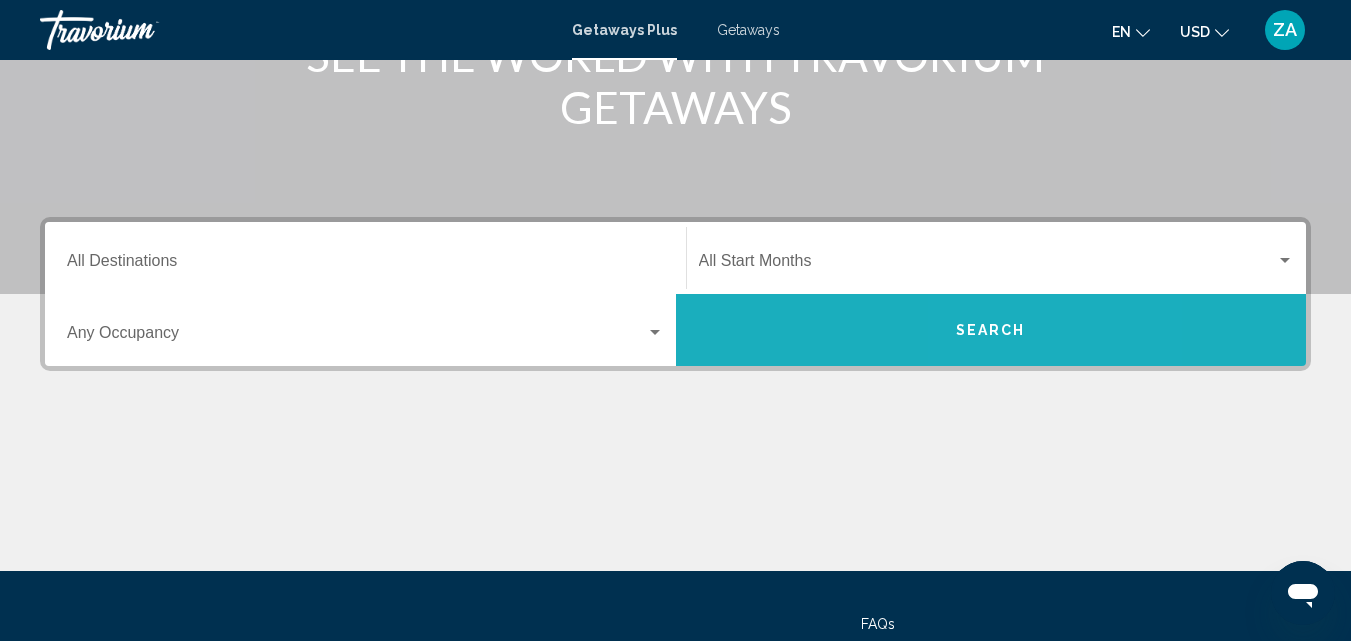 click on "Search" at bounding box center [991, 331] 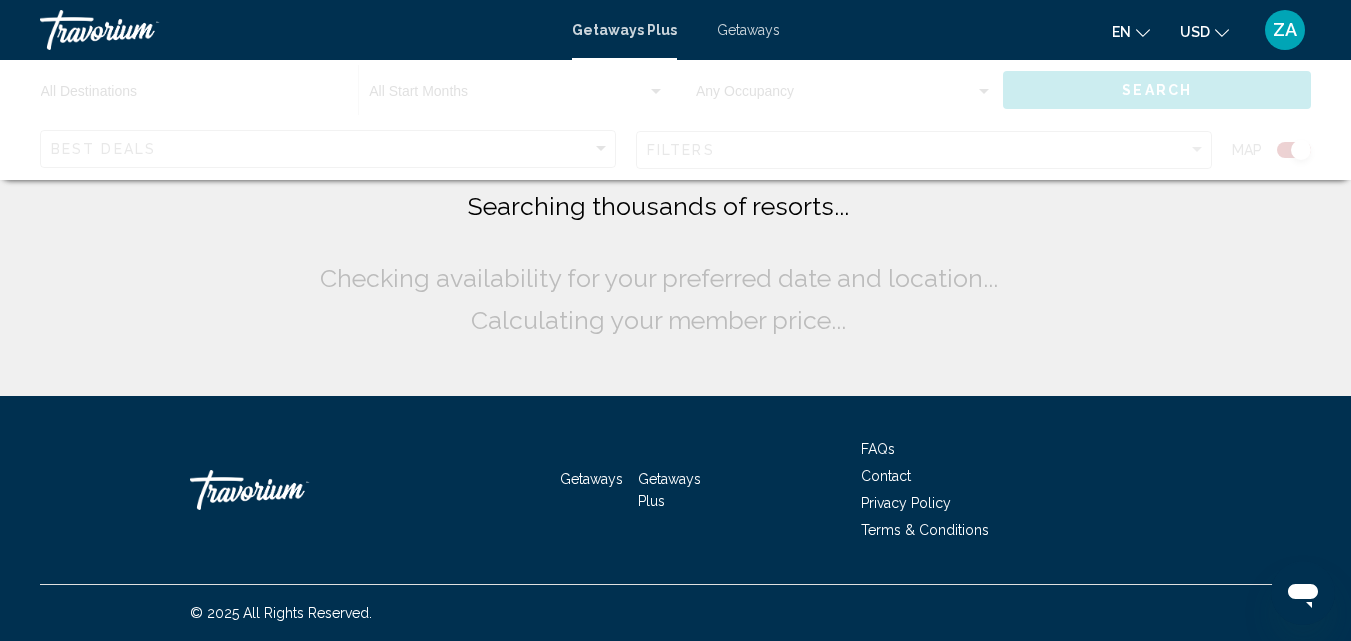 scroll, scrollTop: 0, scrollLeft: 0, axis: both 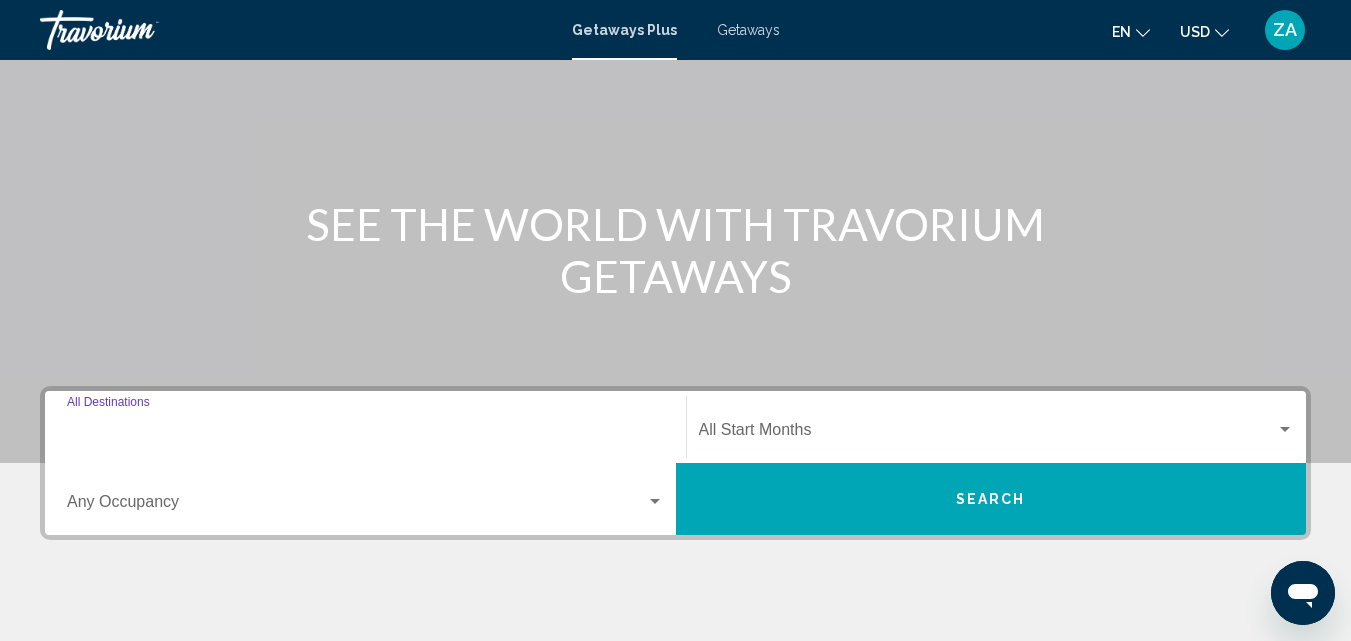 click on "Destination All Destinations" at bounding box center (365, 434) 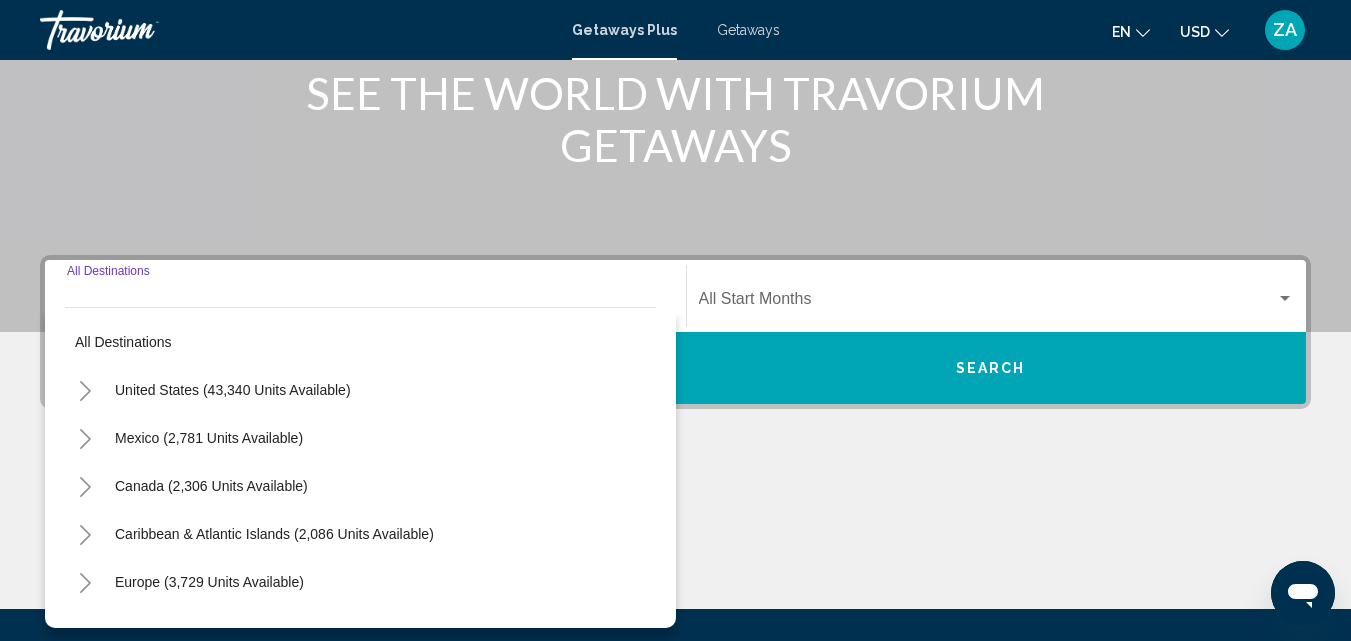 scroll, scrollTop: 458, scrollLeft: 0, axis: vertical 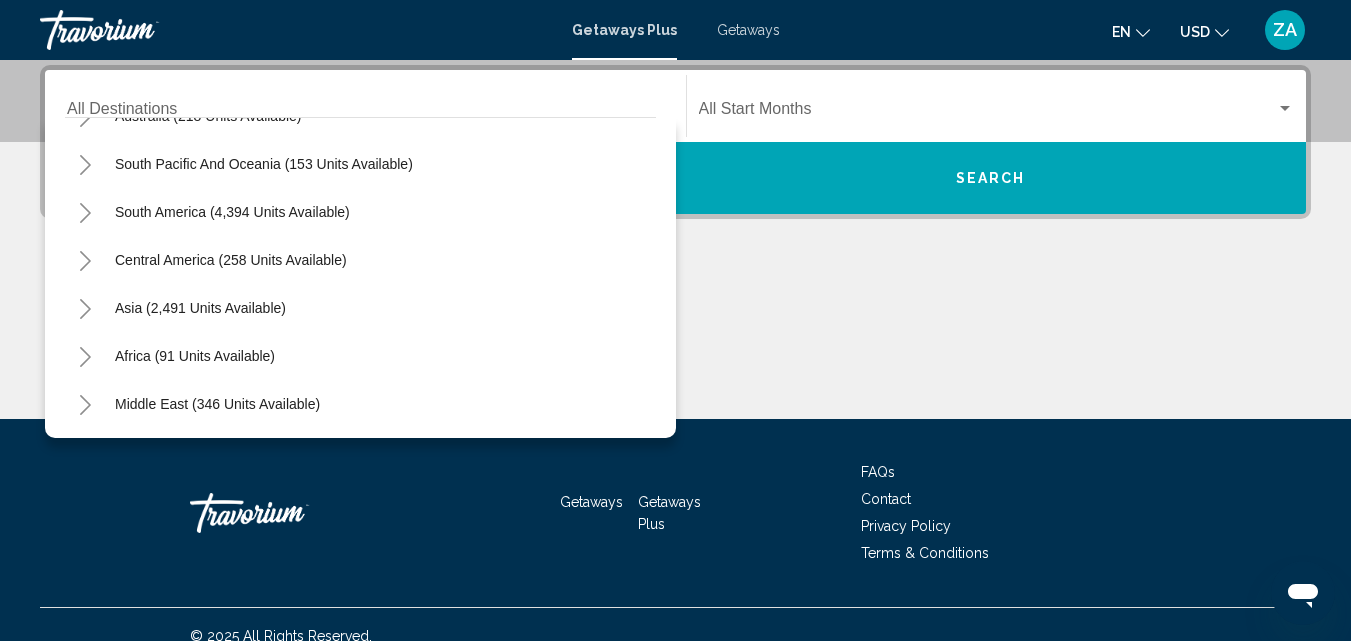 click on "Asia (2,491 units available)" at bounding box center (360, 356) 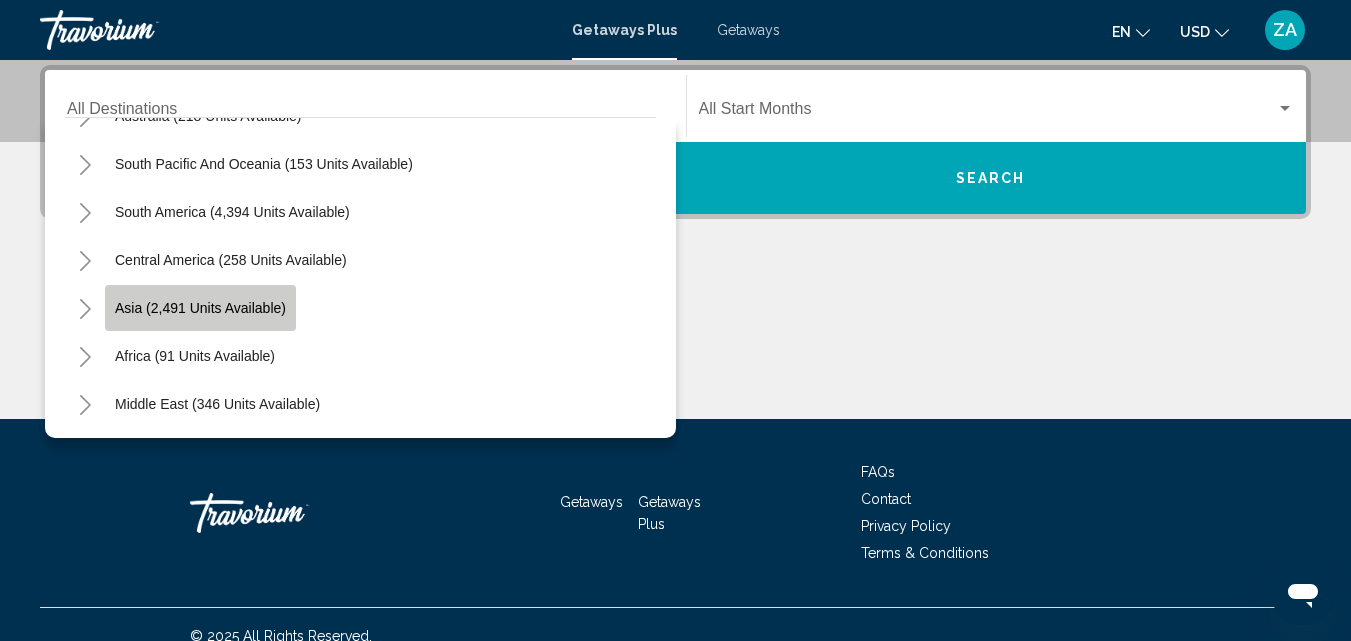 click on "Asia (2,491 units available)" 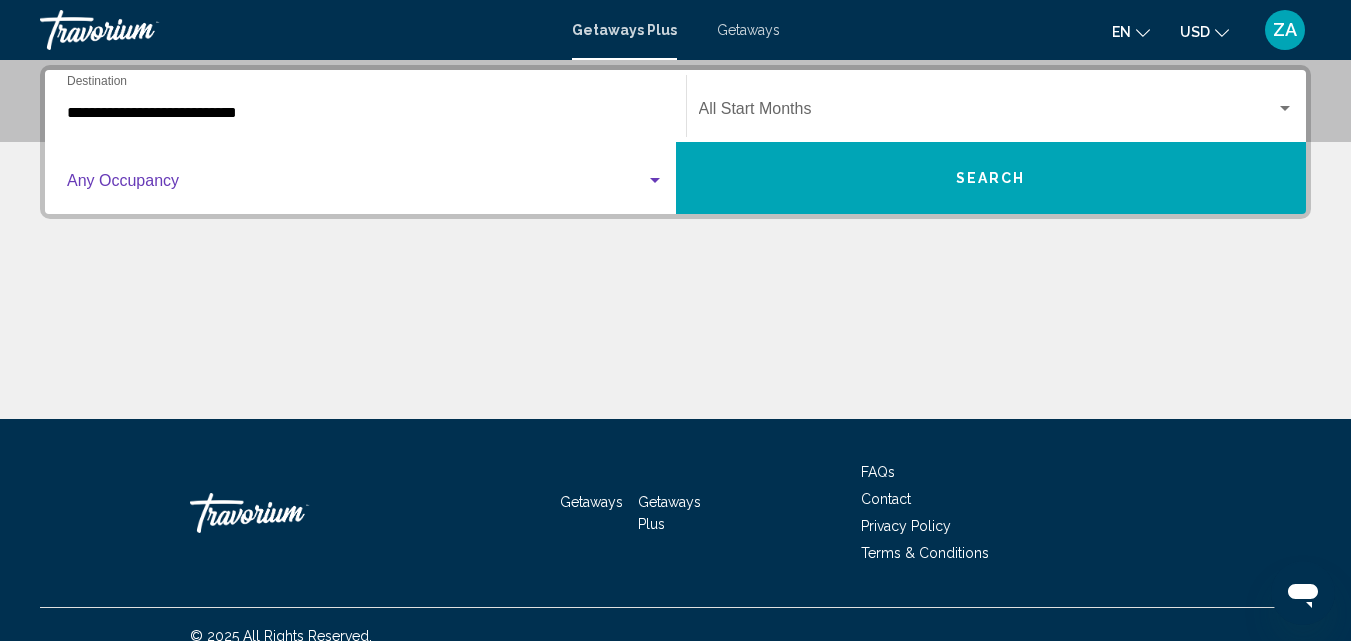 click at bounding box center (655, 181) 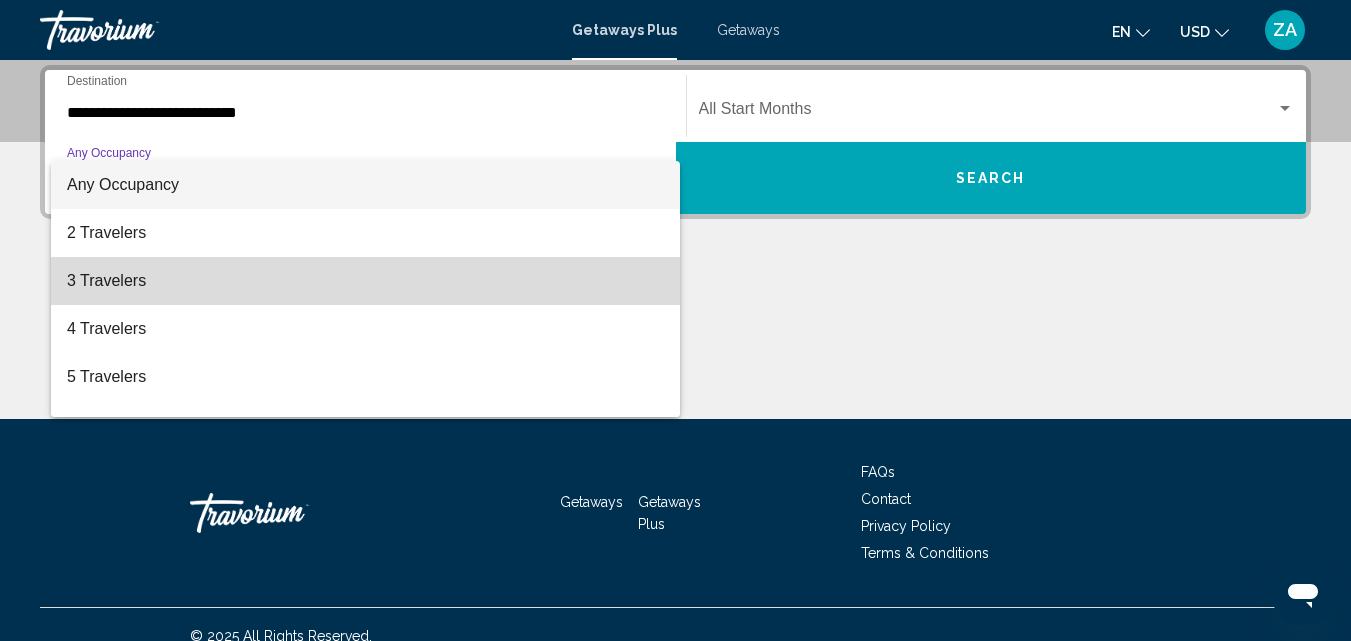 click on "3 Travelers" at bounding box center (365, 281) 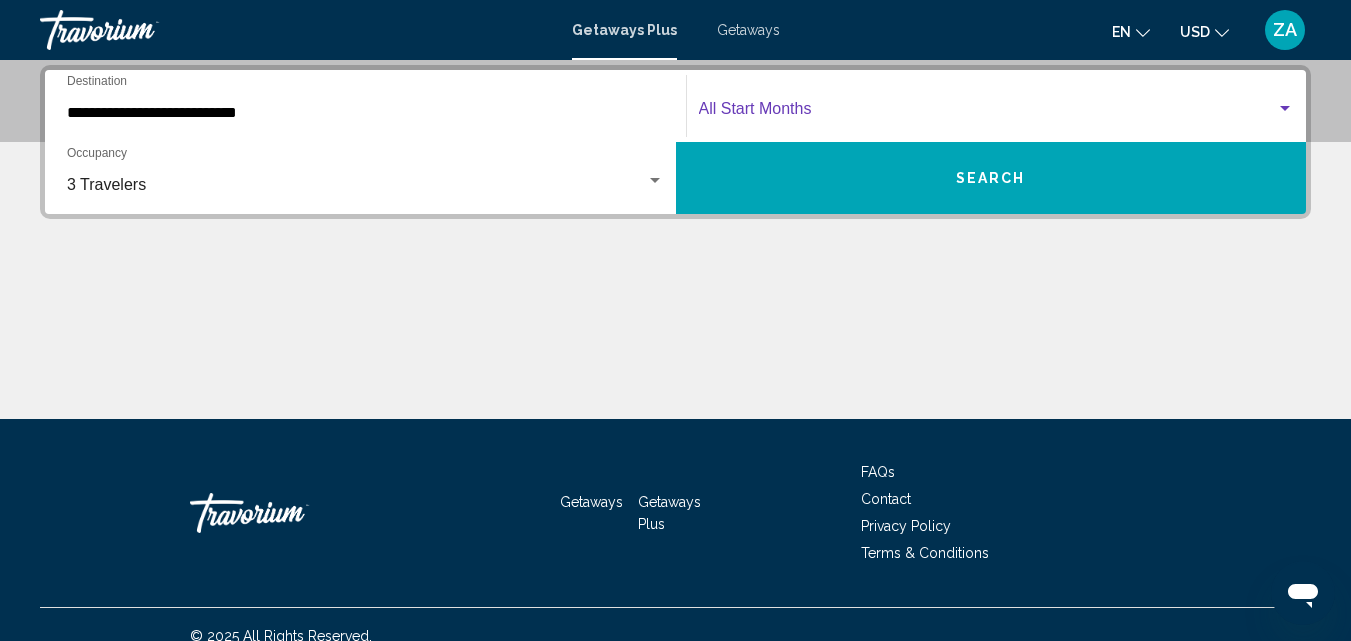 click at bounding box center (988, 113) 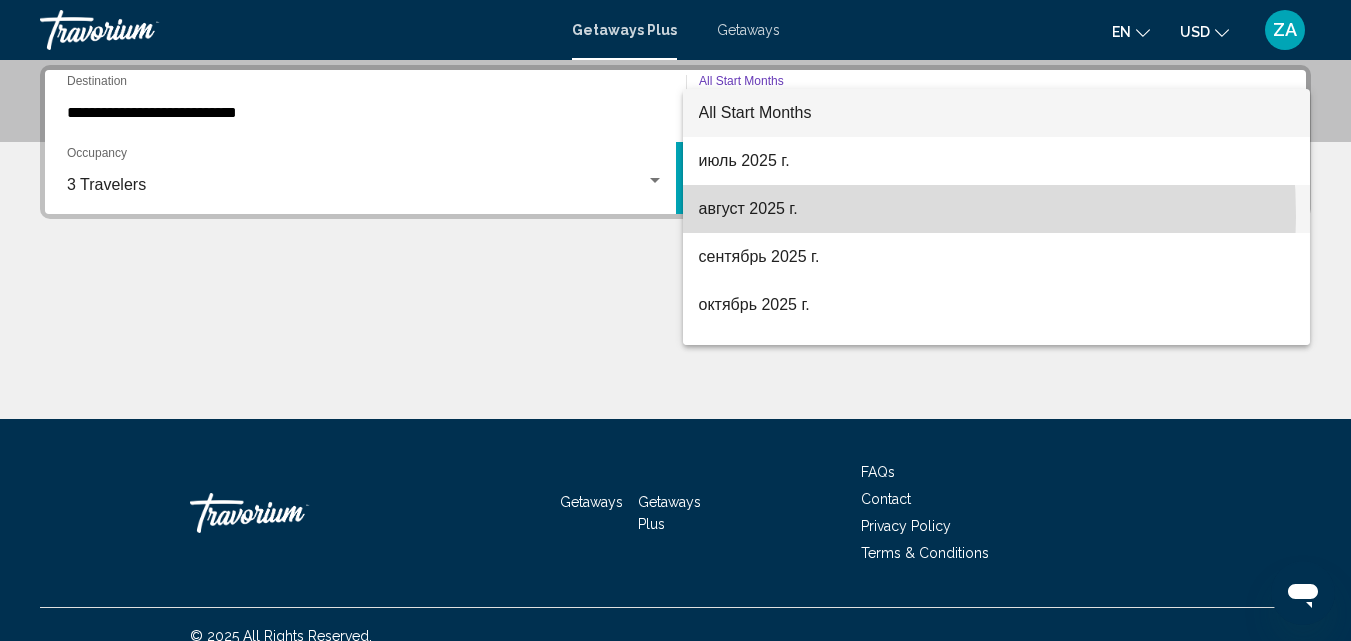 click on "август 2025 г." at bounding box center [997, 209] 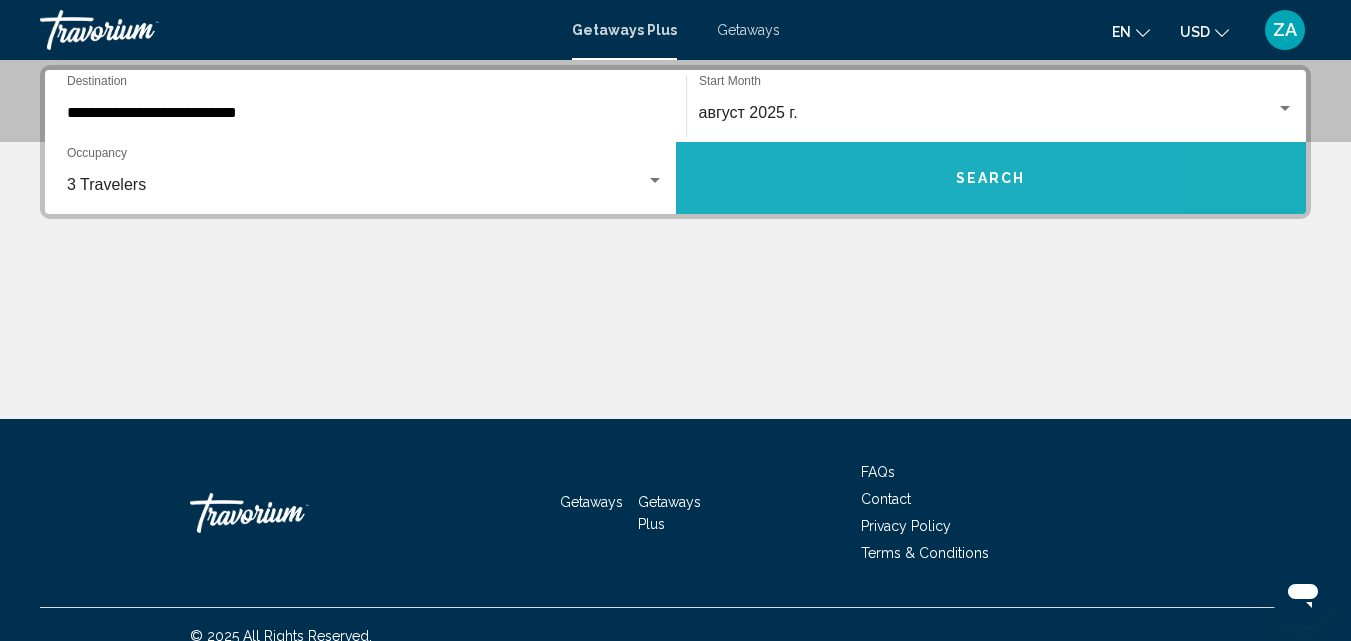 click on "Search" at bounding box center [991, 178] 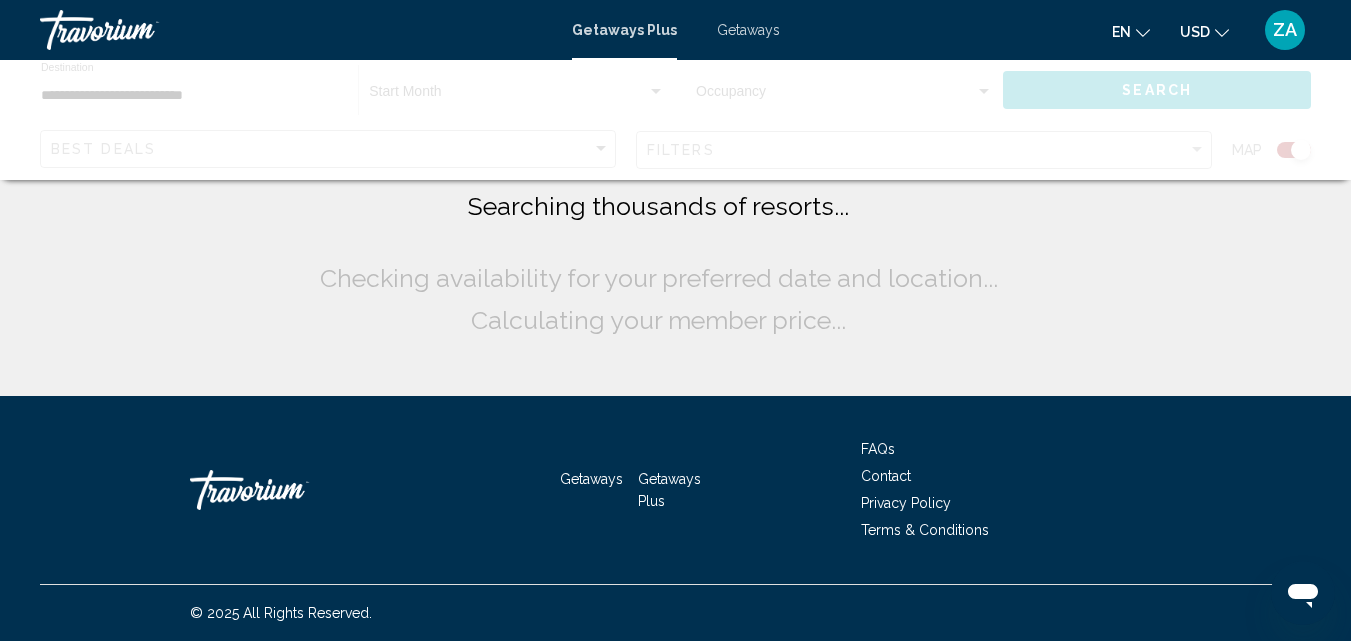 scroll, scrollTop: 0, scrollLeft: 0, axis: both 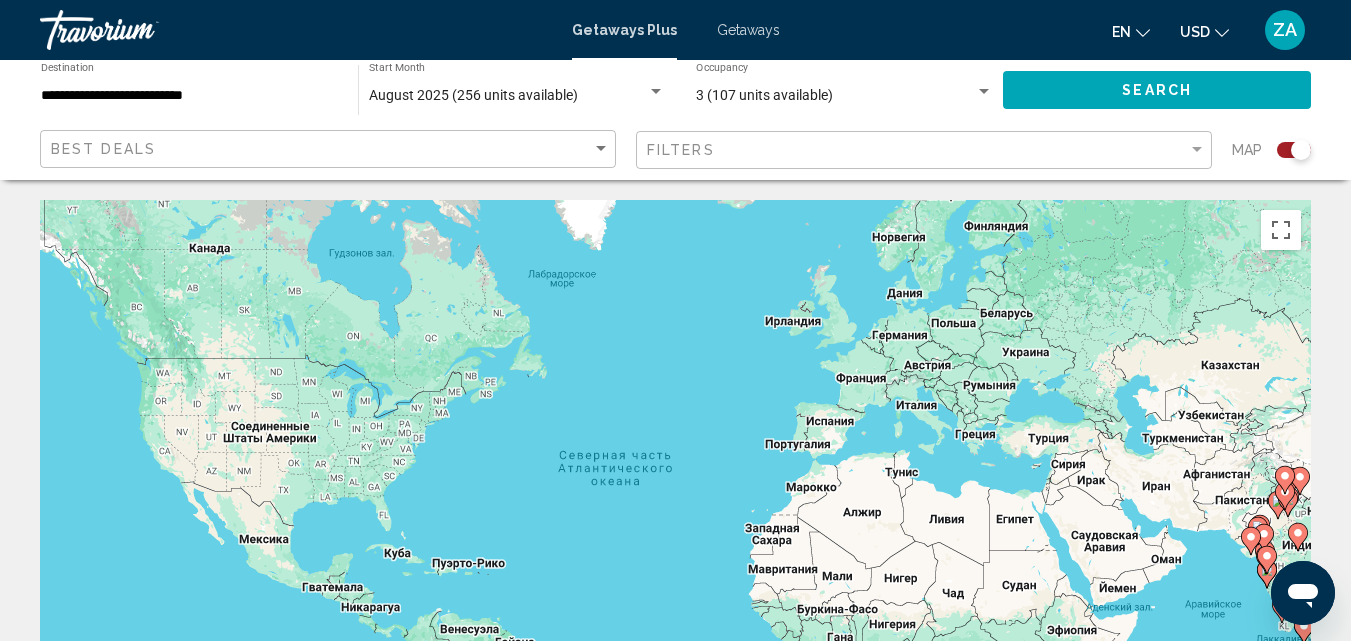 click on "Getaways" at bounding box center (748, 30) 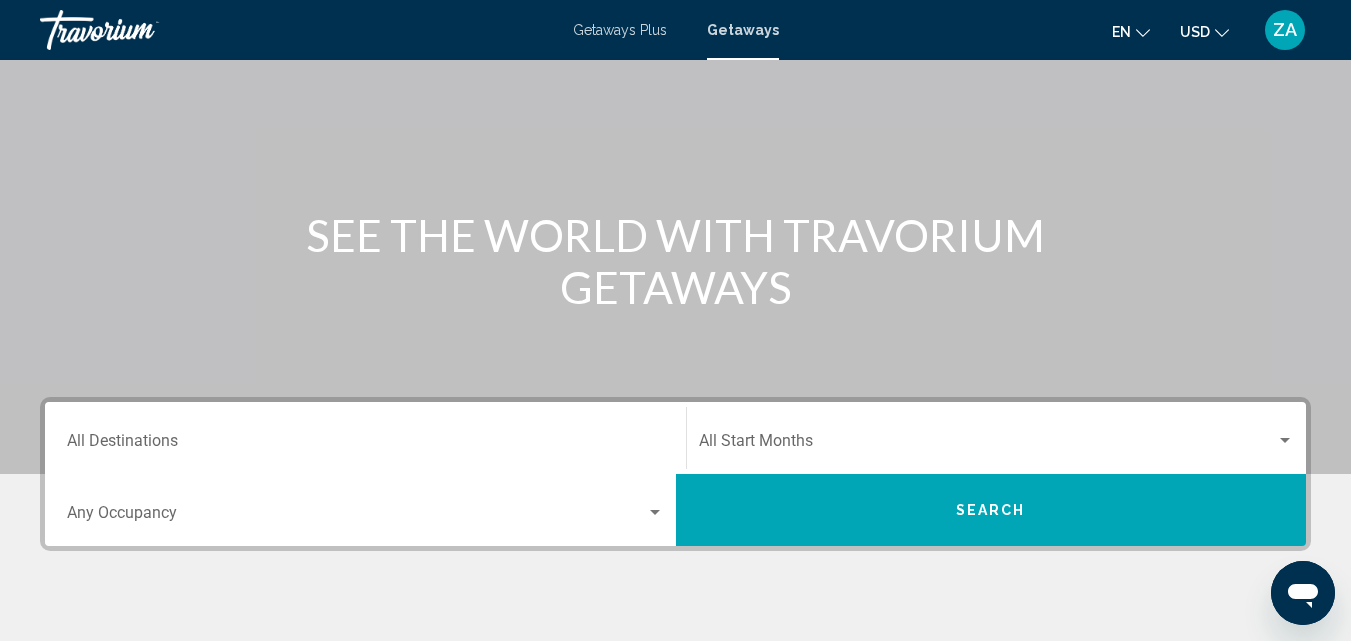 scroll, scrollTop: 130, scrollLeft: 0, axis: vertical 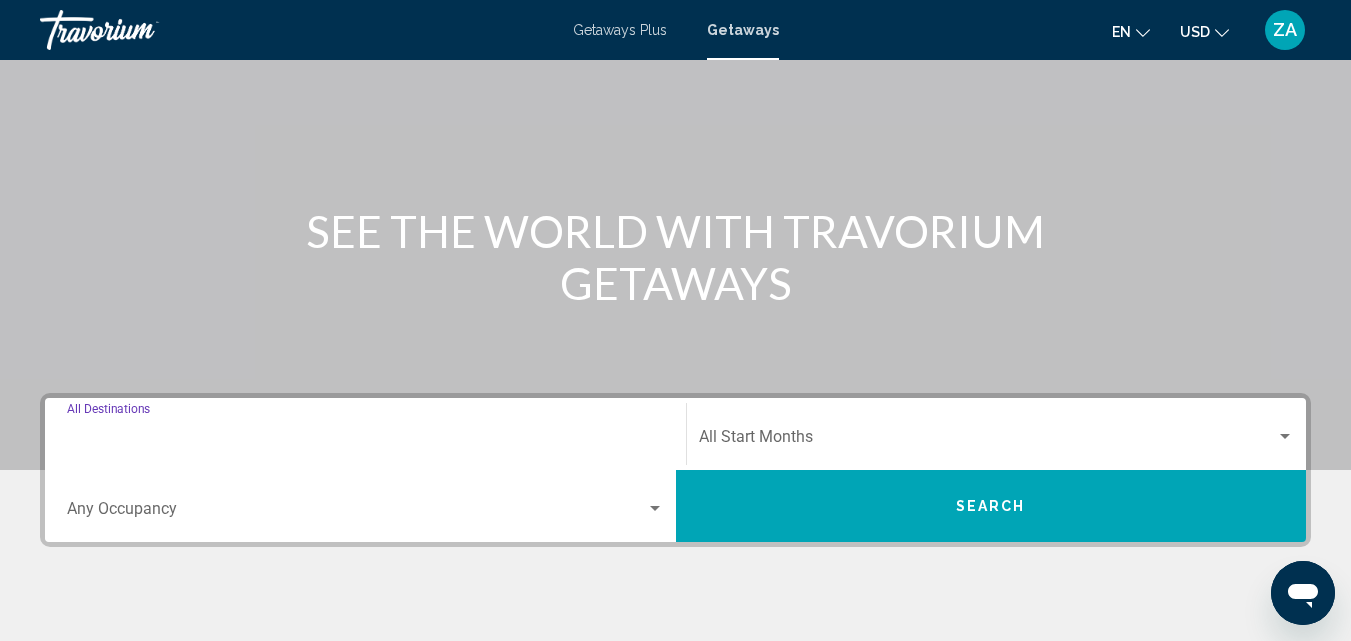 click on "Destination All Destinations" at bounding box center (365, 441) 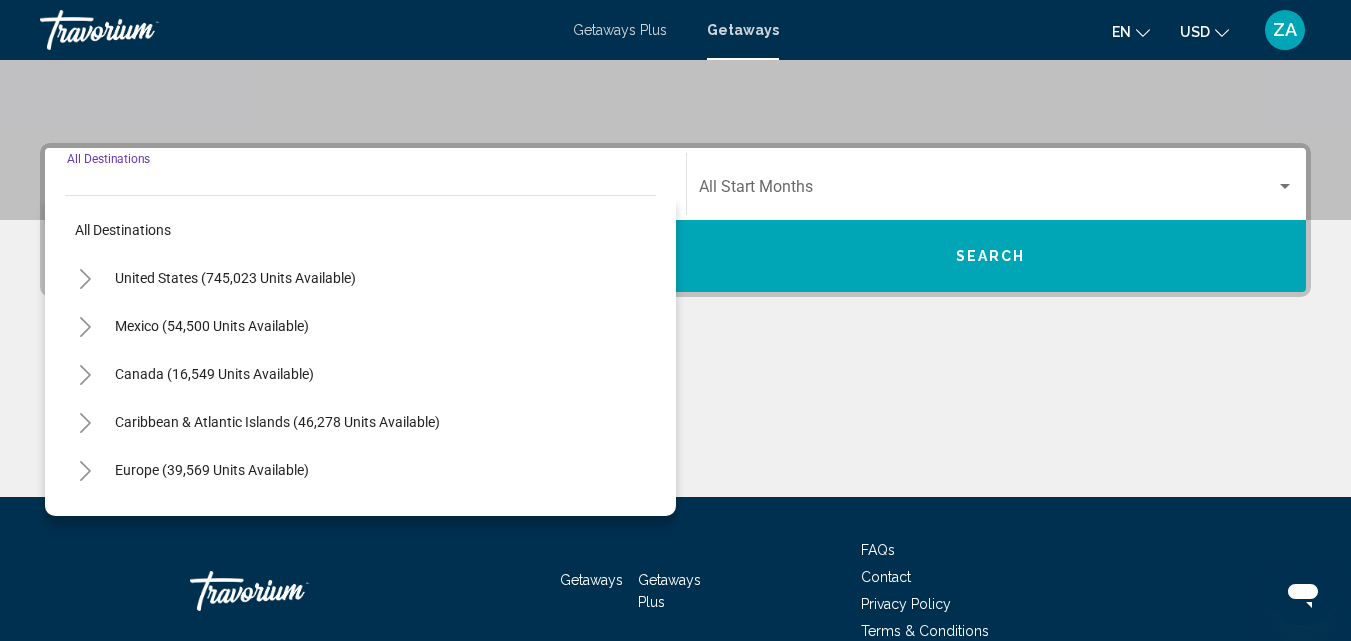 scroll, scrollTop: 458, scrollLeft: 0, axis: vertical 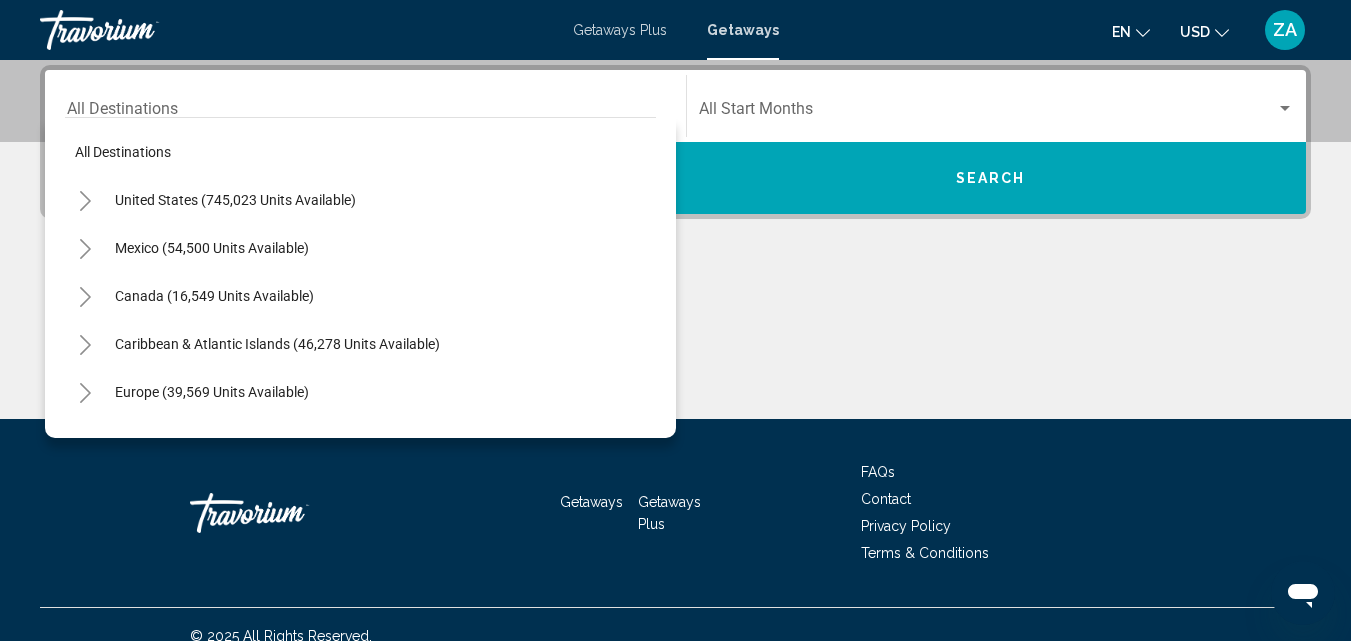 click on "Destination All Destinations" at bounding box center [365, 106] 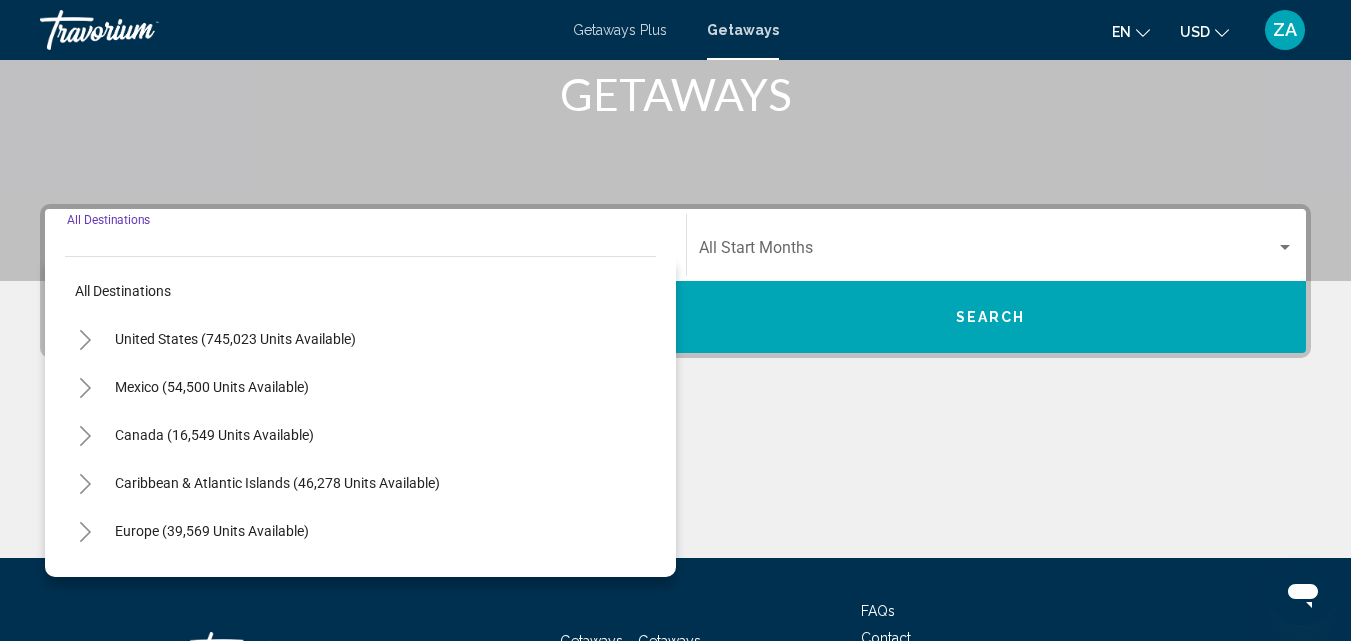 scroll, scrollTop: 313, scrollLeft: 0, axis: vertical 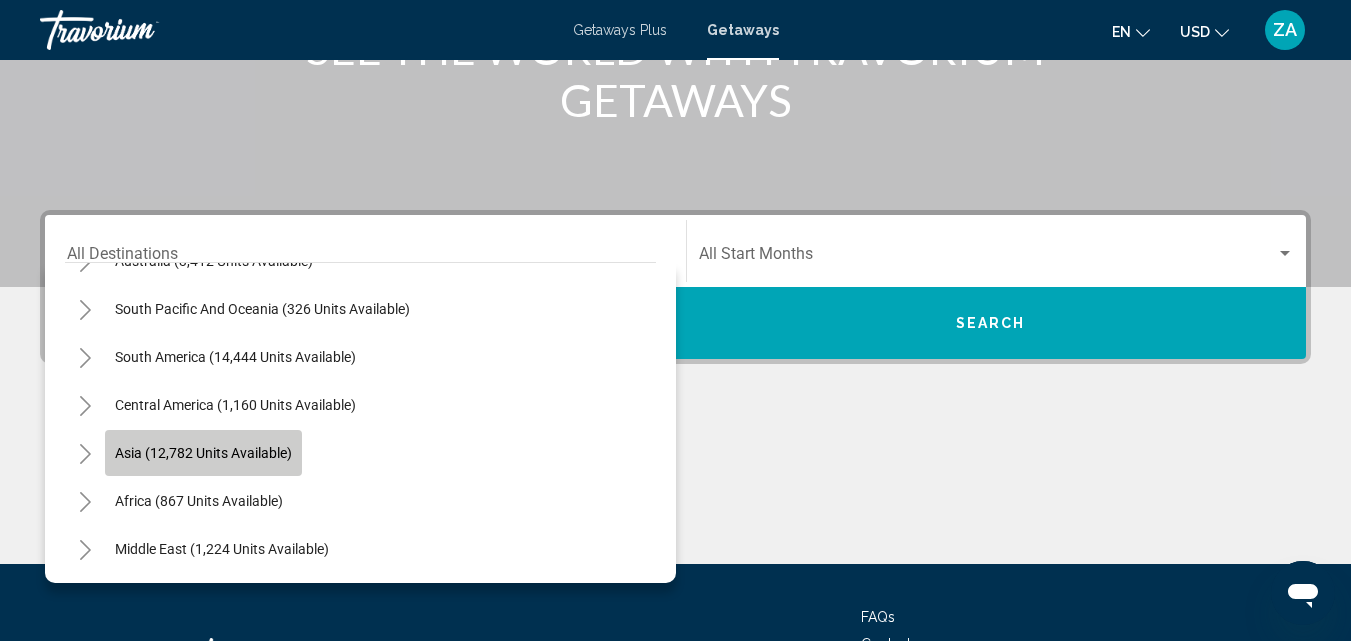 click on "Asia (12,782 units available)" 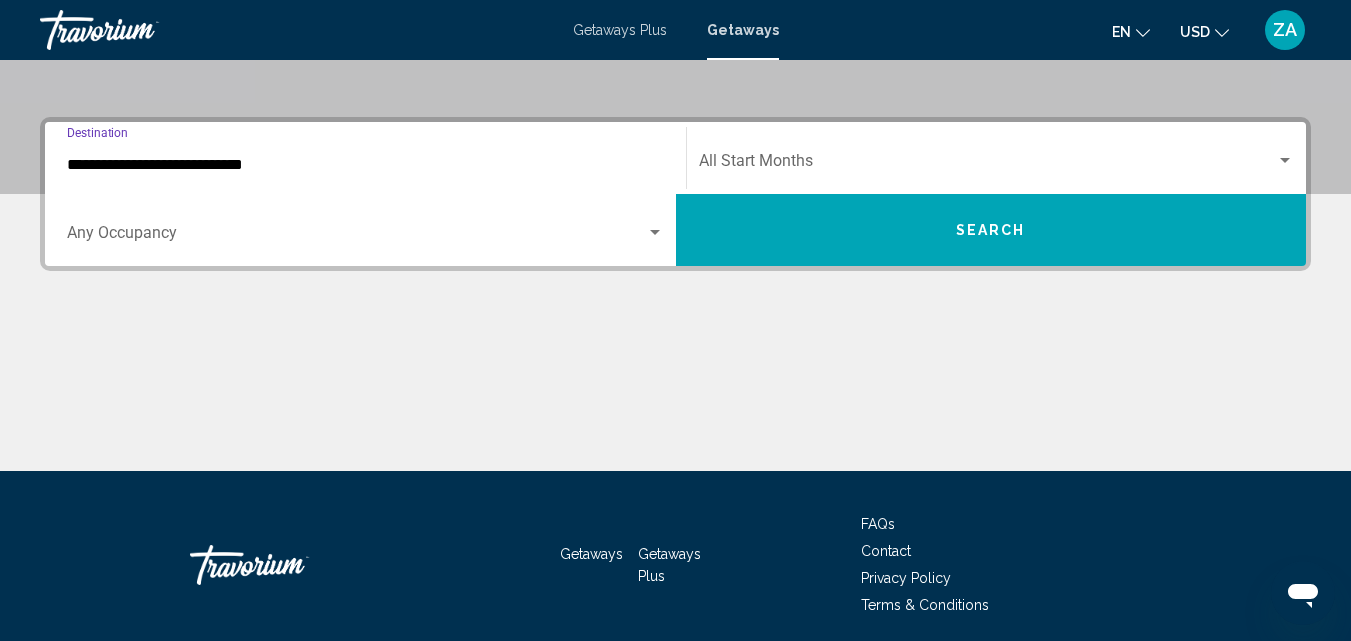 scroll, scrollTop: 458, scrollLeft: 0, axis: vertical 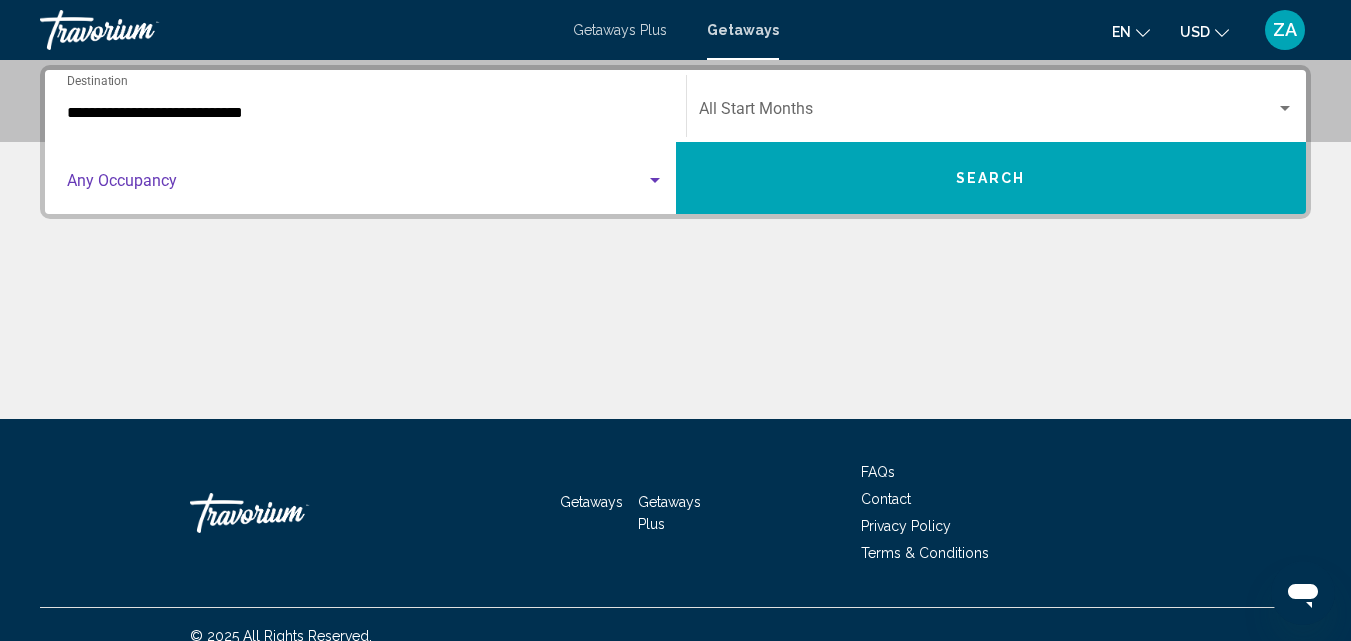 click at bounding box center [655, 181] 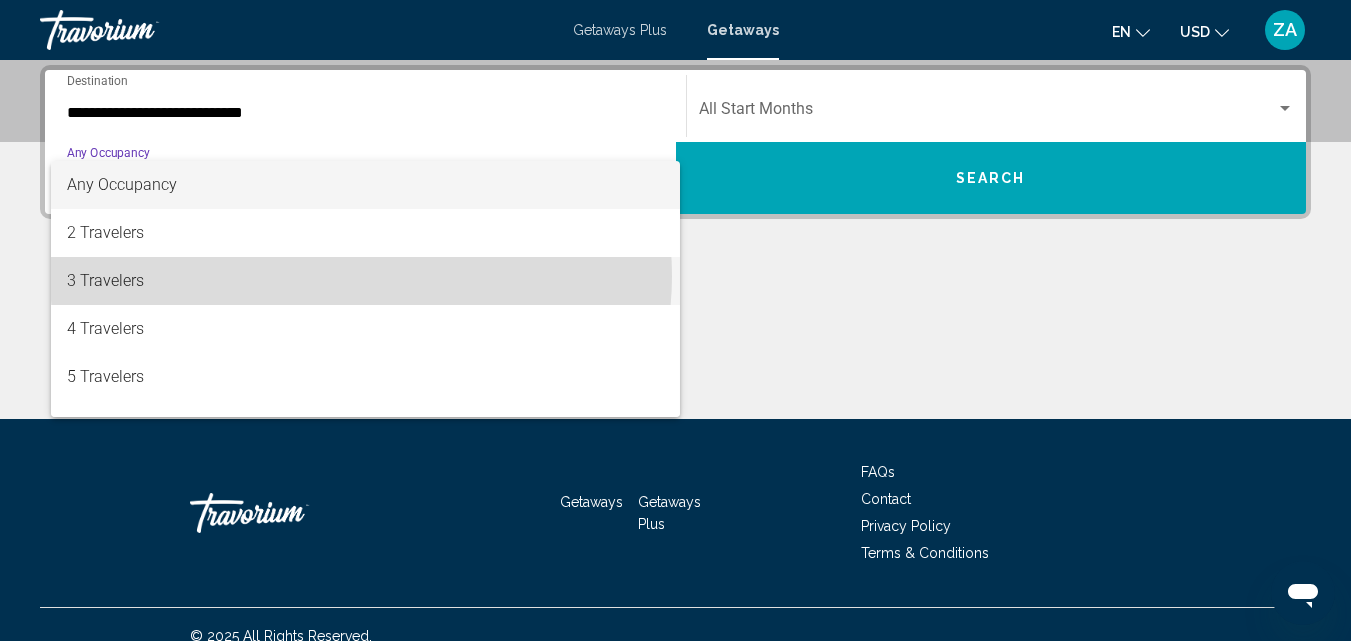 click on "3 Travelers" at bounding box center [365, 281] 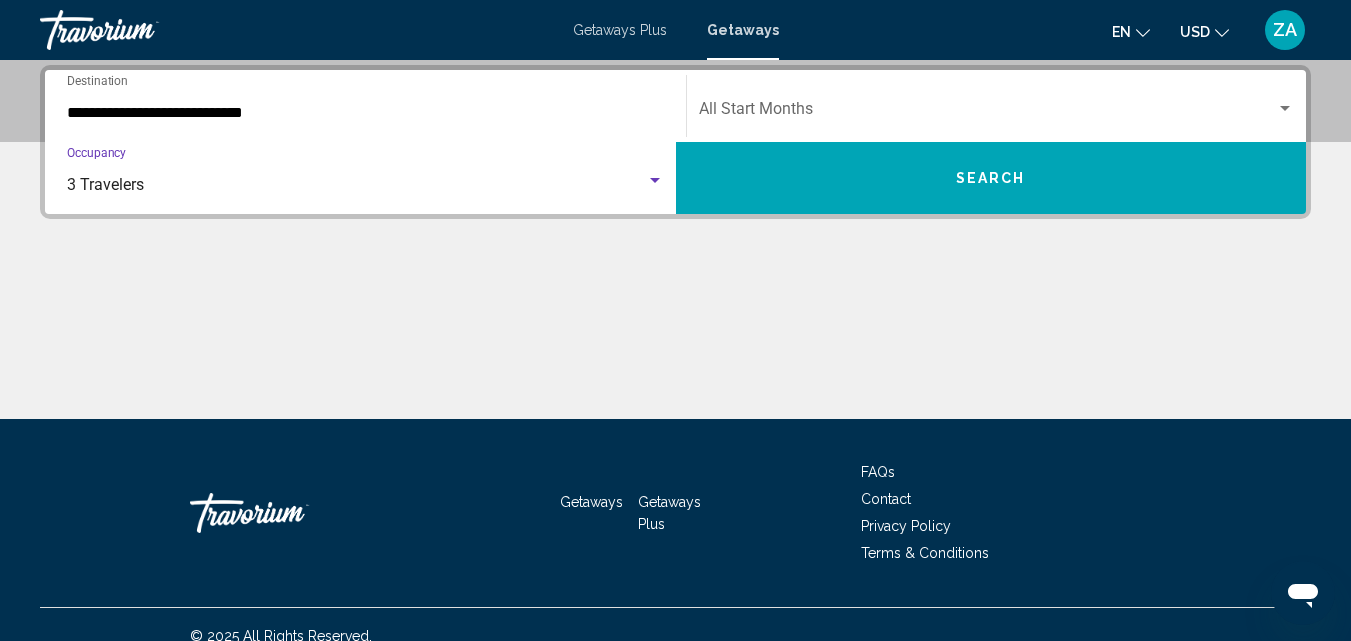 click at bounding box center (1285, 109) 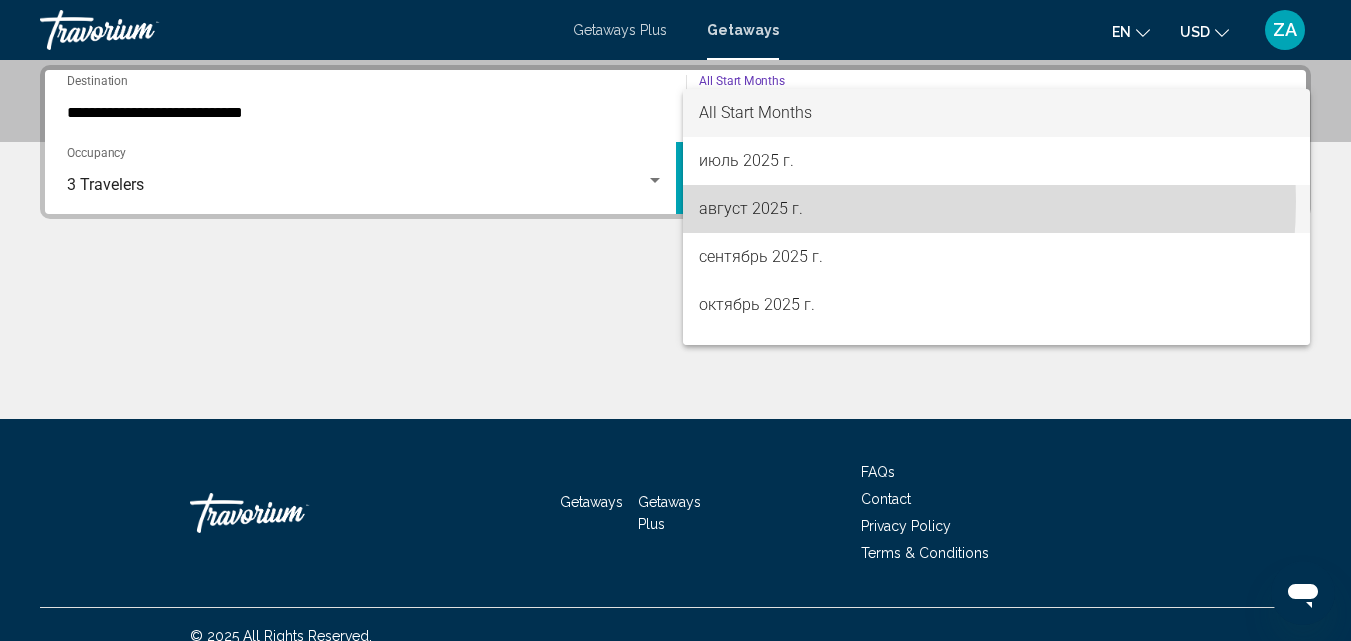 click on "август 2025 г." at bounding box center [997, 209] 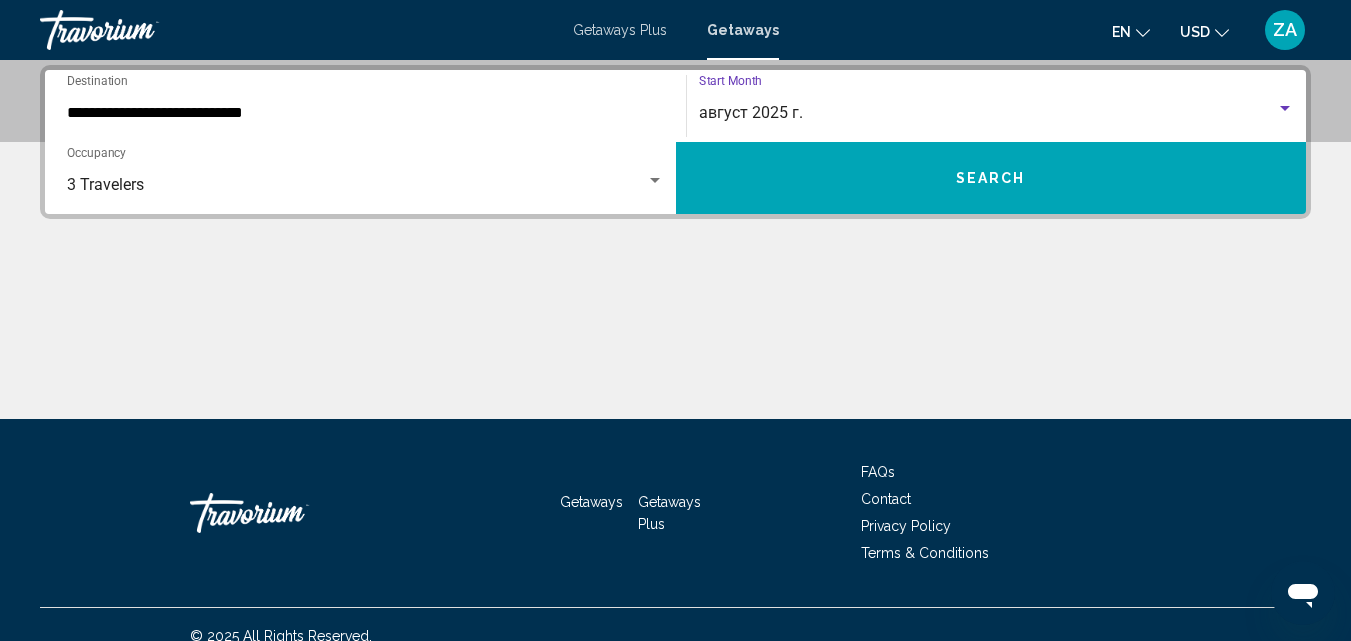 click on "Search" at bounding box center [991, 178] 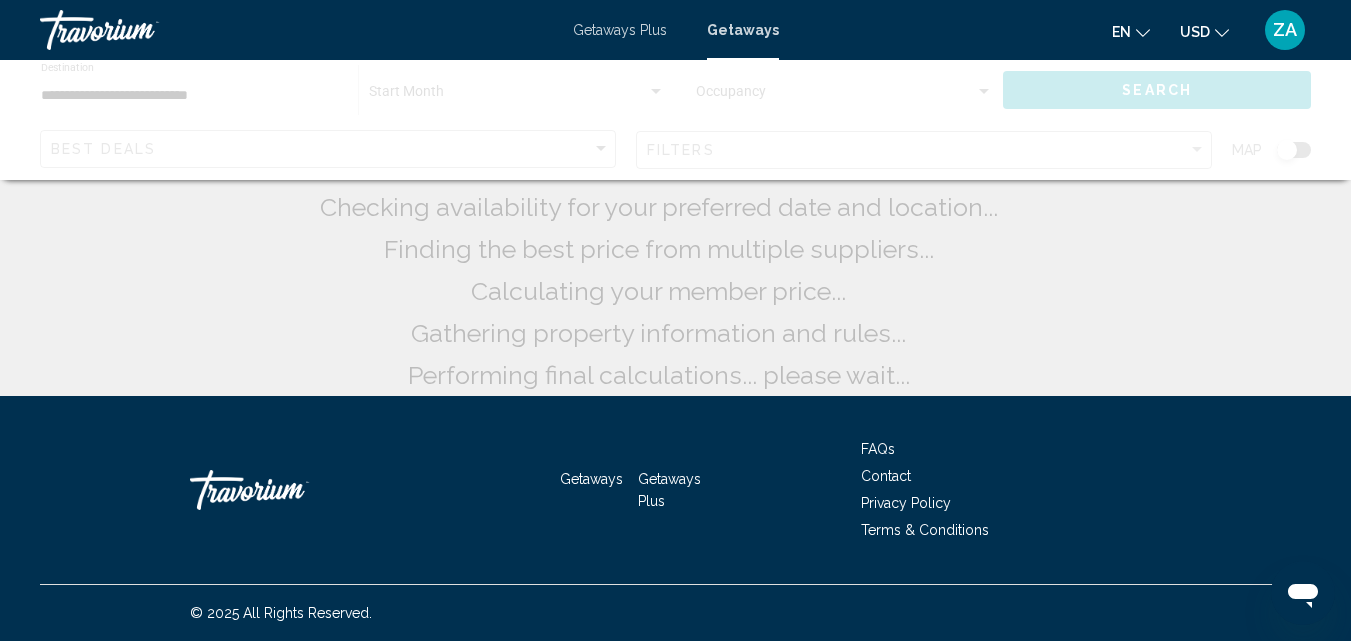 scroll, scrollTop: 0, scrollLeft: 0, axis: both 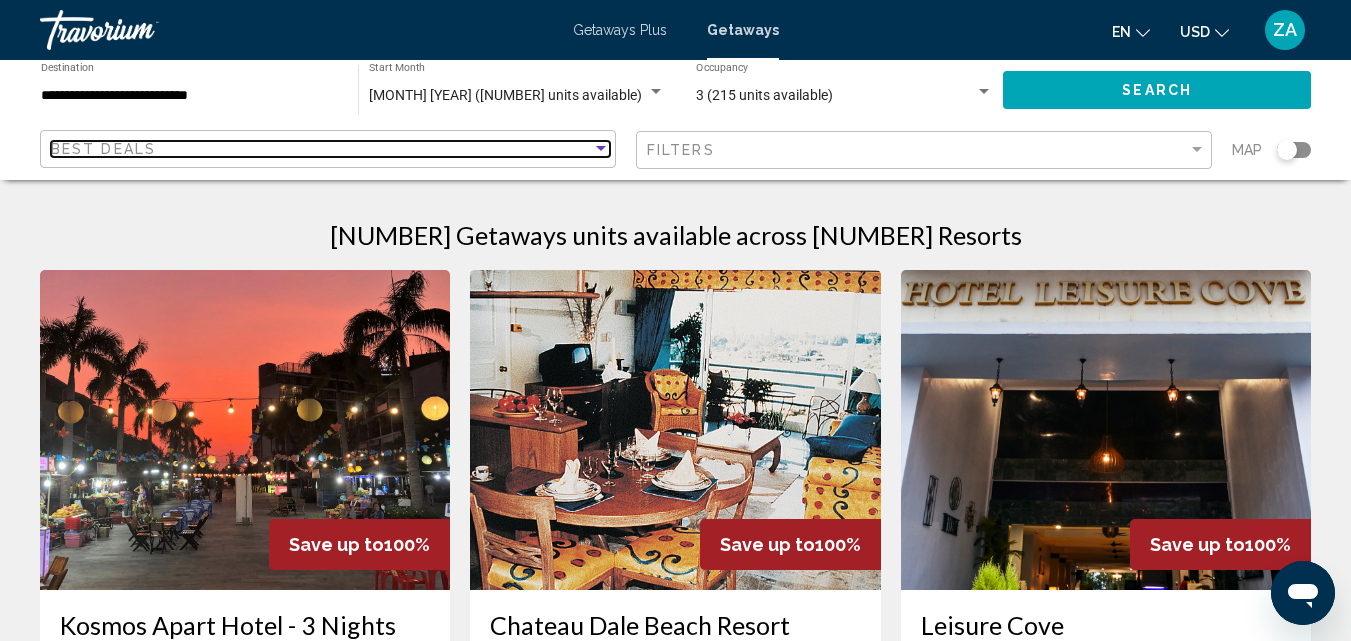click at bounding box center [601, 149] 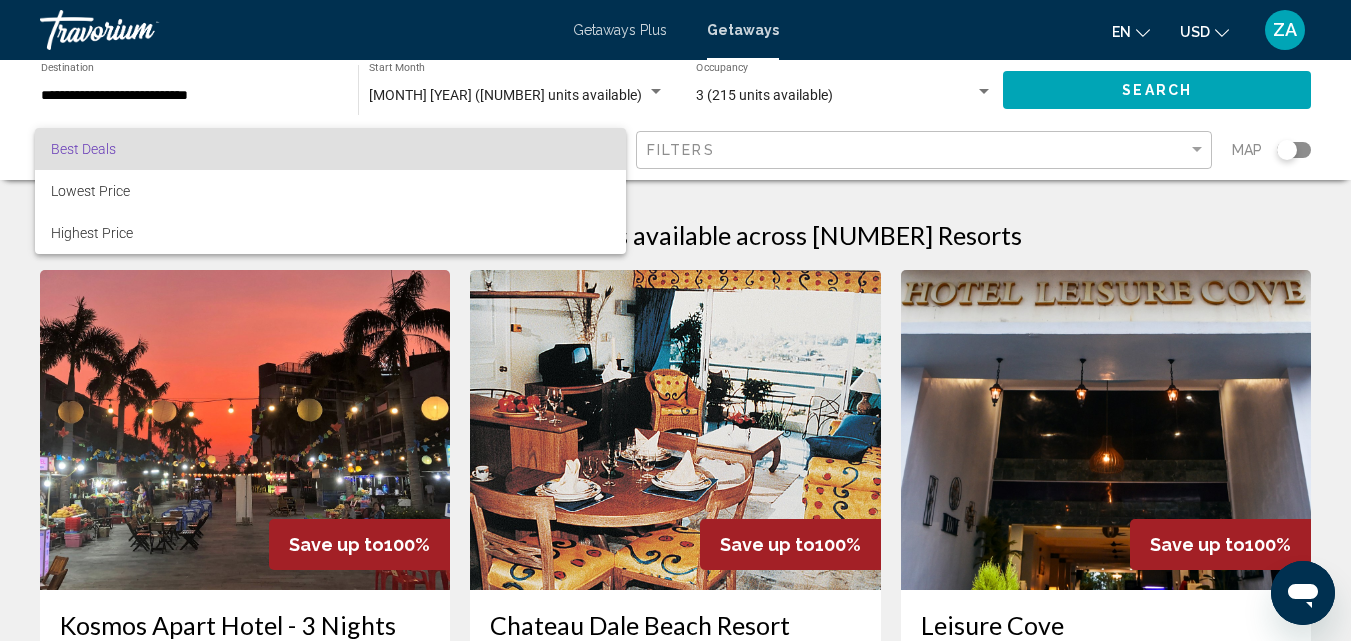 click at bounding box center (675, 320) 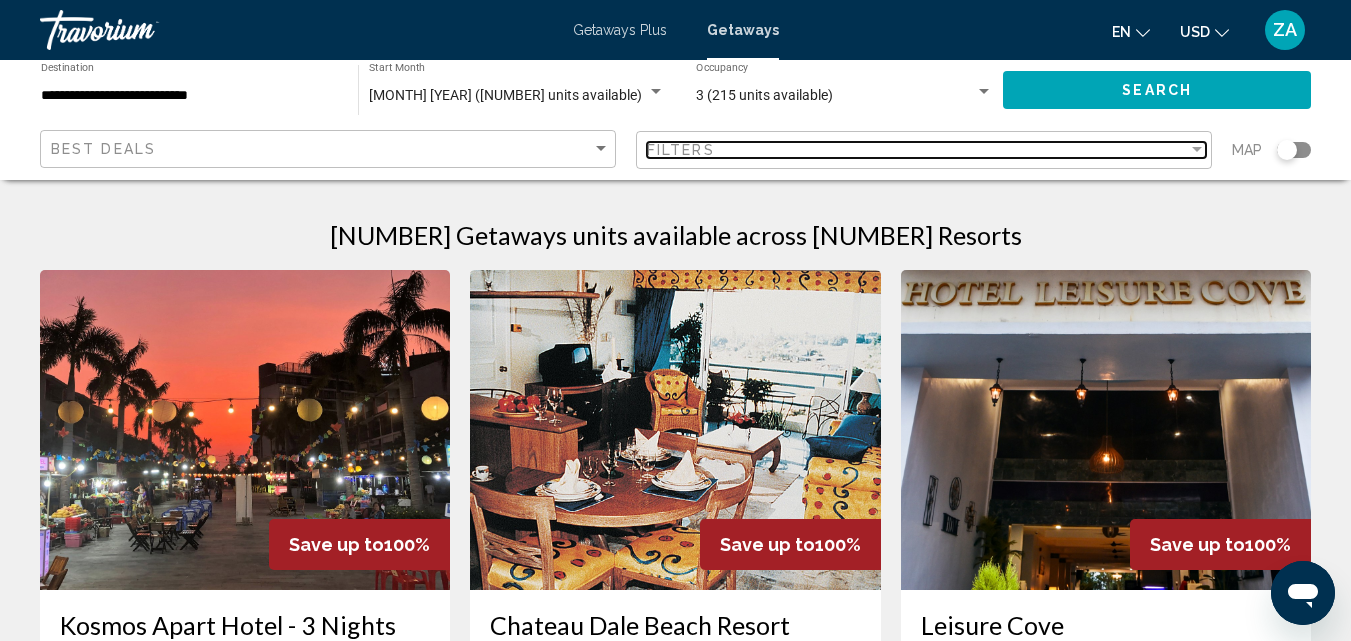 click at bounding box center (1197, 149) 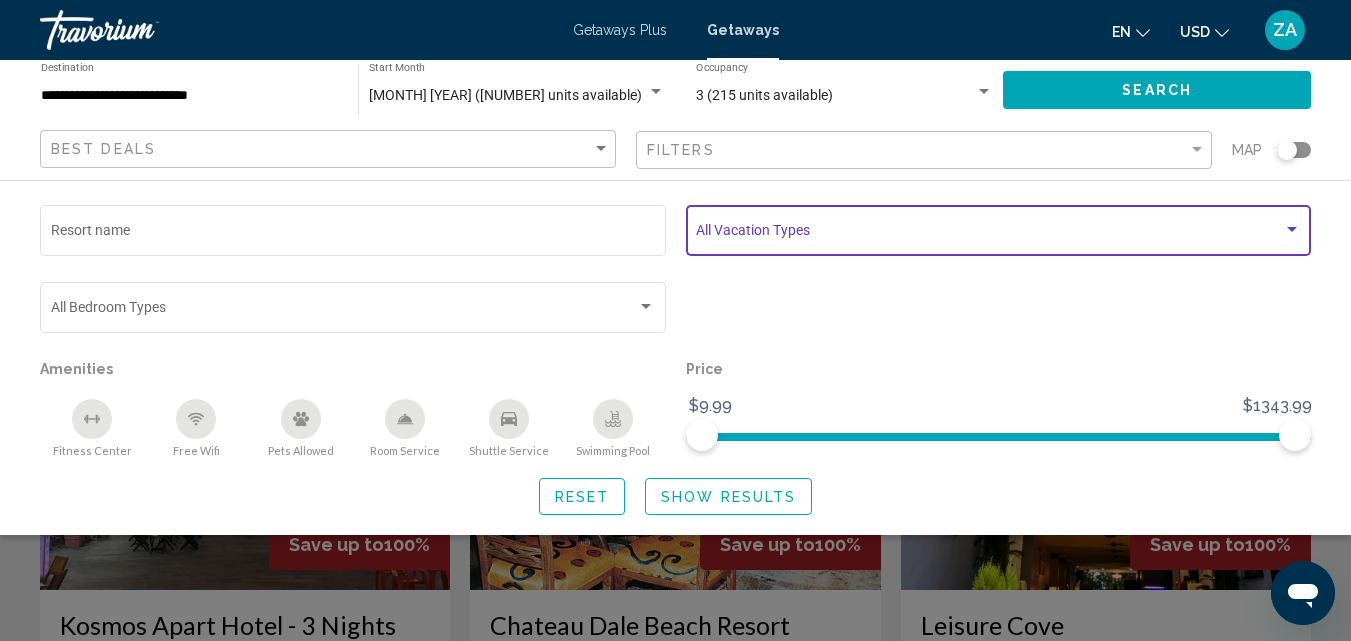 click at bounding box center (1292, 230) 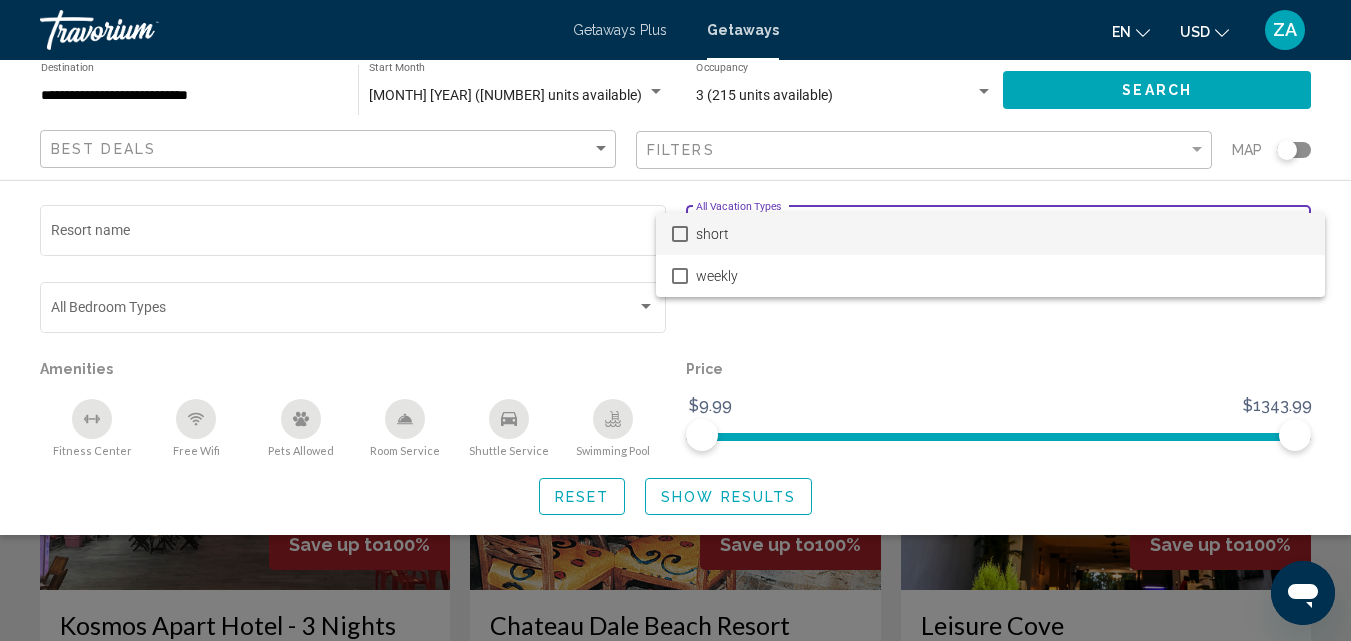 click at bounding box center [675, 320] 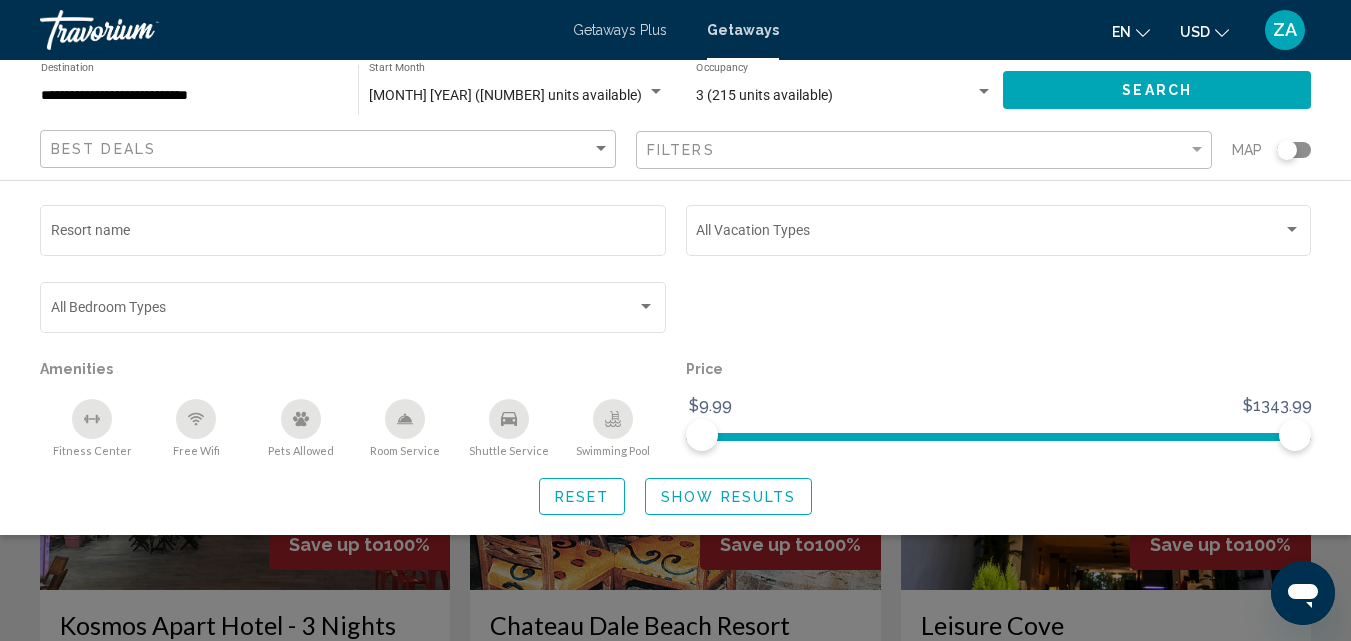 drag, startPoint x: 1287, startPoint y: 147, endPoint x: 1326, endPoint y: 149, distance: 39.051247 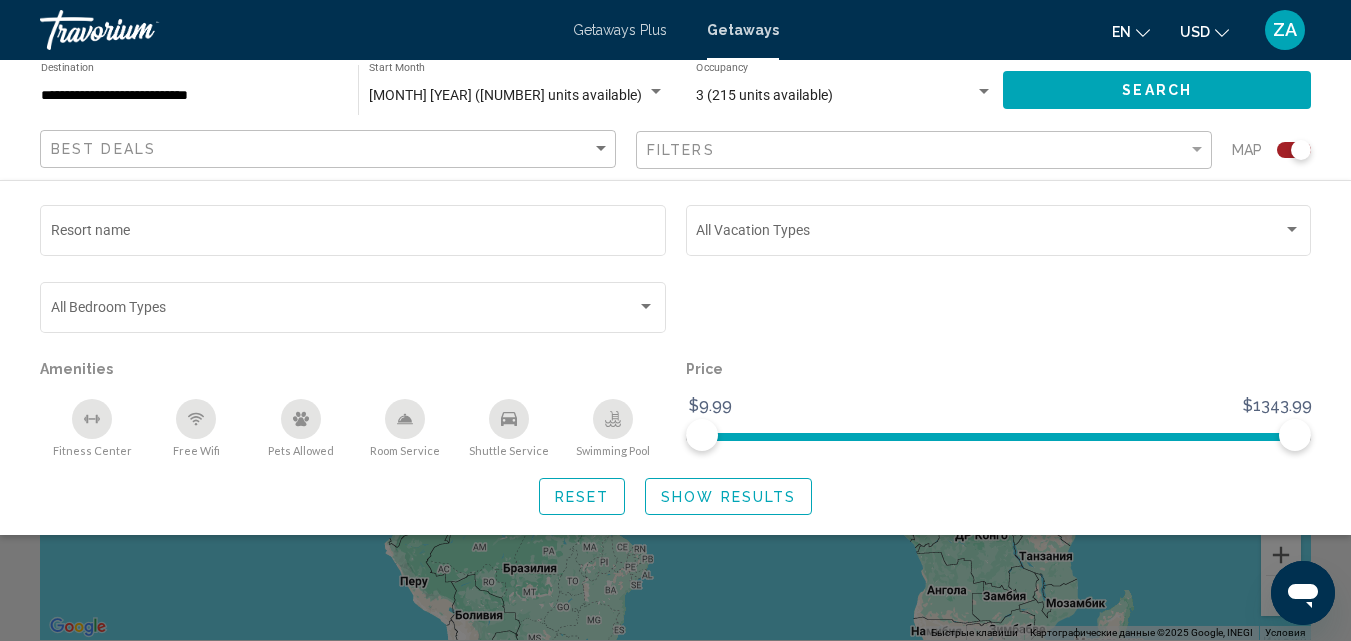 scroll, scrollTop: 180, scrollLeft: 0, axis: vertical 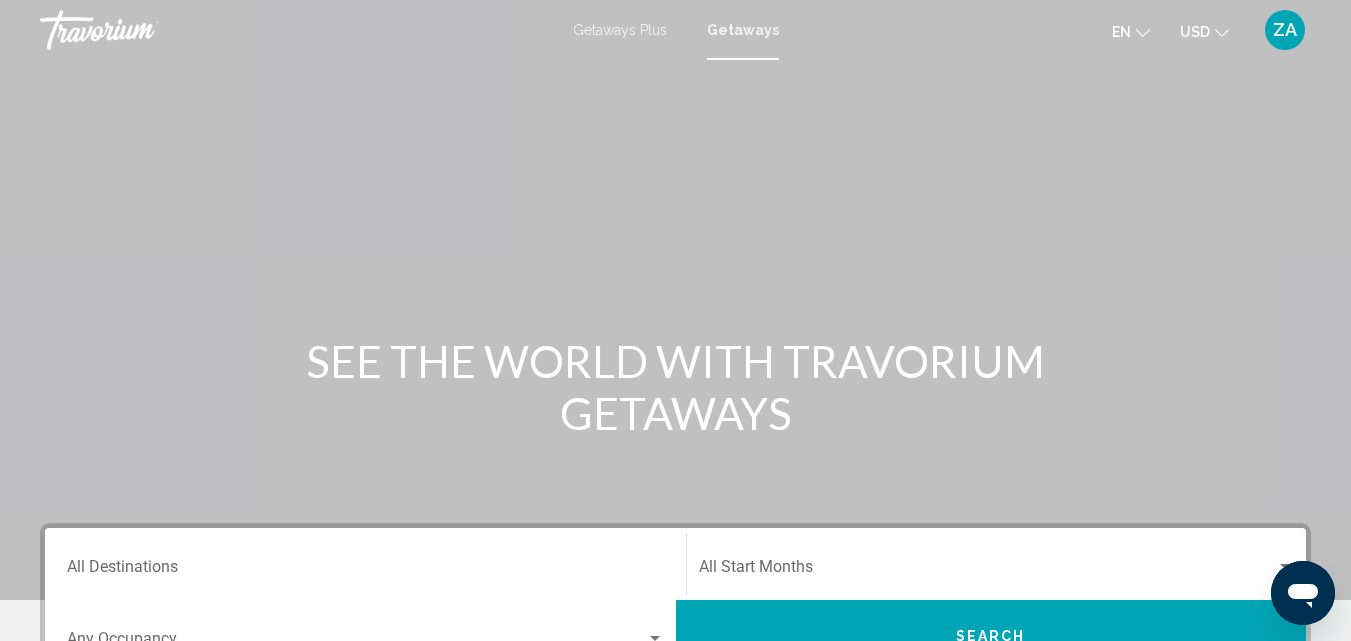 click 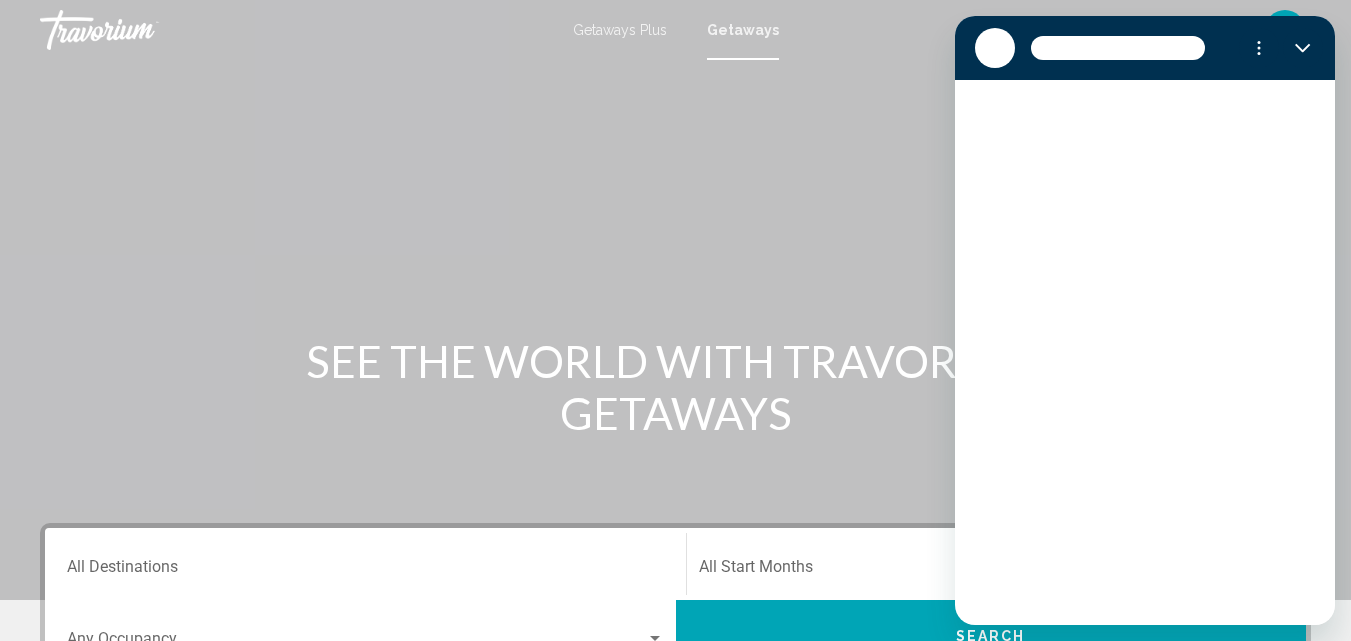 scroll, scrollTop: 0, scrollLeft: 0, axis: both 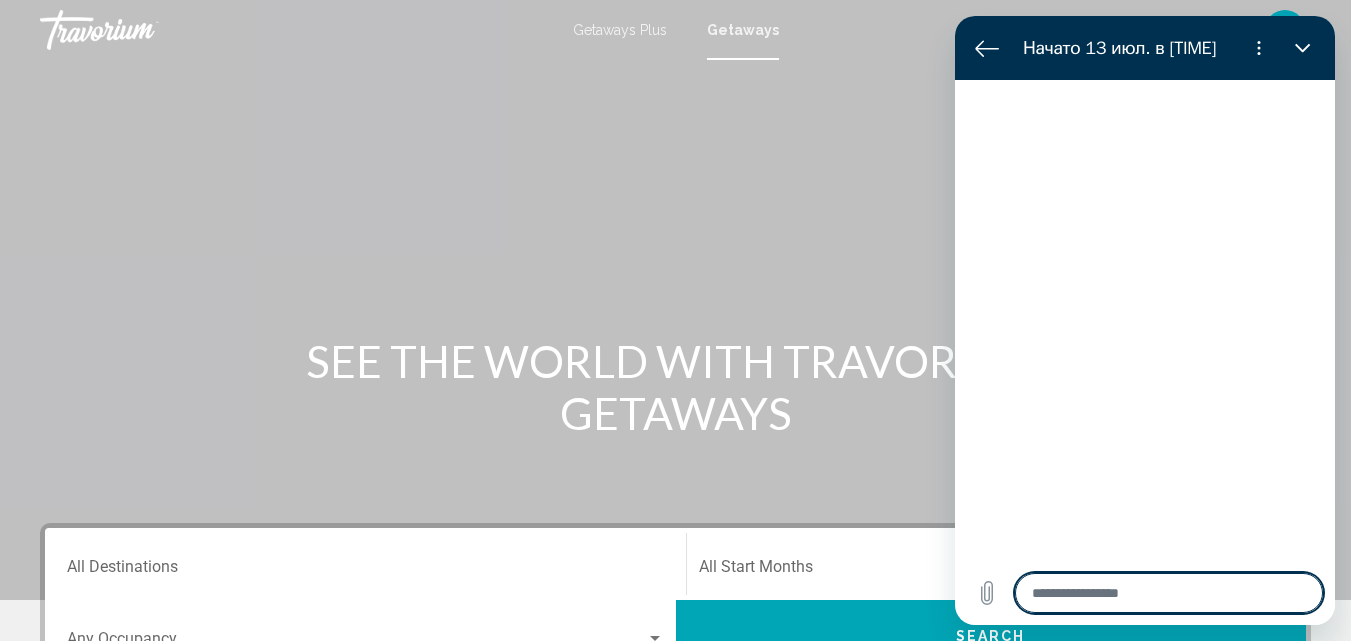 type on "*" 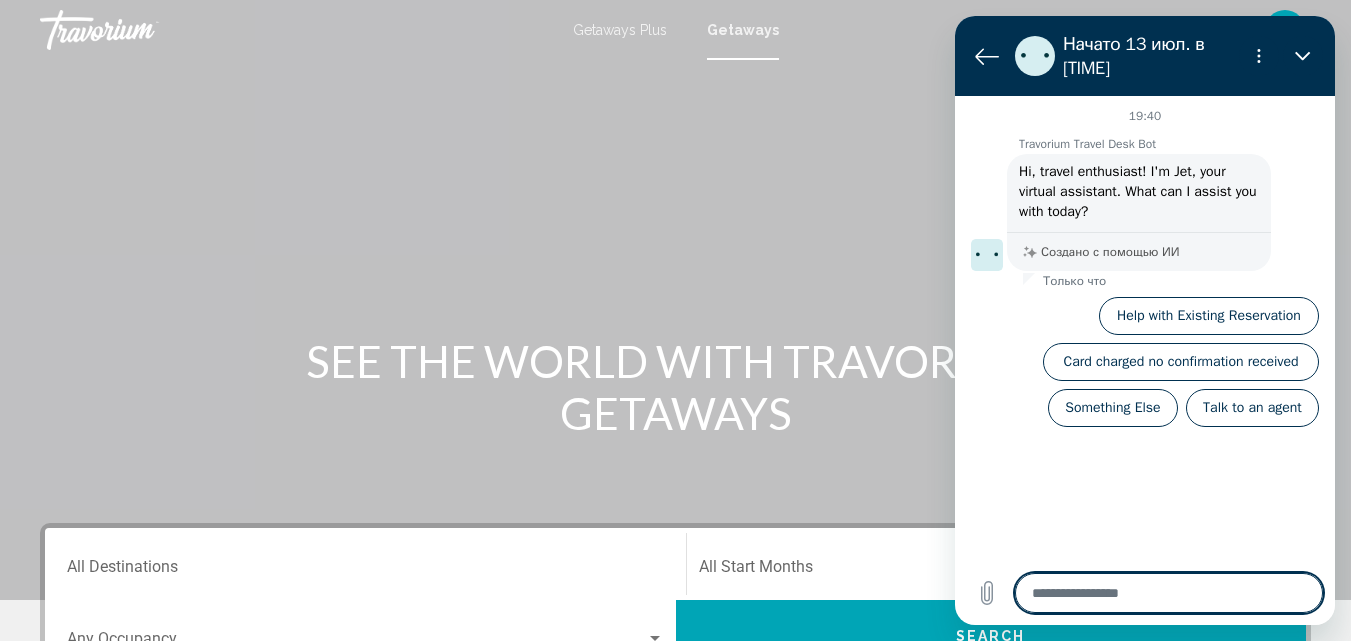 click at bounding box center [1169, 593] 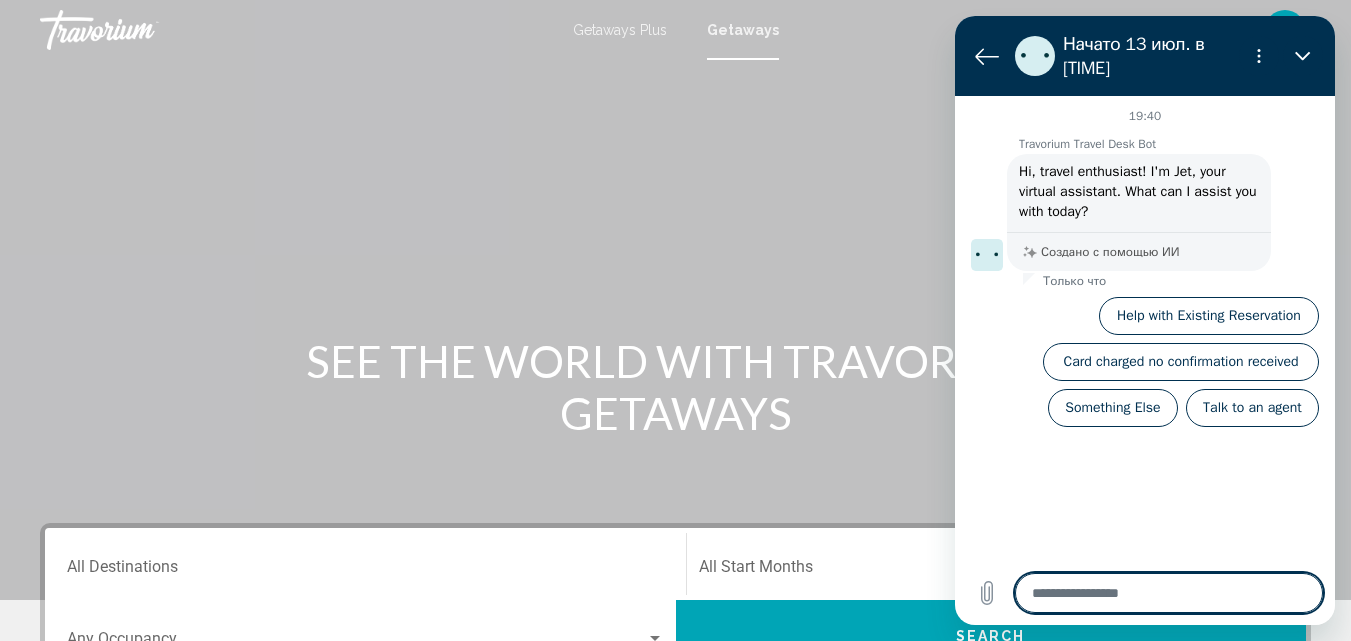 type on "*" 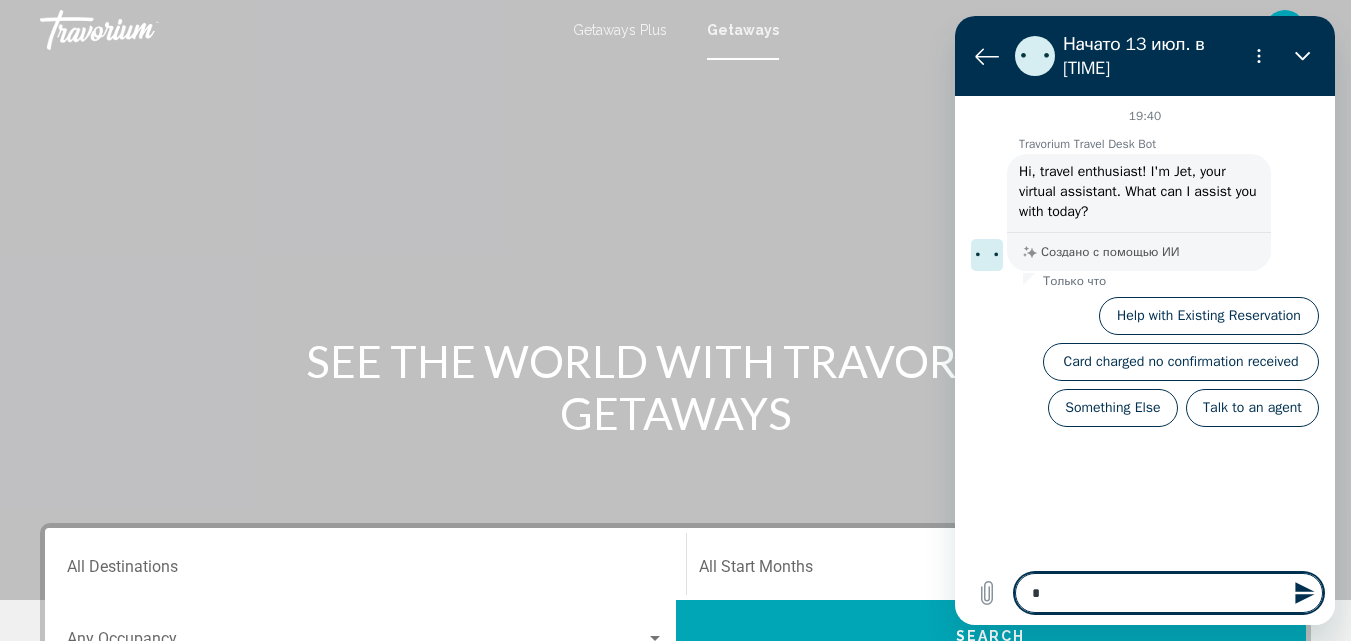 type on "**" 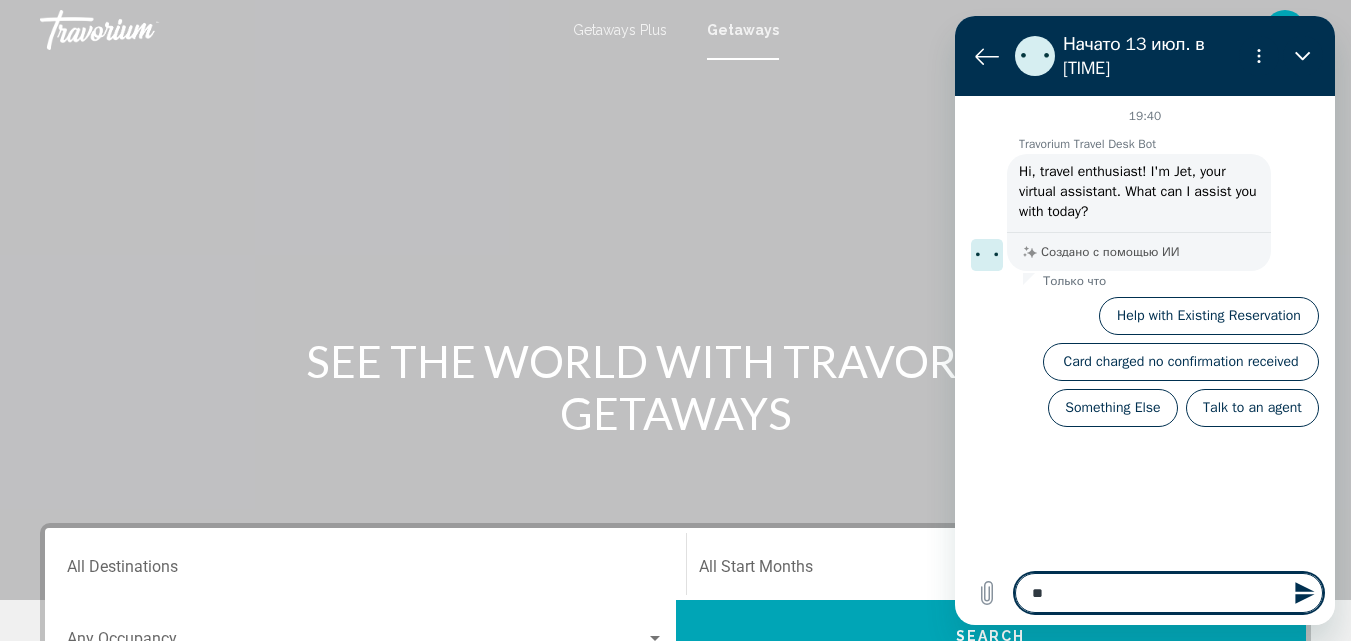 type on "***" 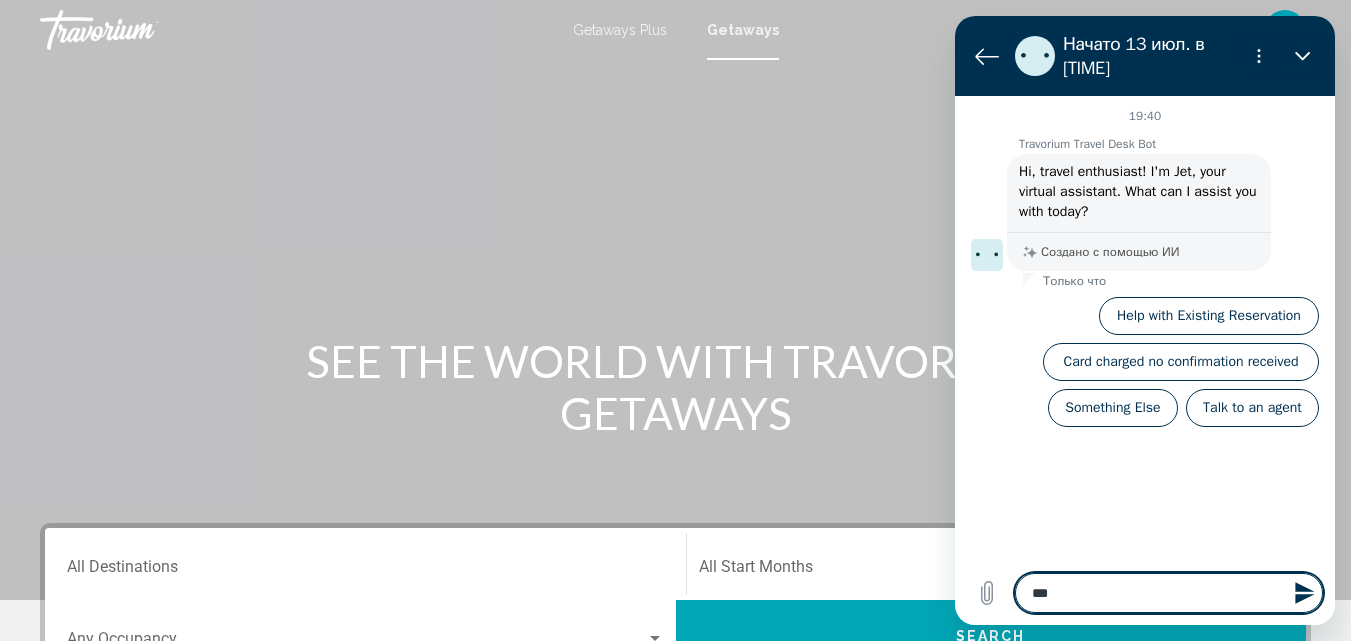 type on "***" 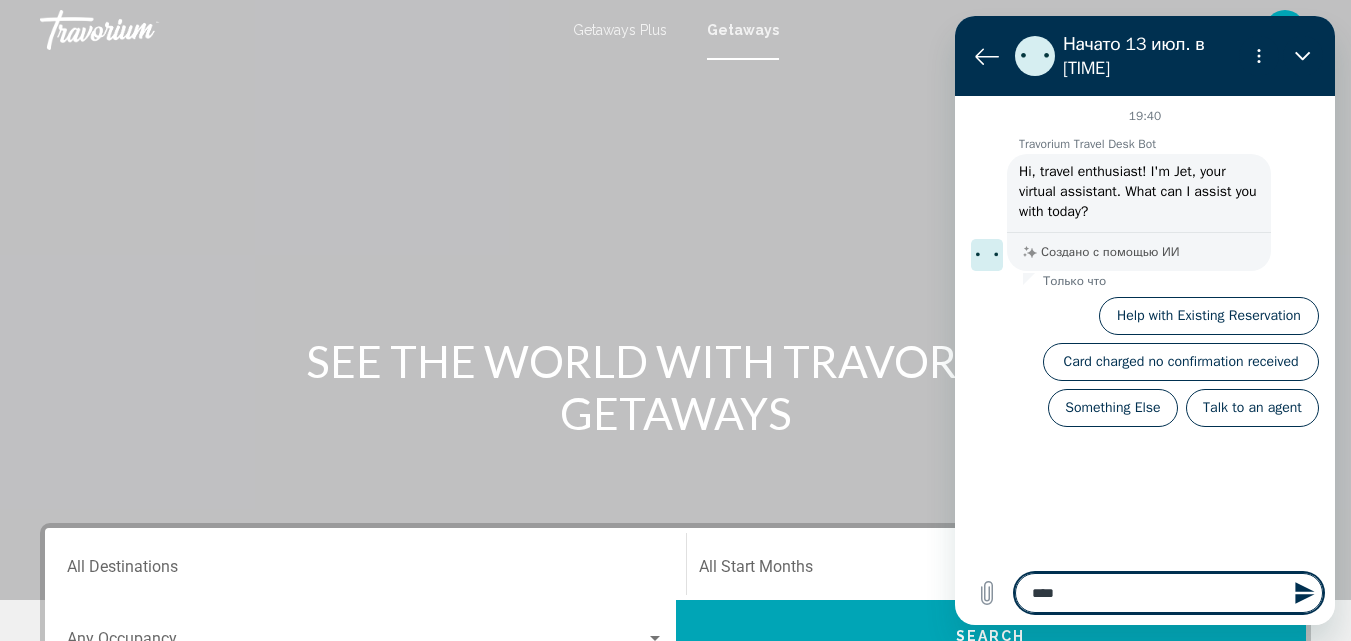 type on "*" 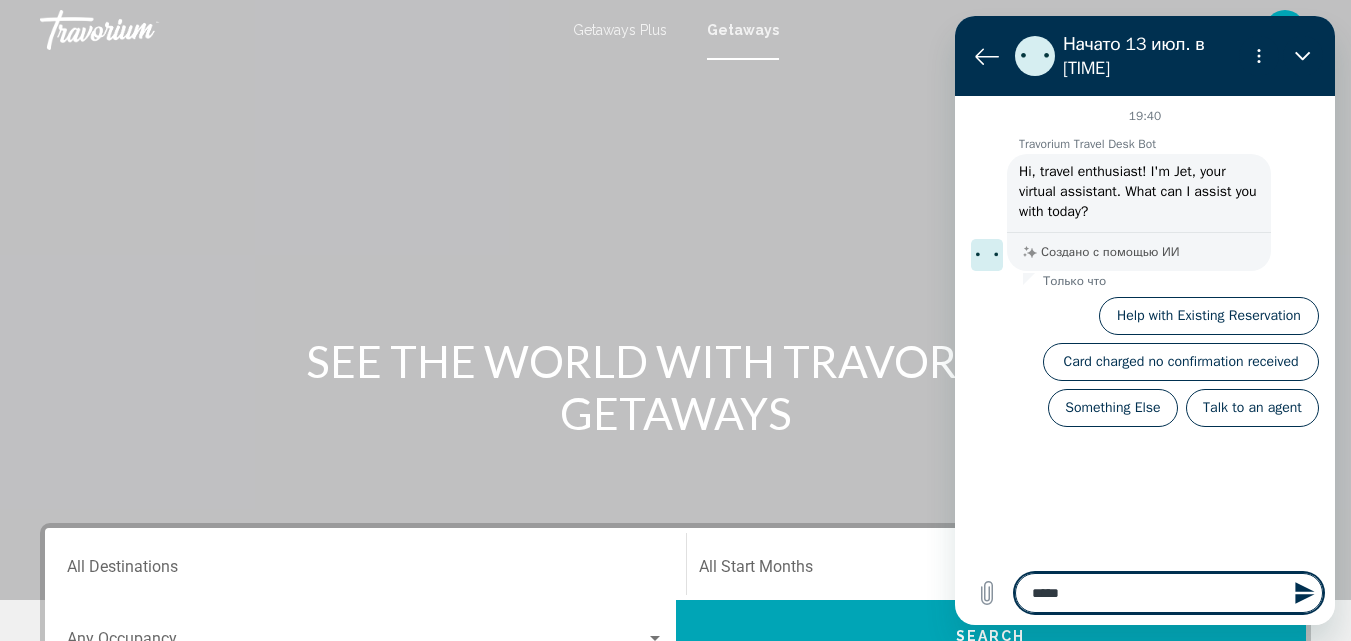 type on "*" 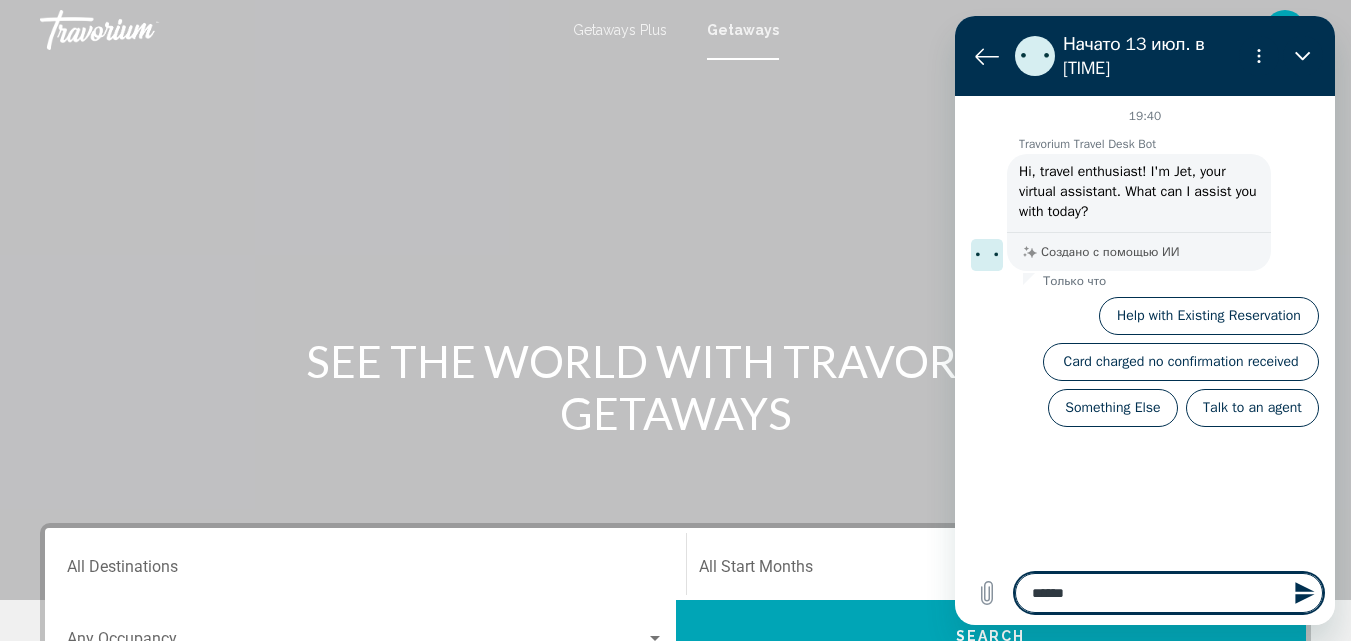 type on "*******" 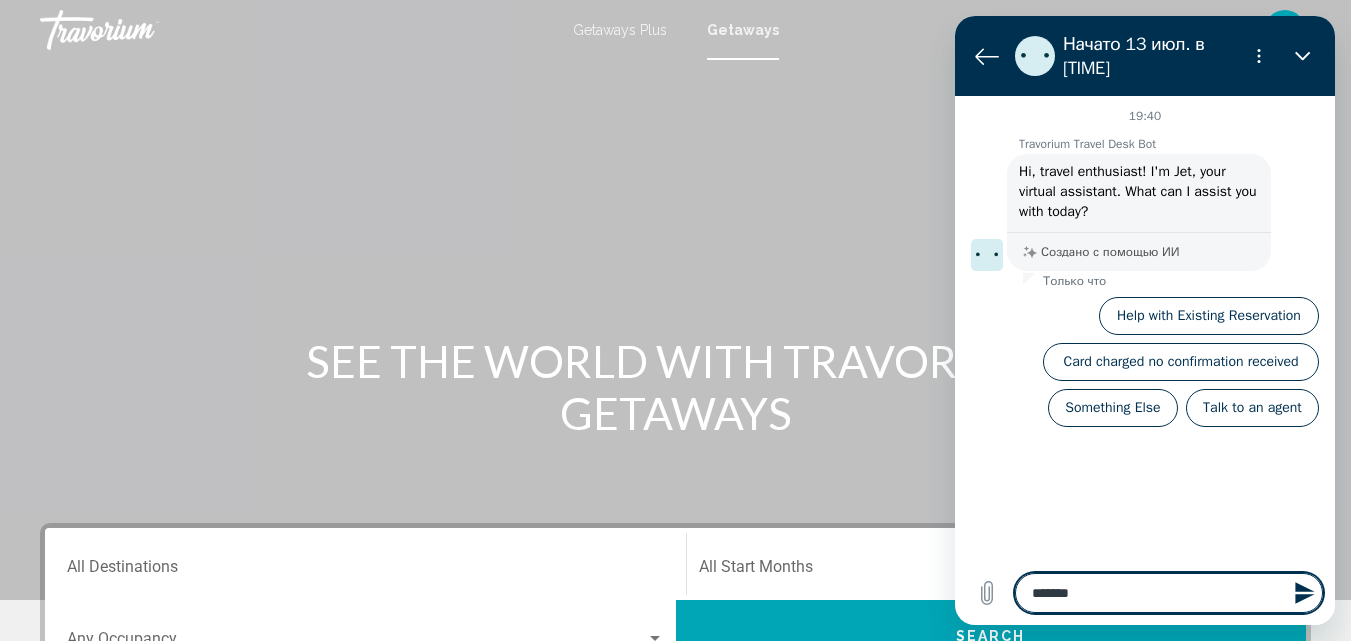 type on "*******" 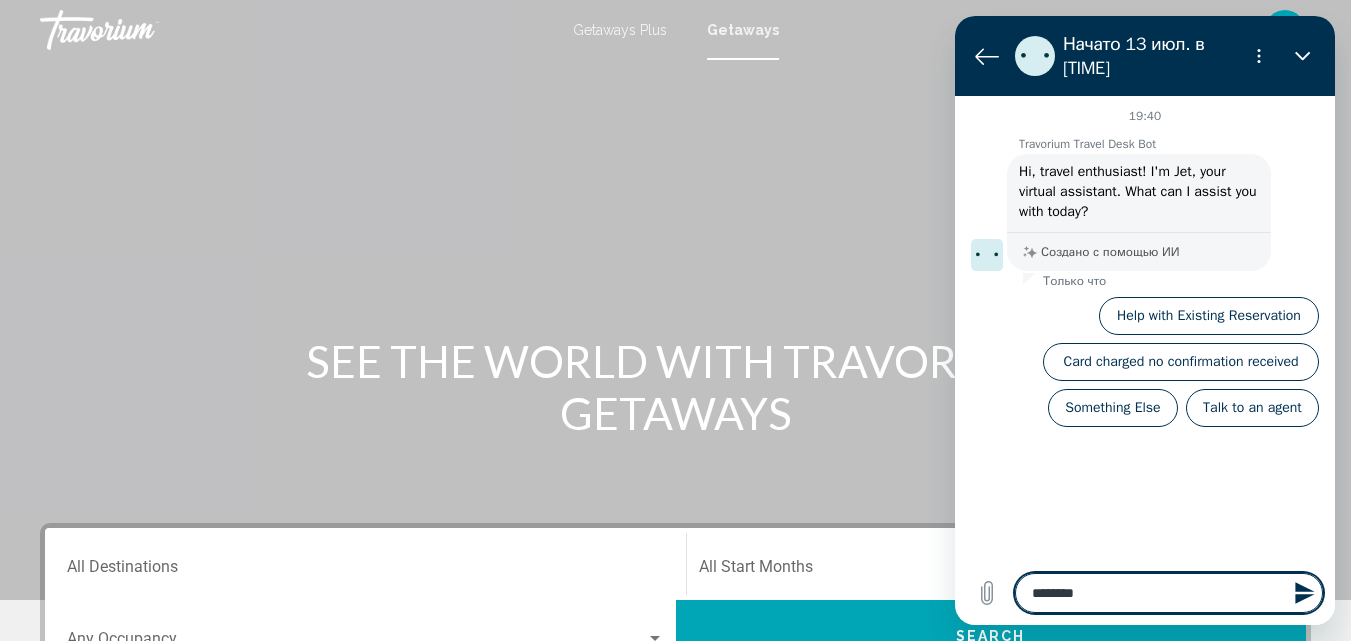 type on "*********" 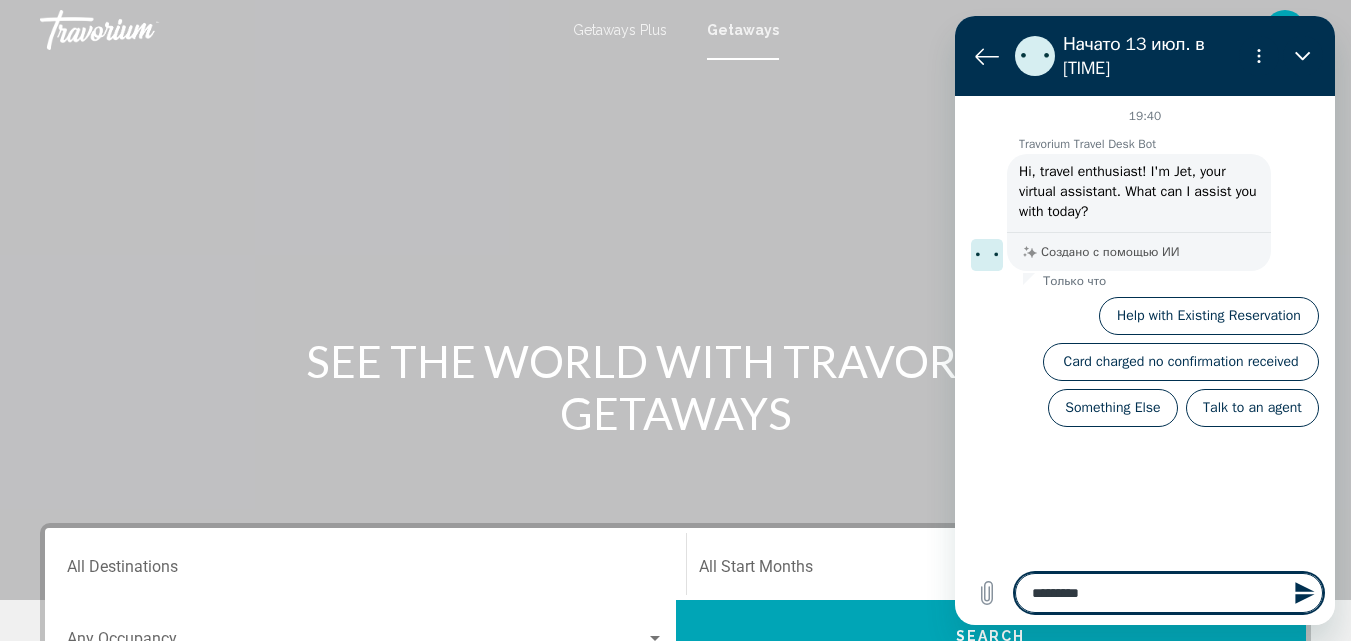 type on "*********" 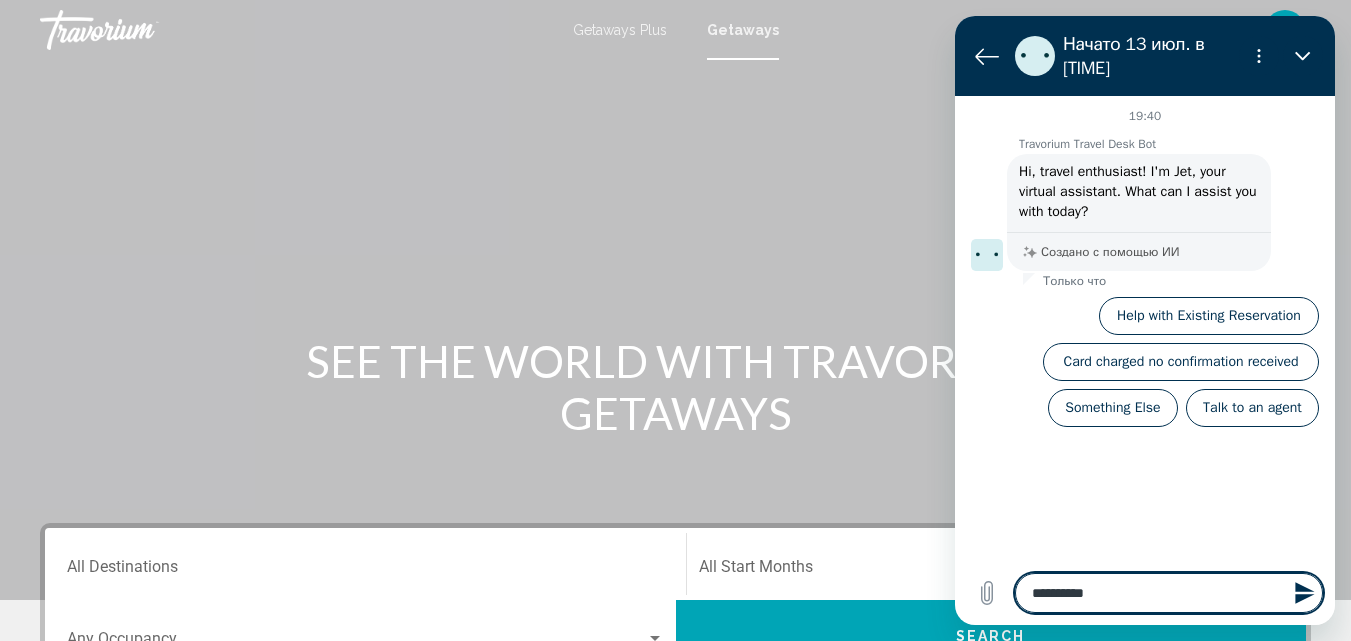 type on "**********" 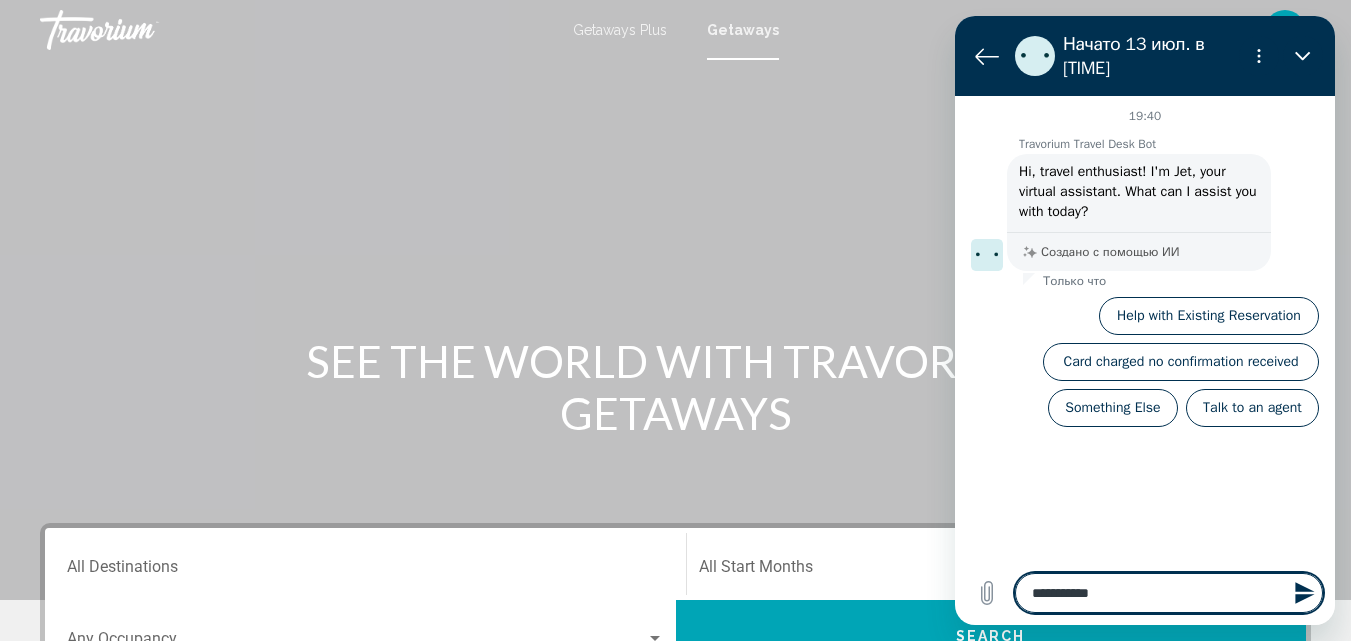 type on "**********" 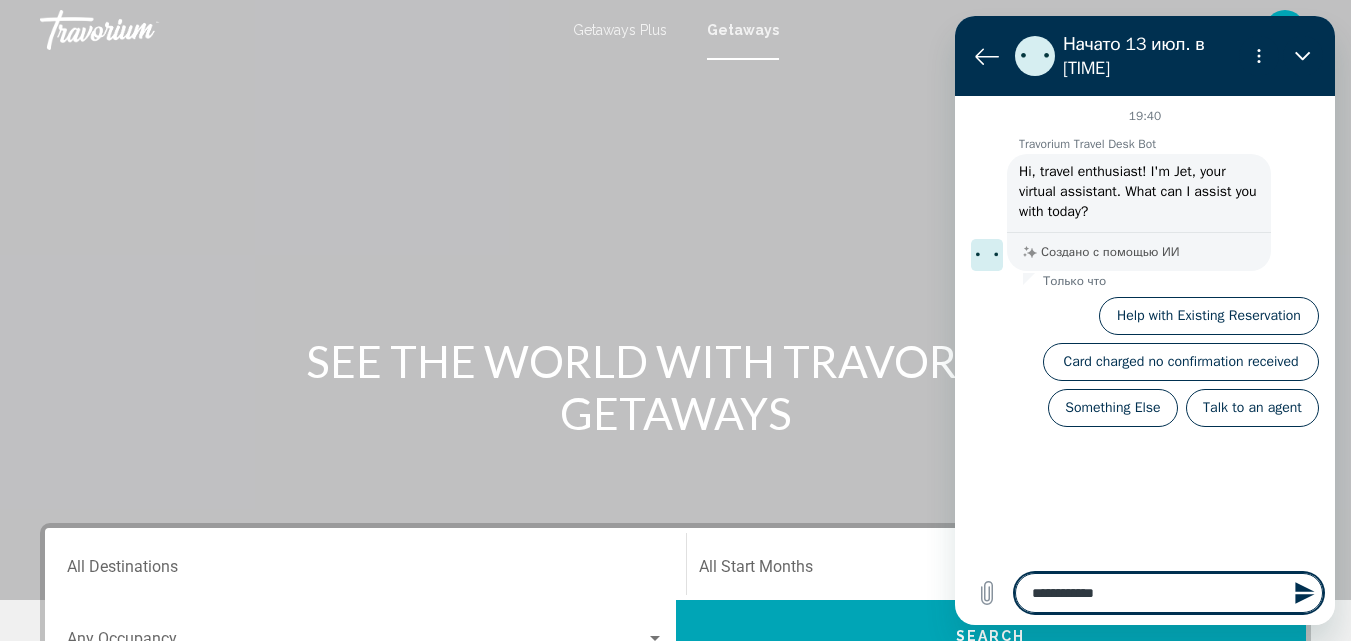 type on "**********" 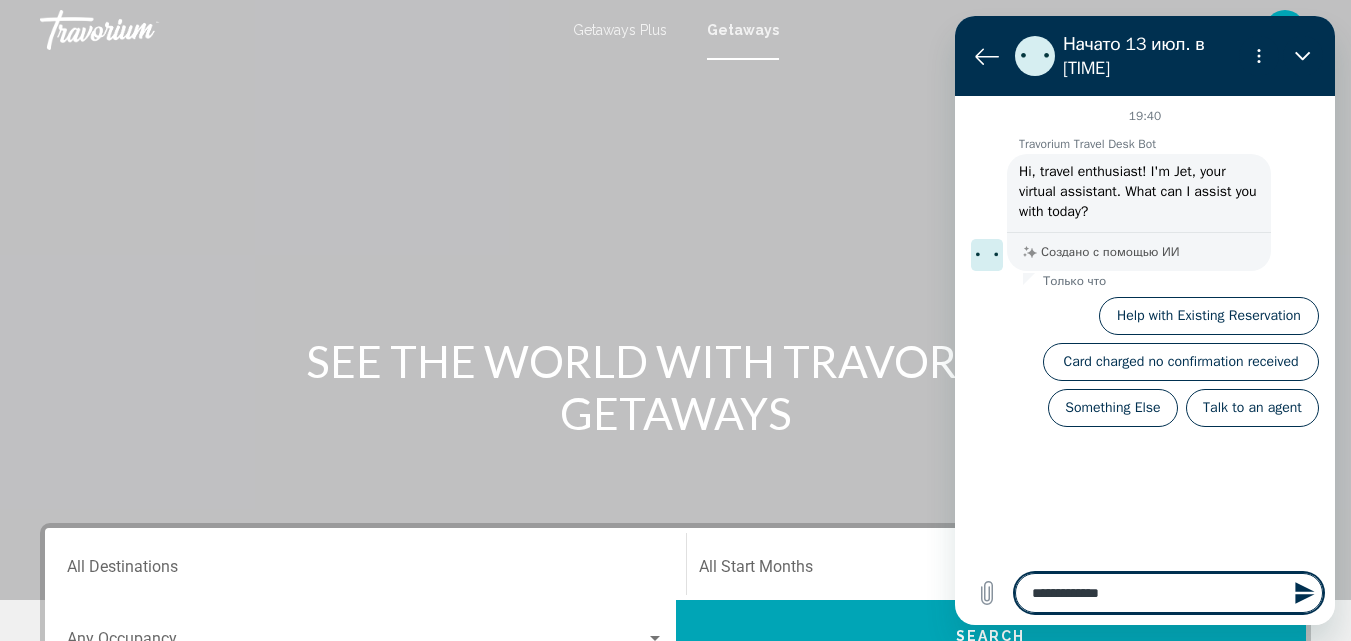 type on "**********" 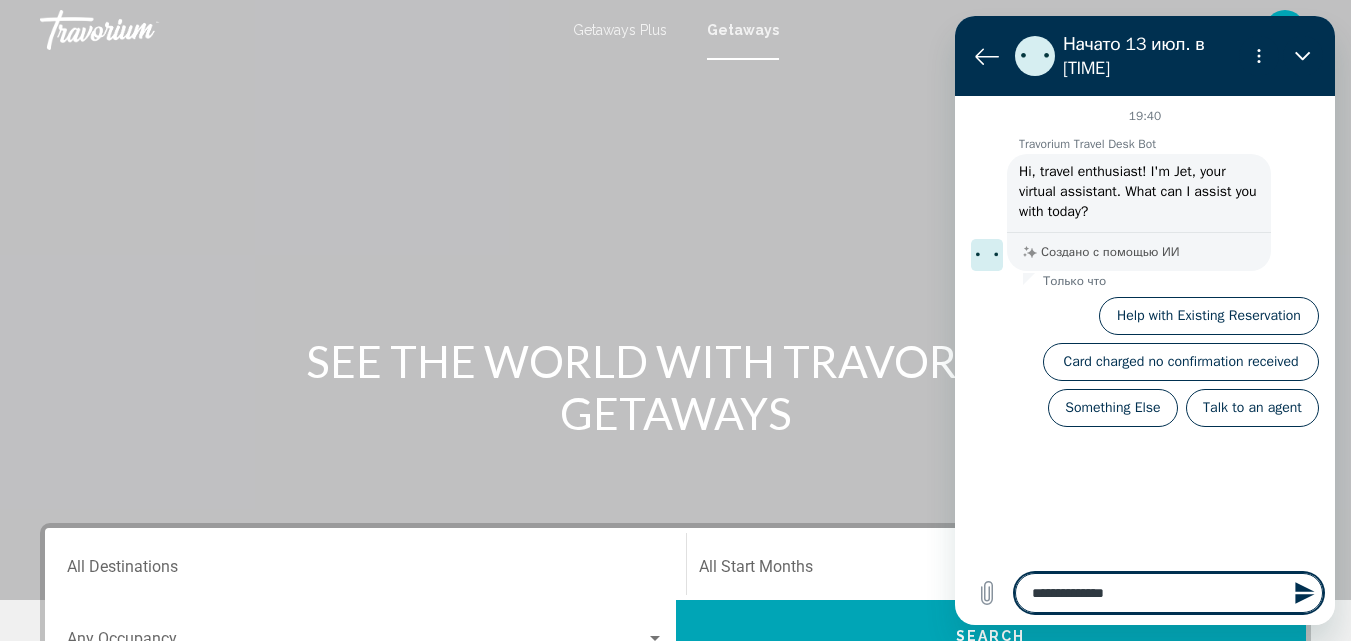 type on "**********" 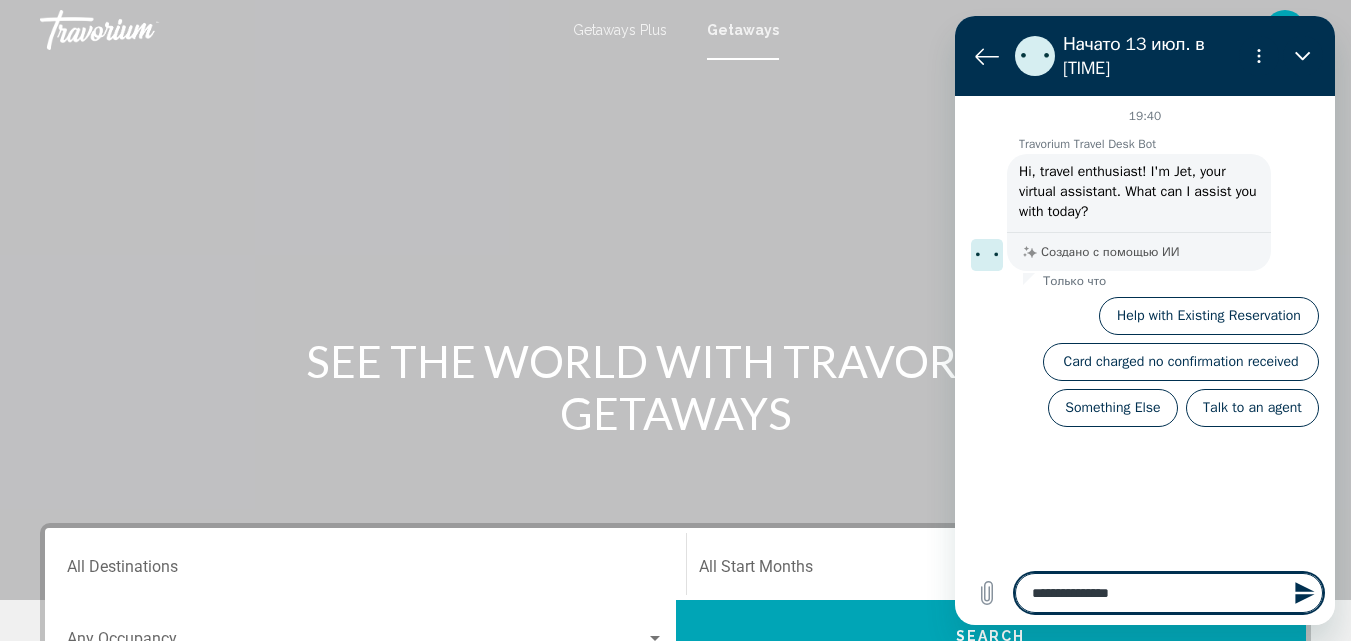 type on "**********" 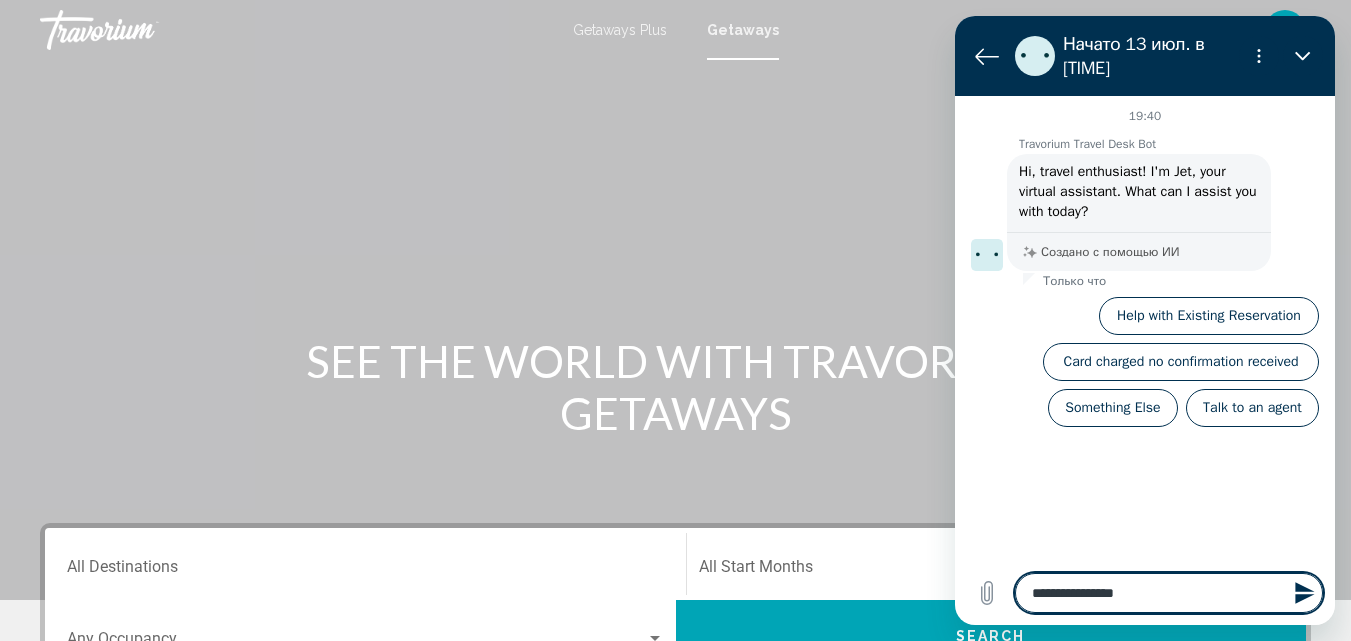 type on "**********" 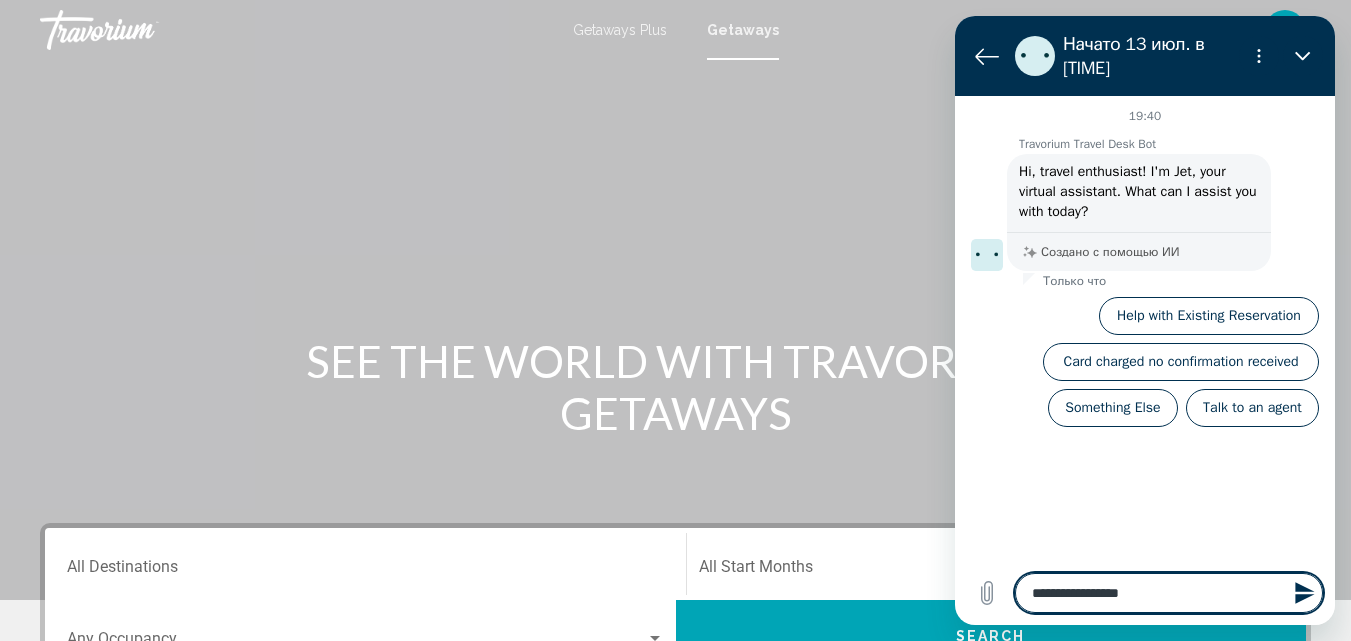 type on "**********" 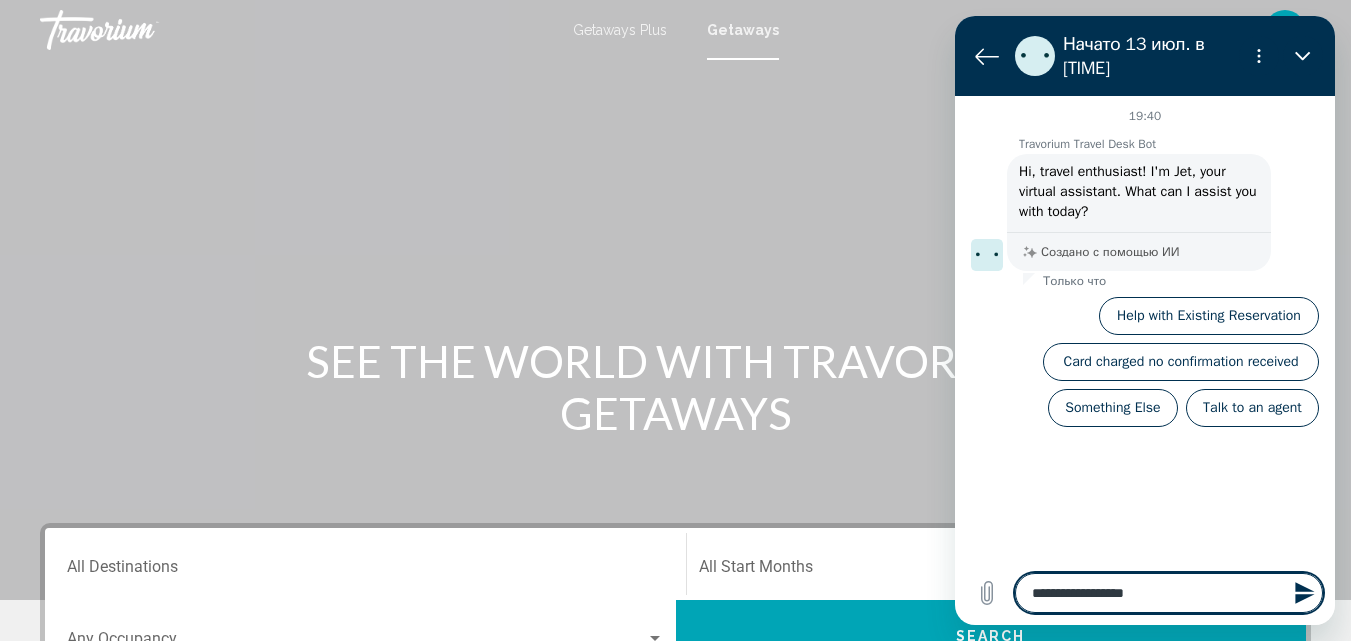 type on "**********" 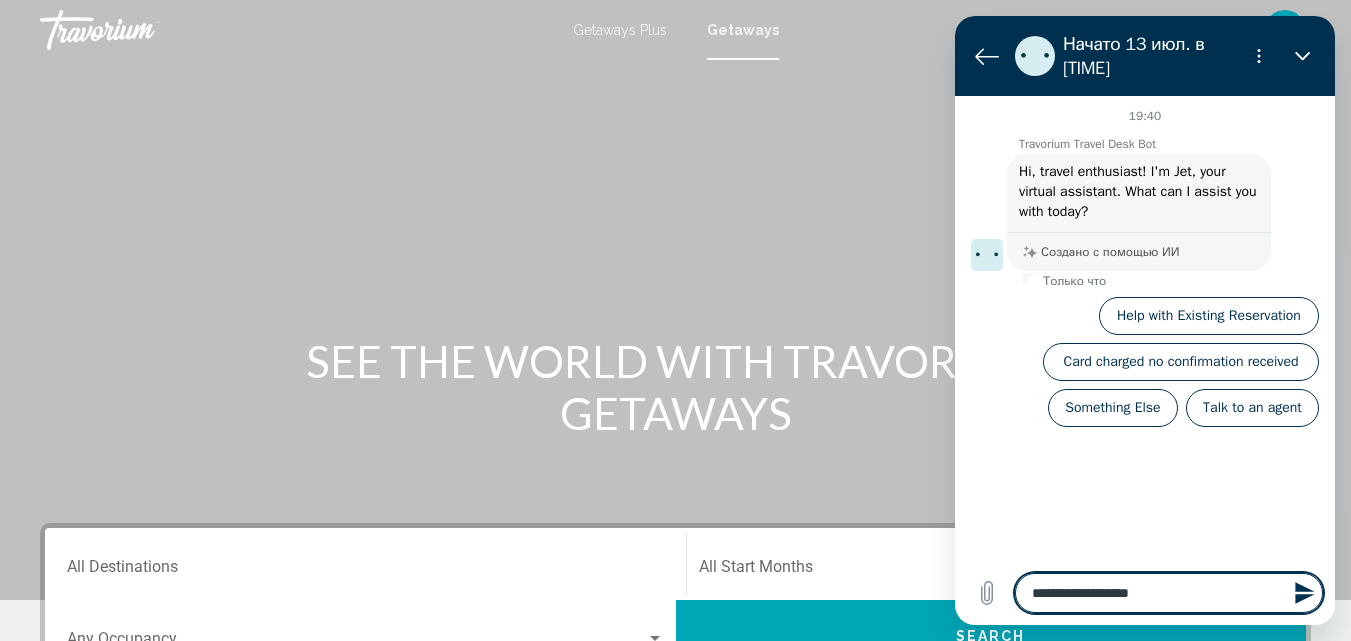 type on "**********" 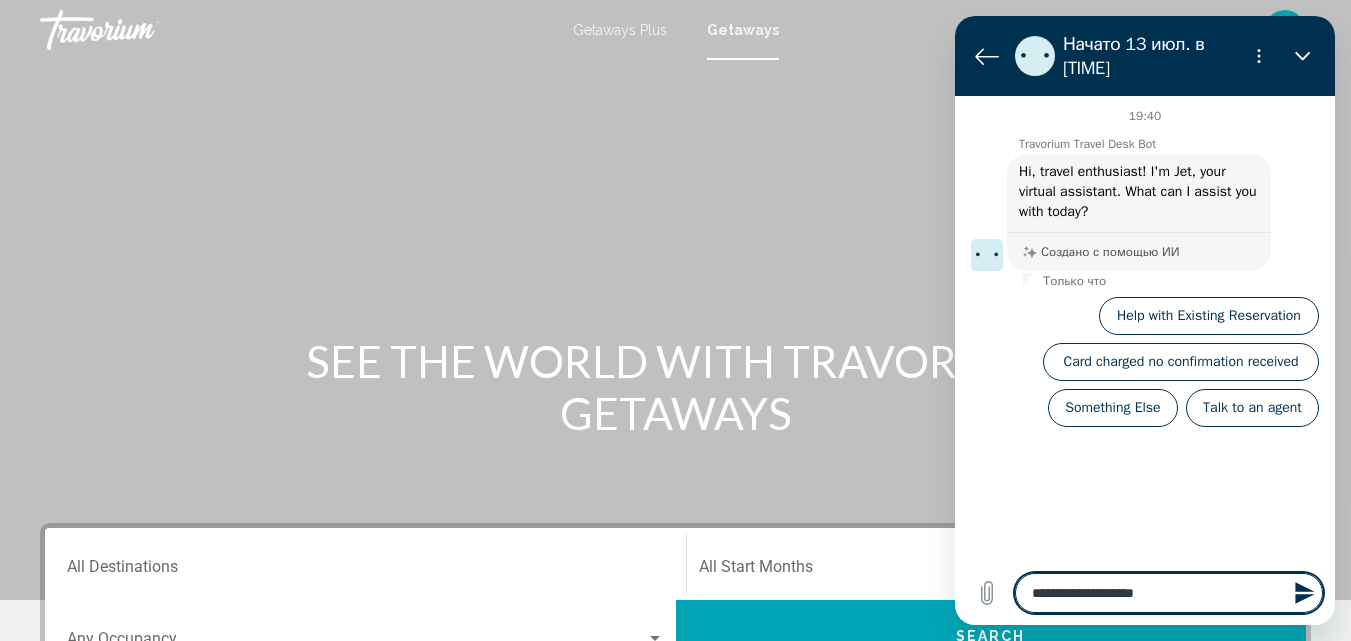 type on "**********" 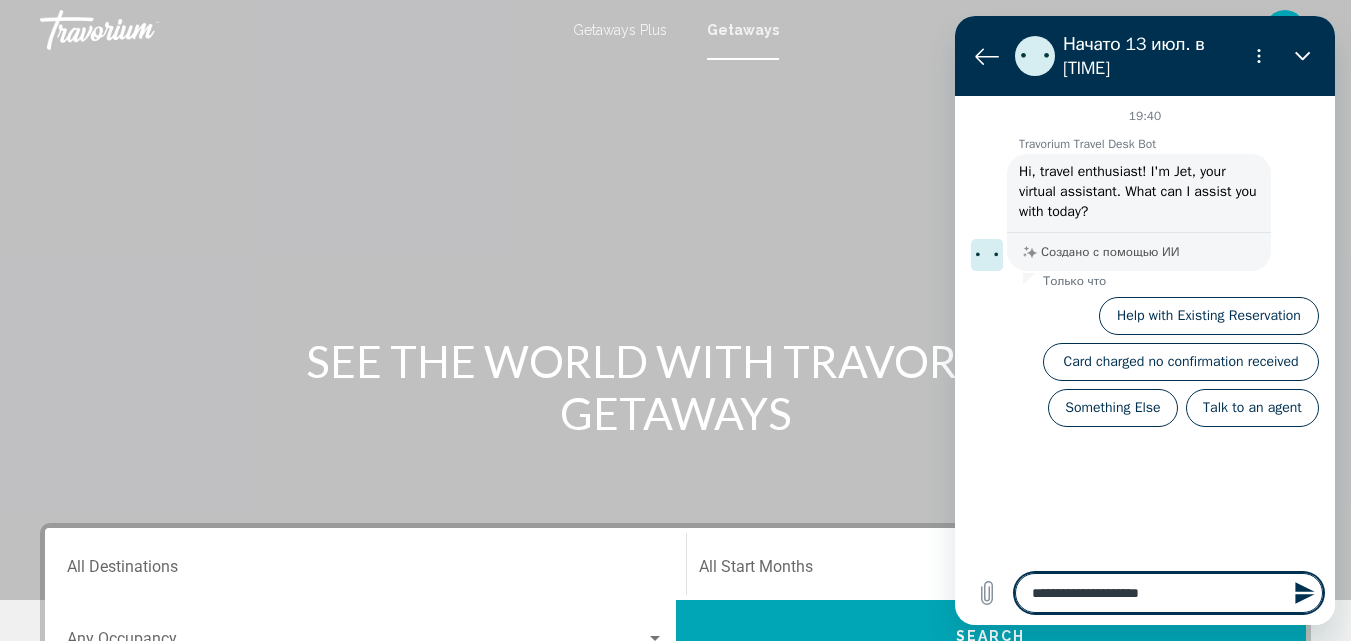 type on "**********" 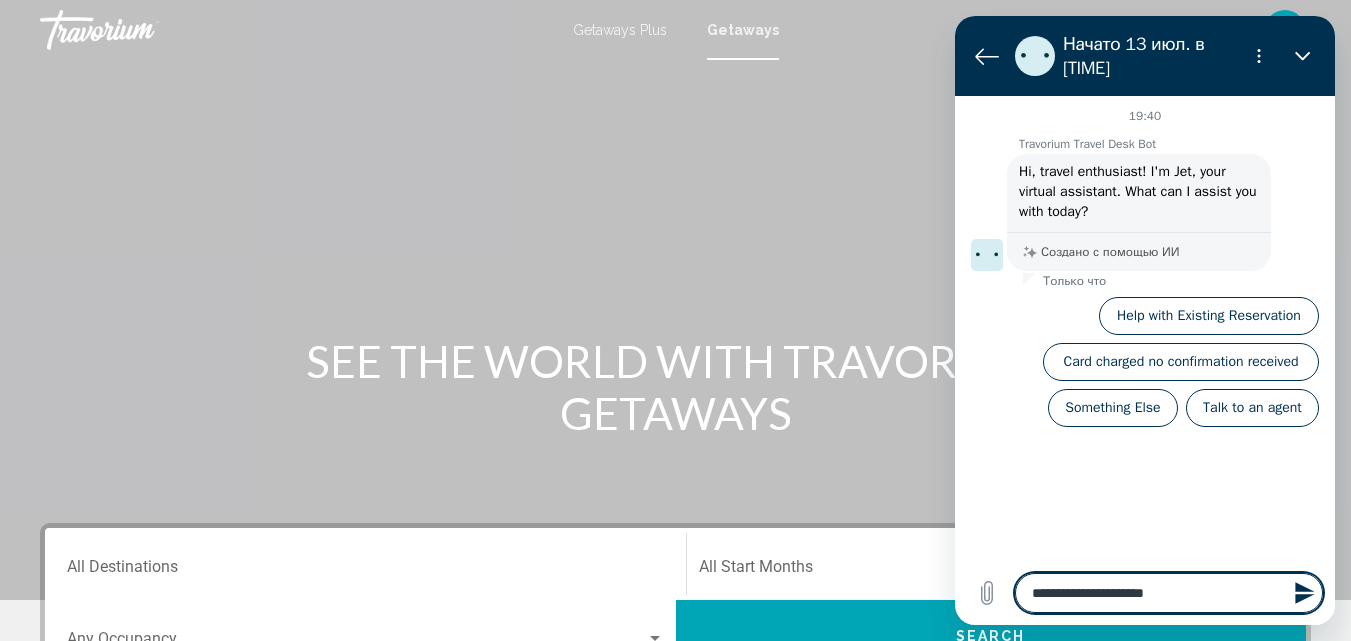 type on "**********" 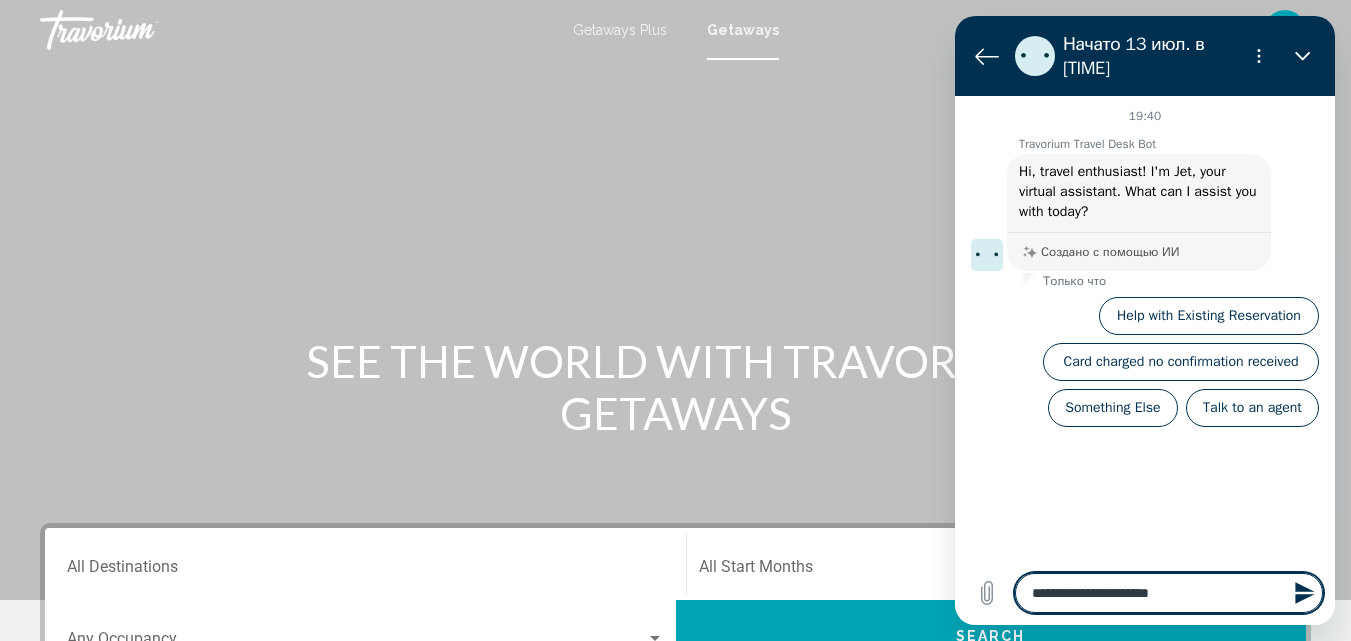 type on "**********" 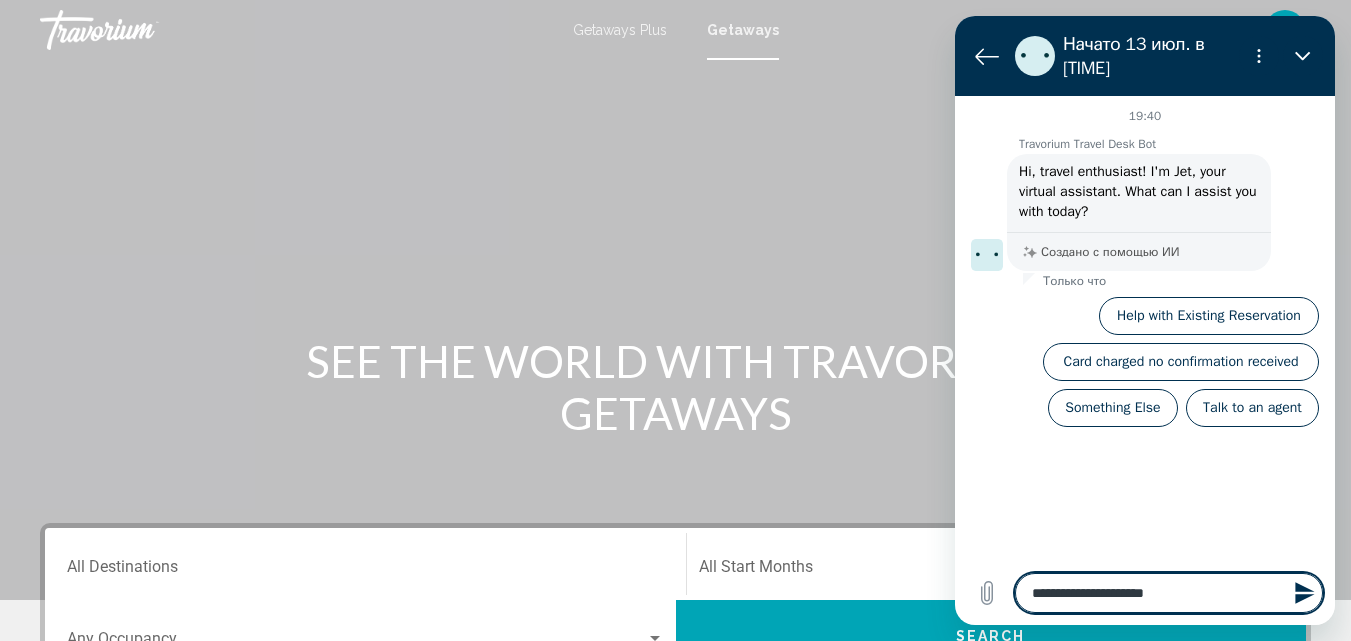type on "**********" 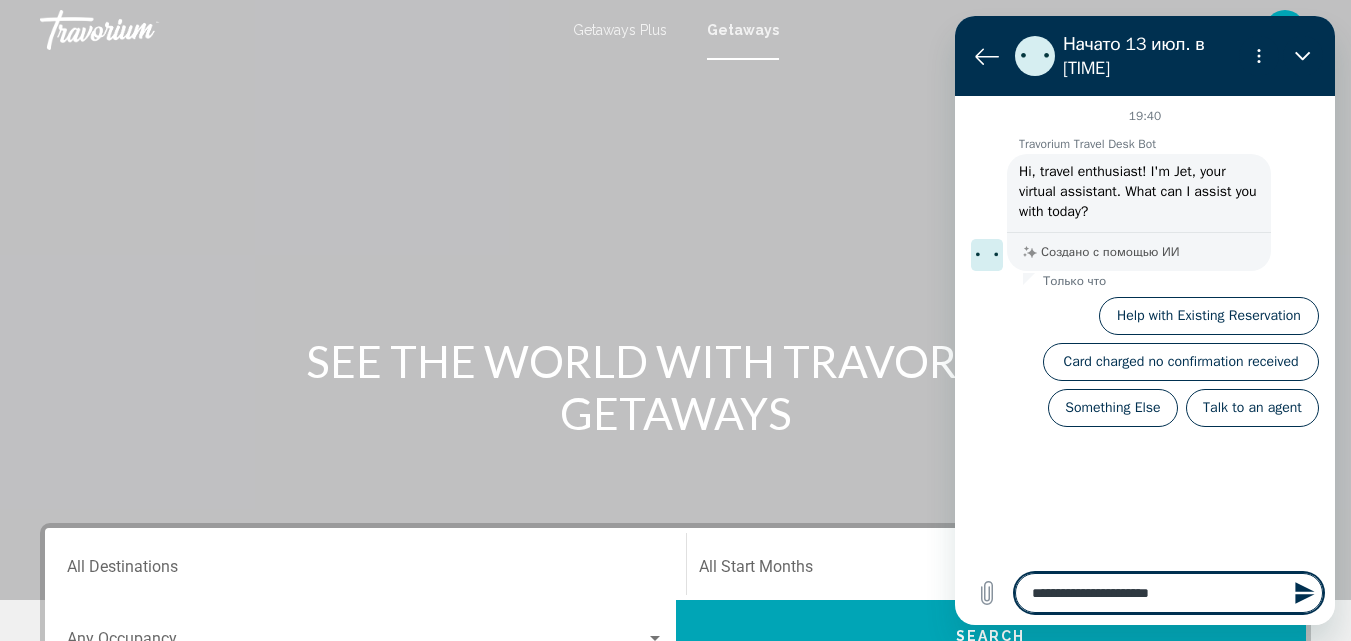 type on "**********" 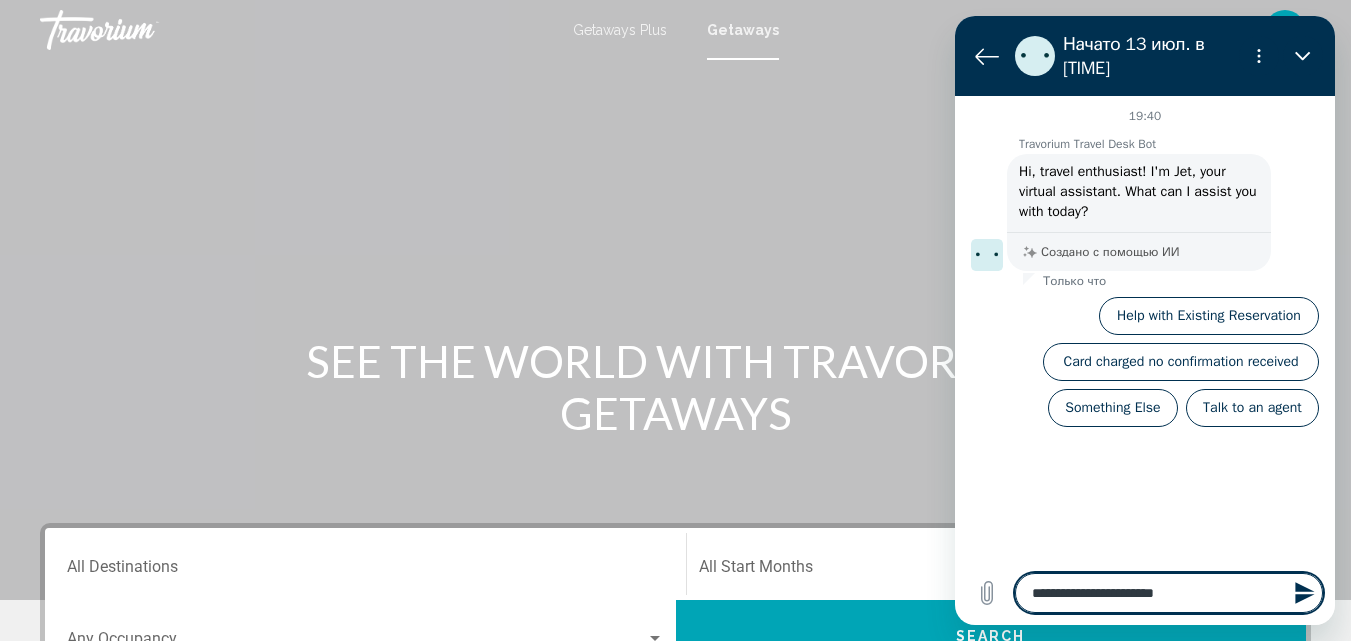 type on "**********" 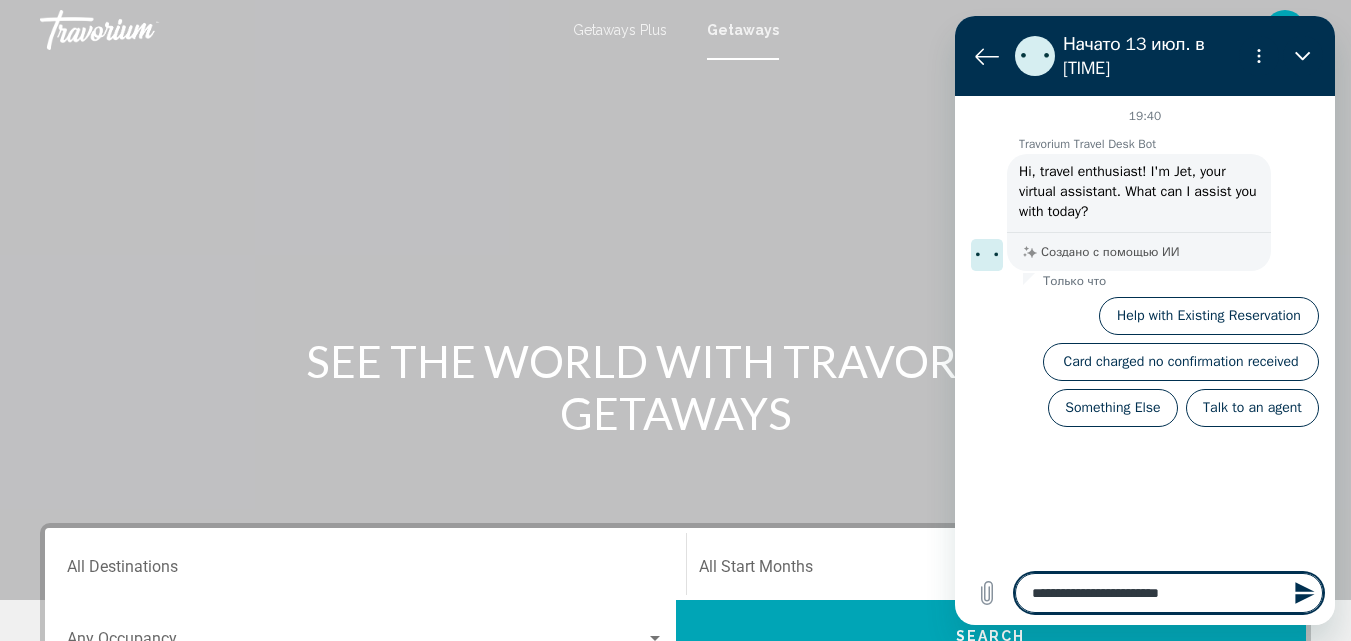 type on "*" 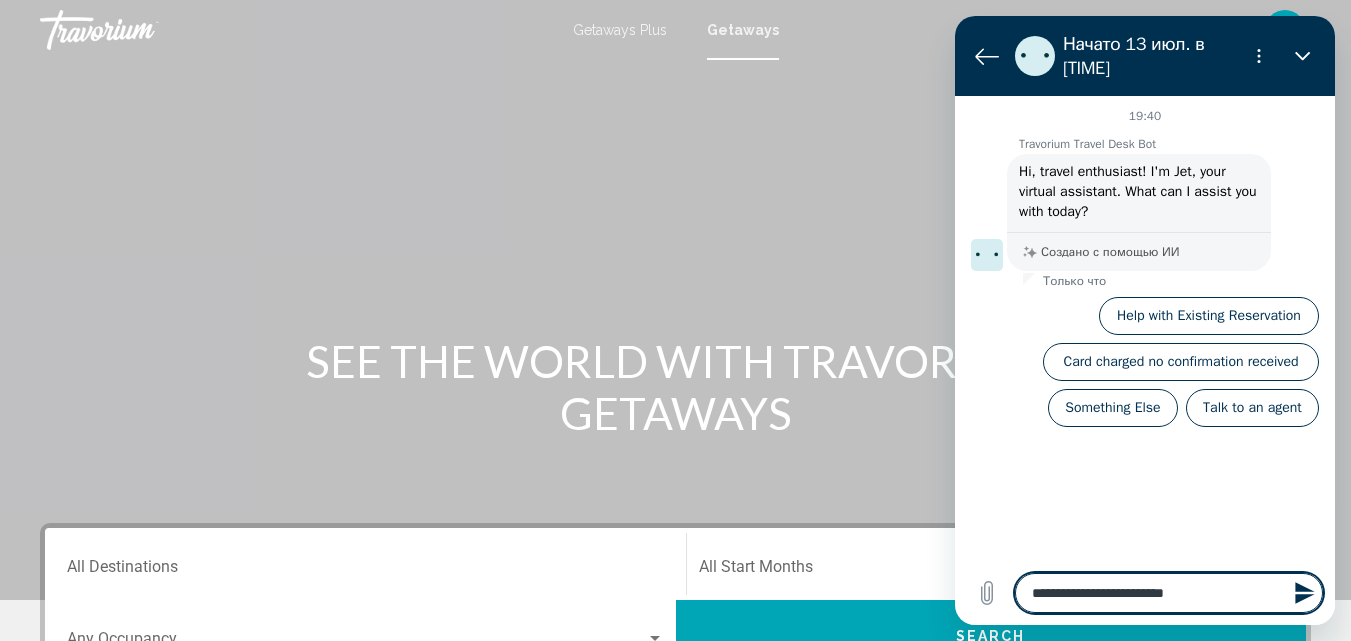 type on "**********" 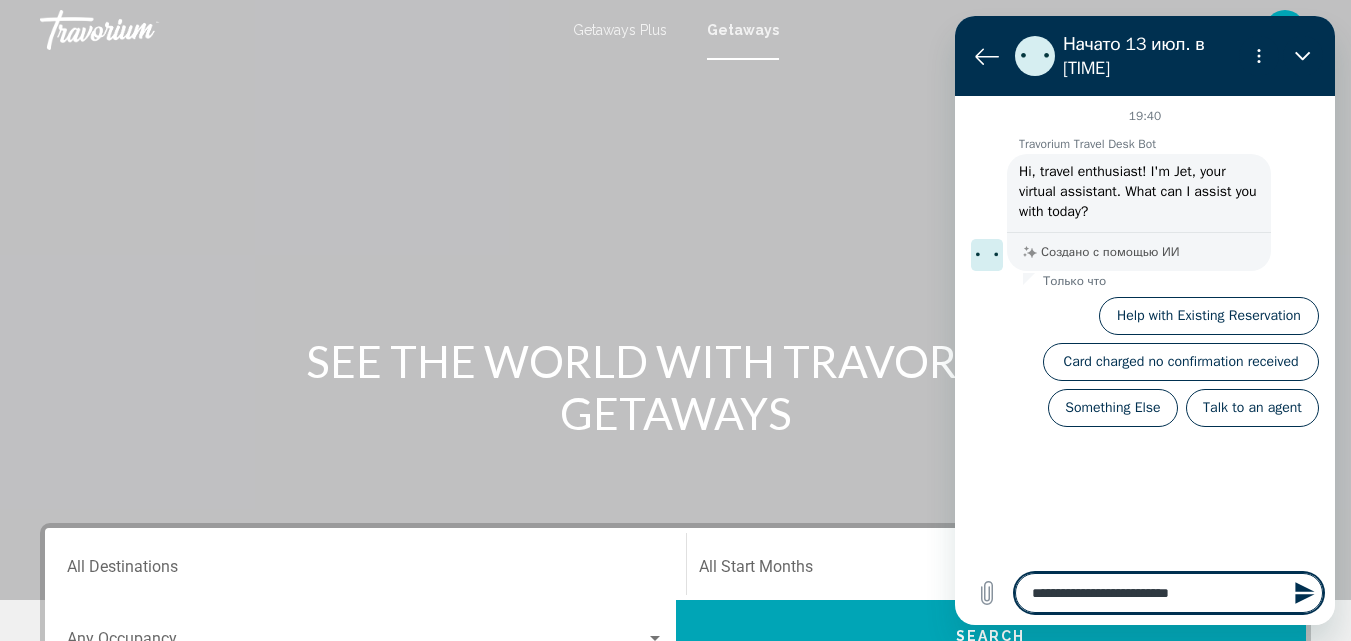 type on "**********" 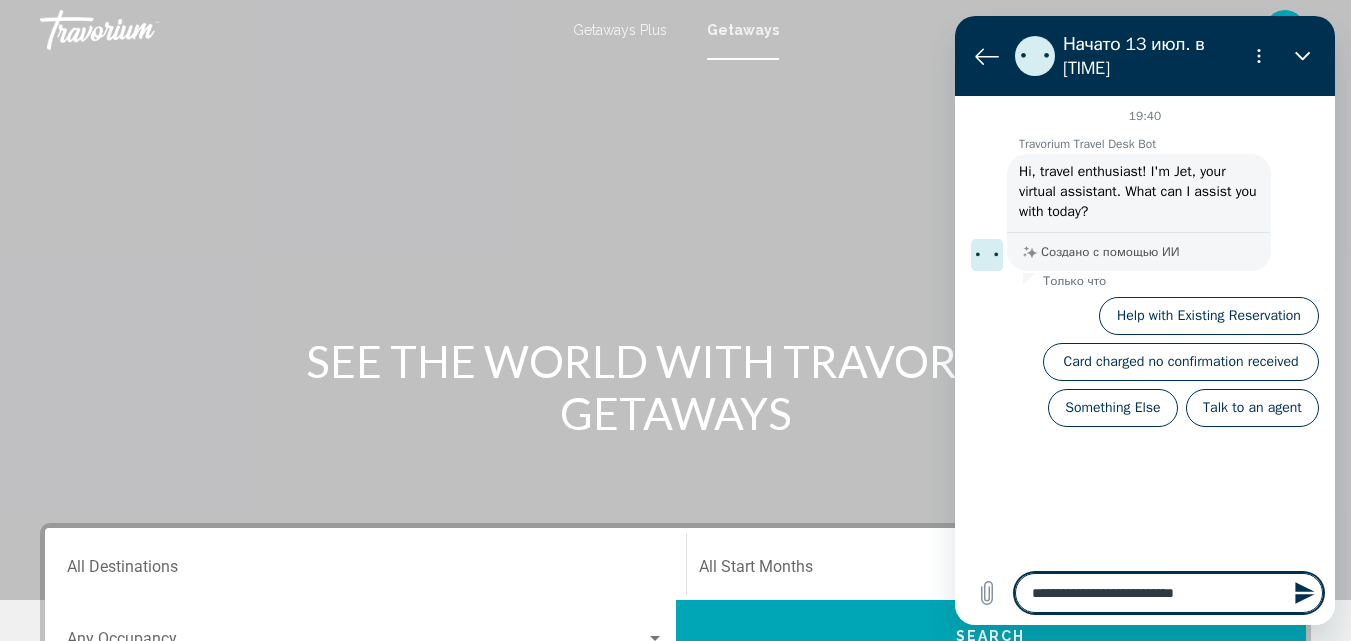 type on "**********" 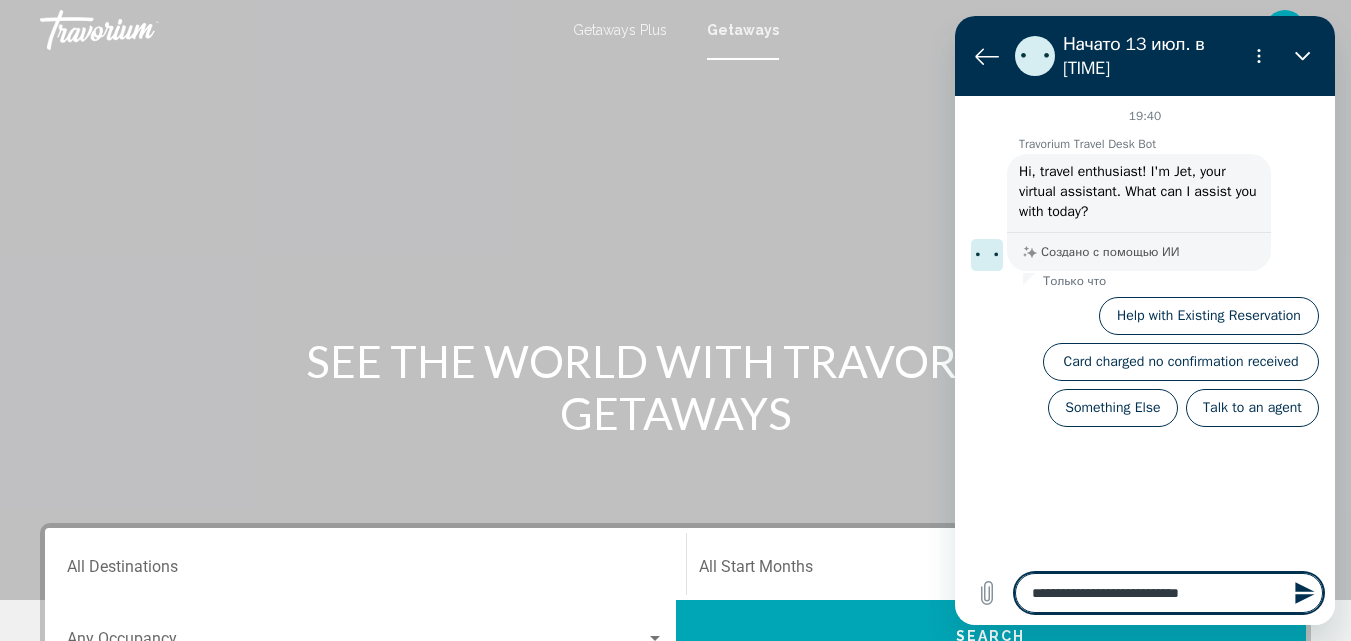 type on "**********" 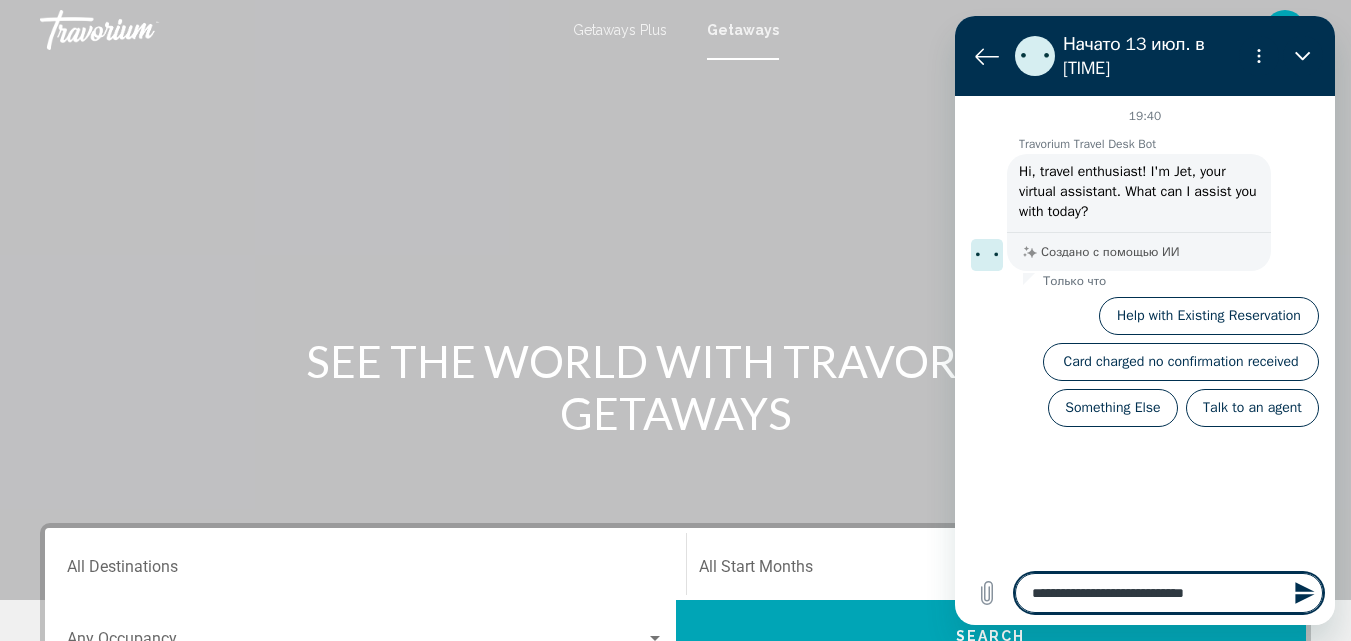 type on "**********" 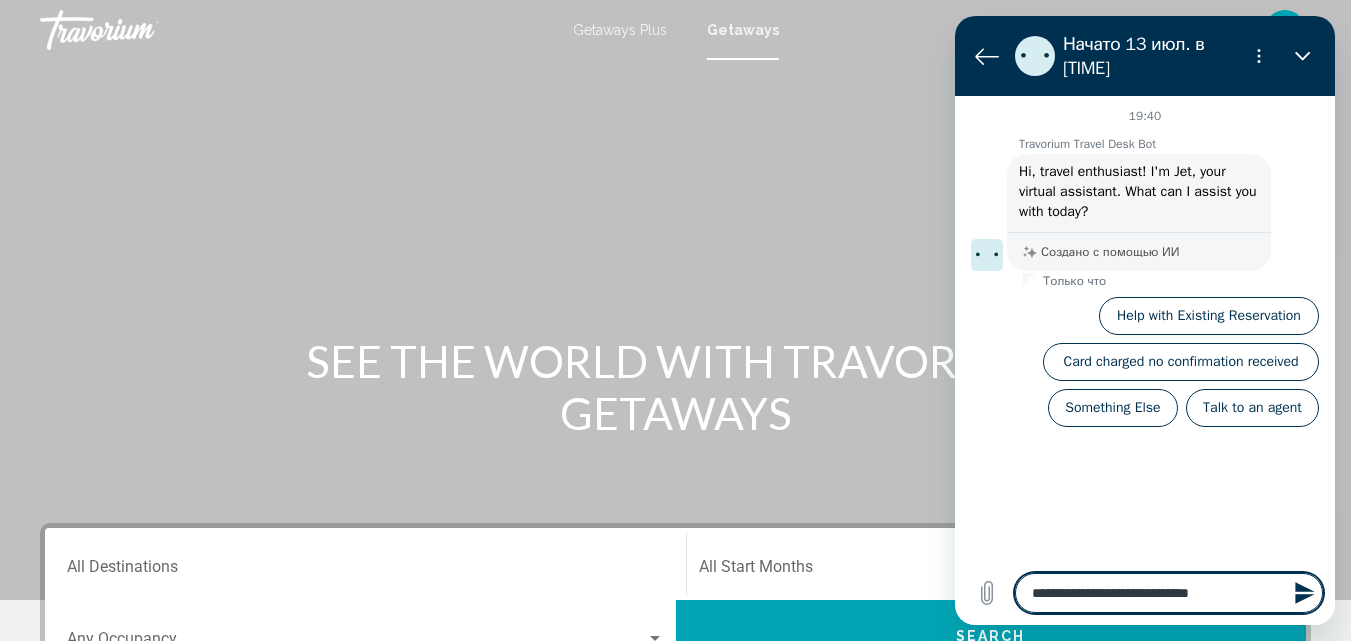 click on "**********" at bounding box center (1169, 593) 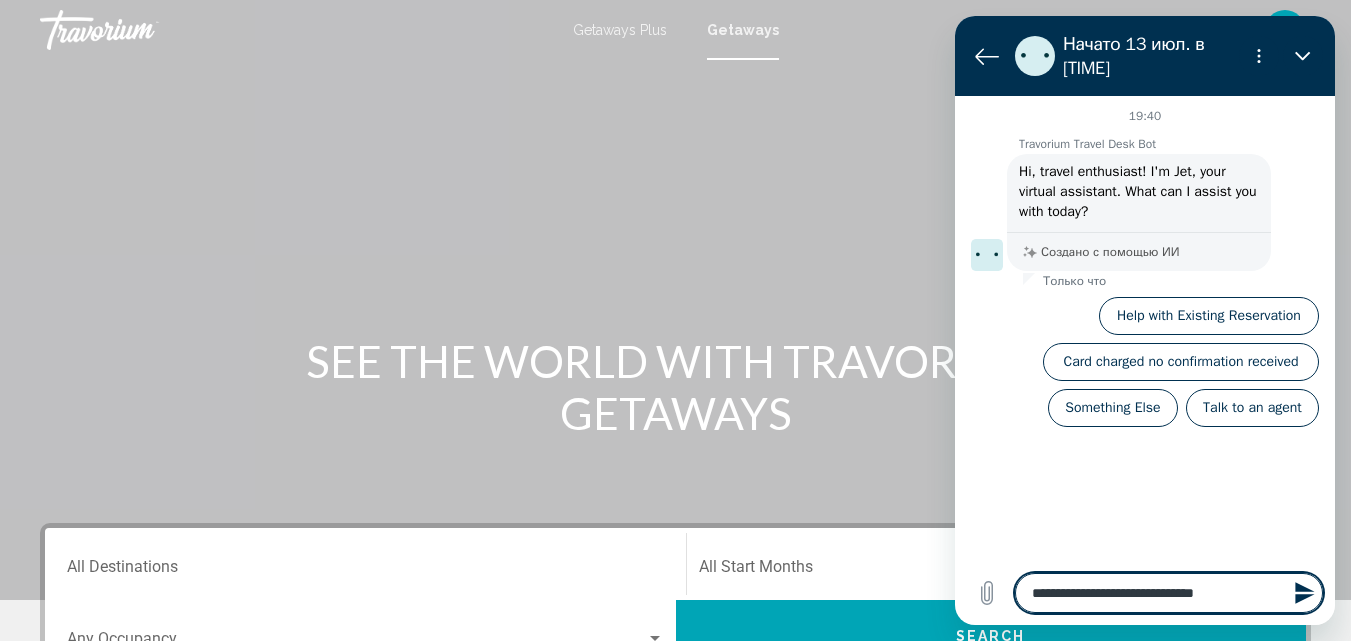 type on "**********" 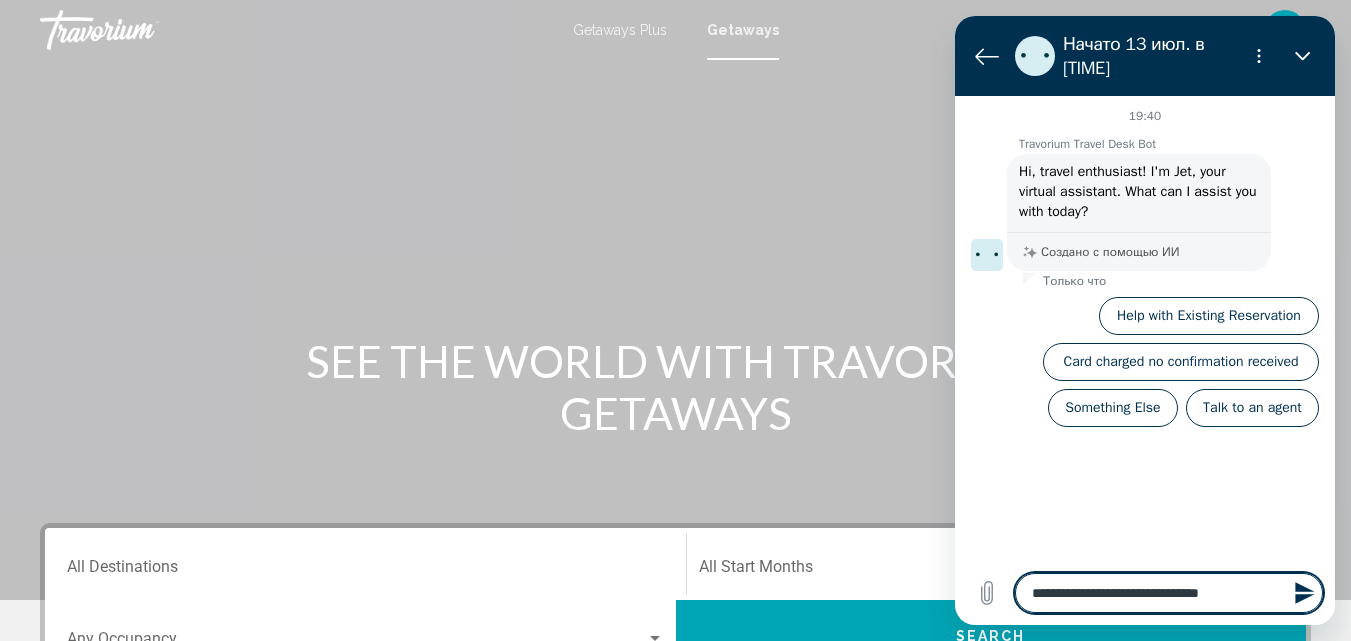 type on "**********" 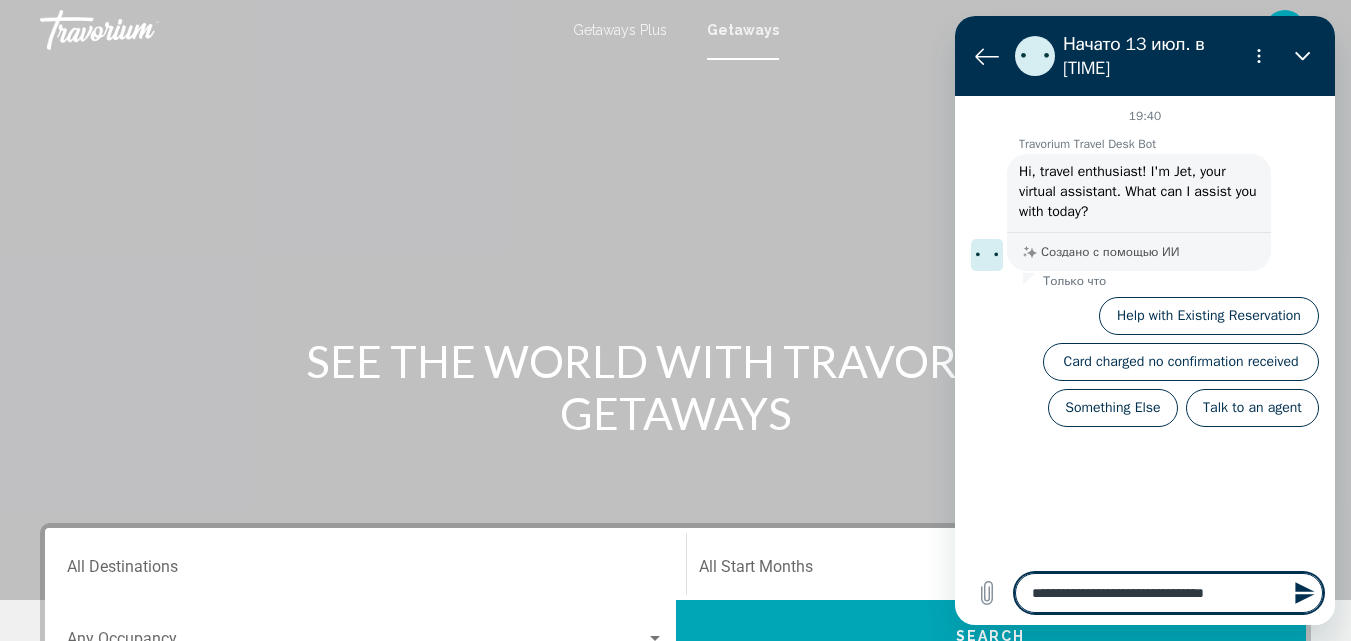 type on "**********" 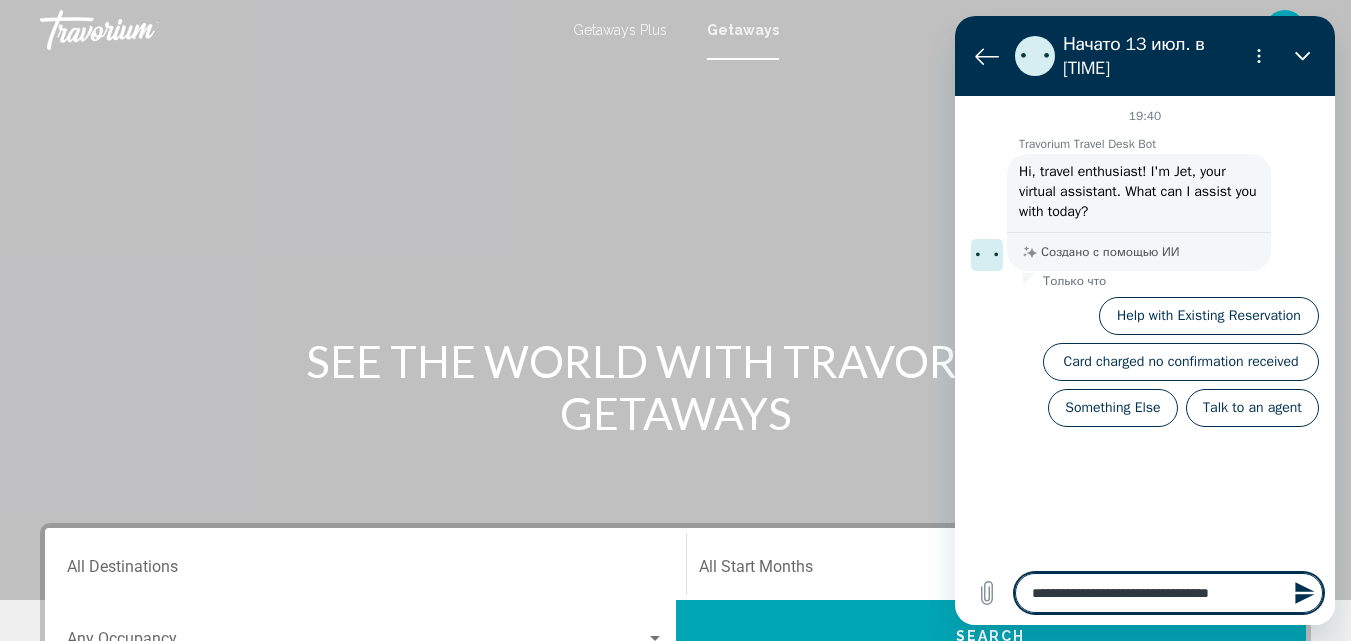 type on "*" 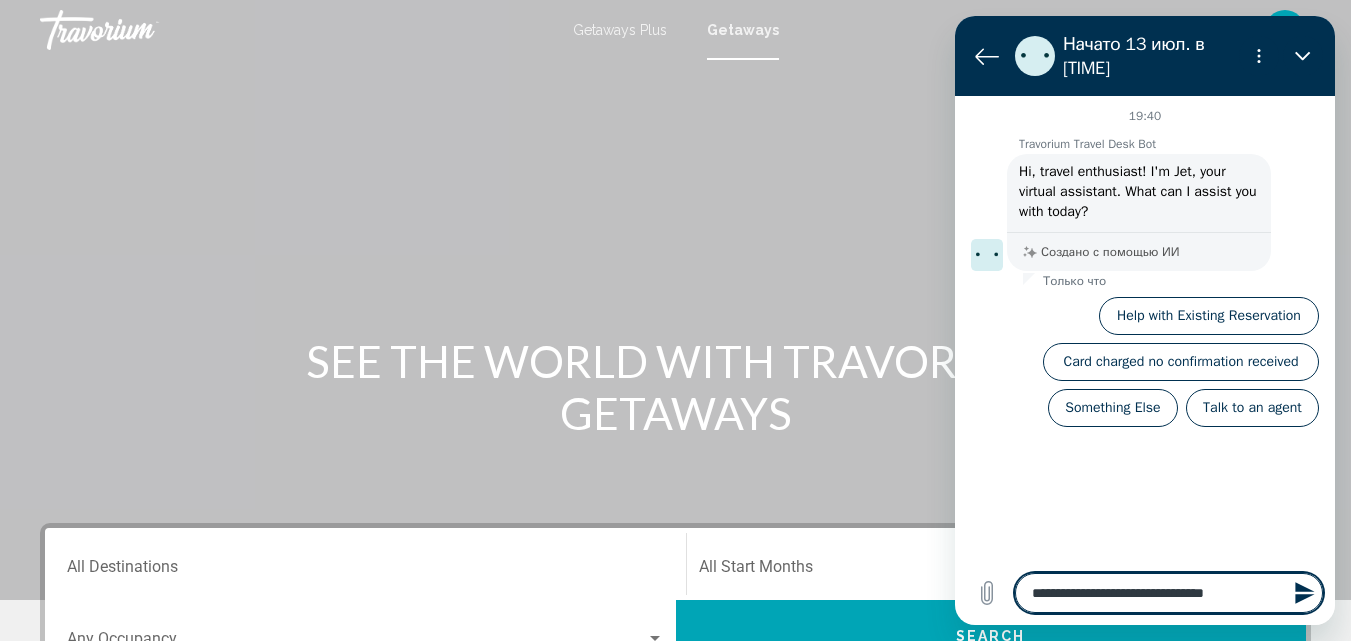 type on "**********" 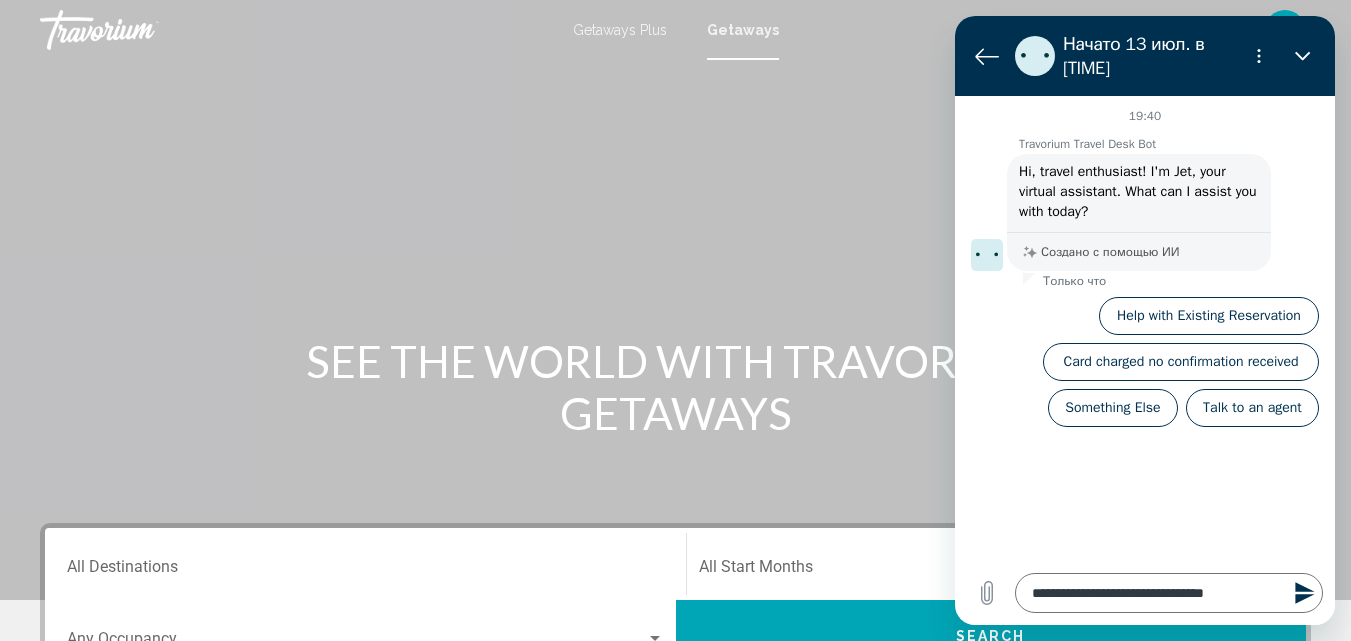 click 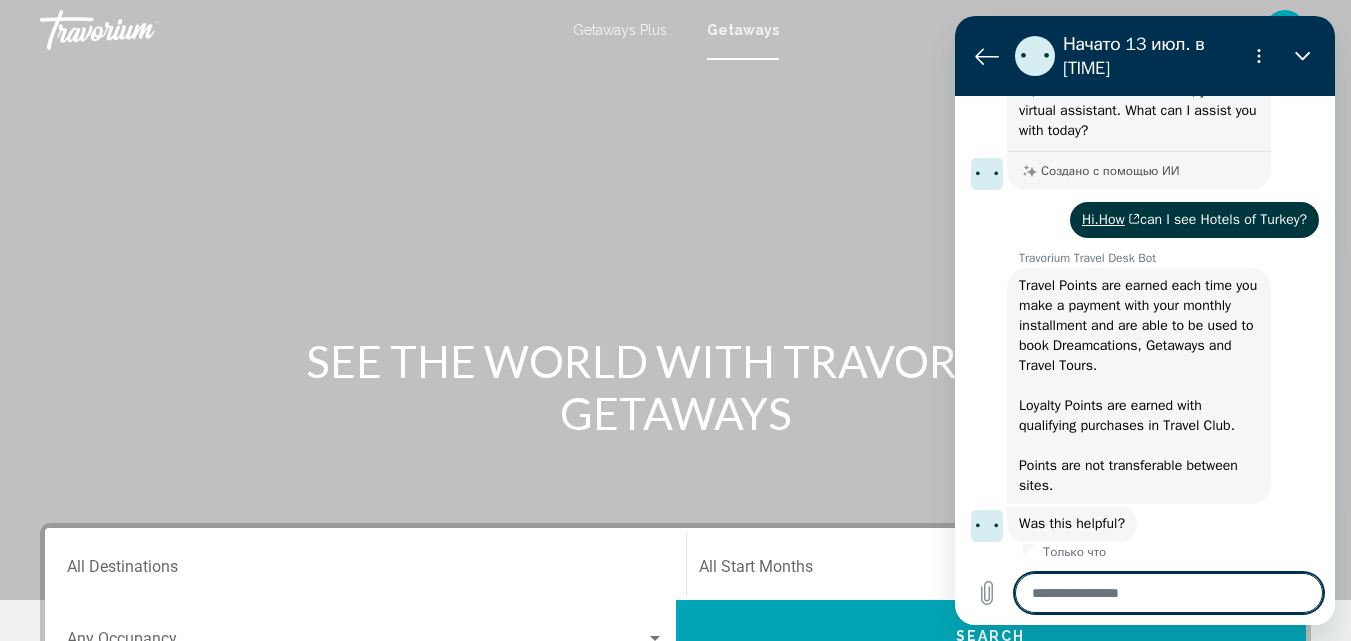scroll, scrollTop: 131, scrollLeft: 0, axis: vertical 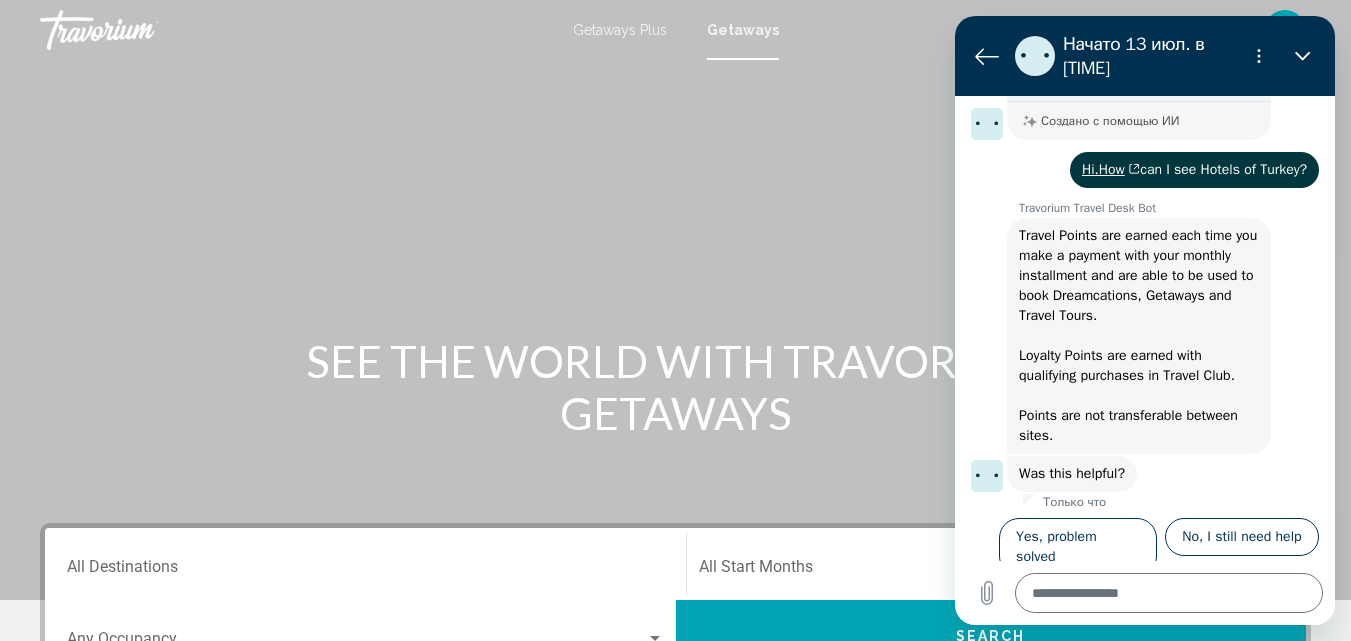 type on "*" 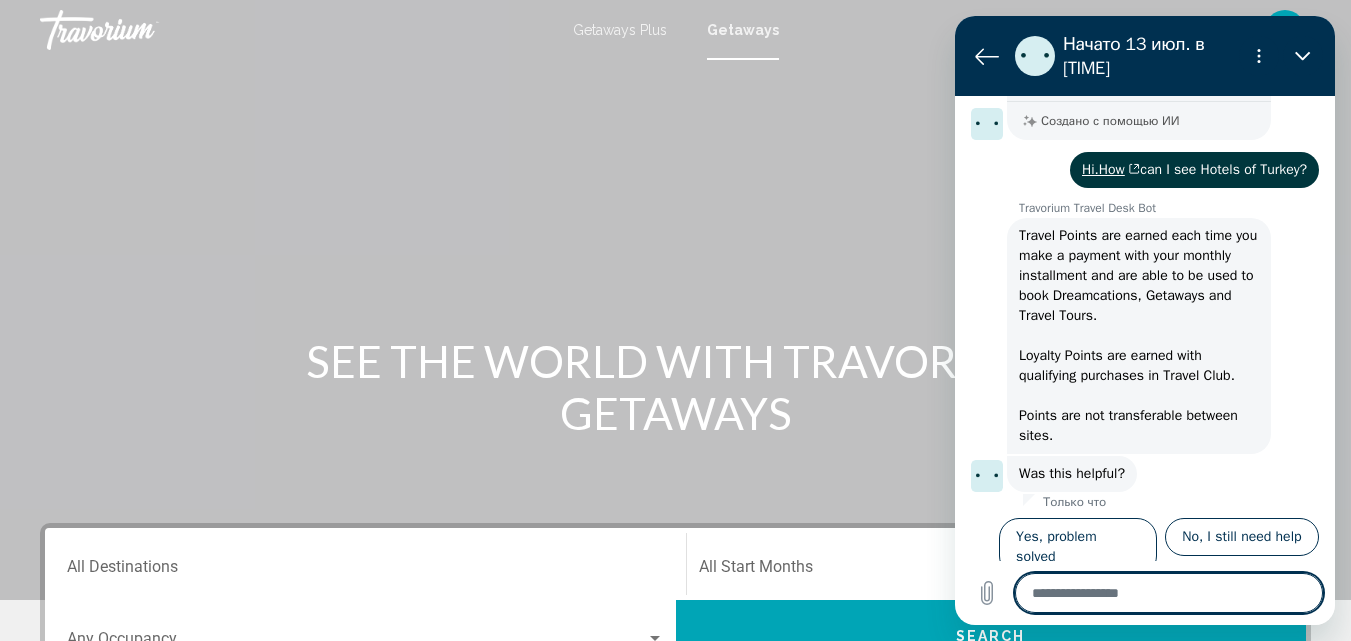 click at bounding box center (1169, 593) 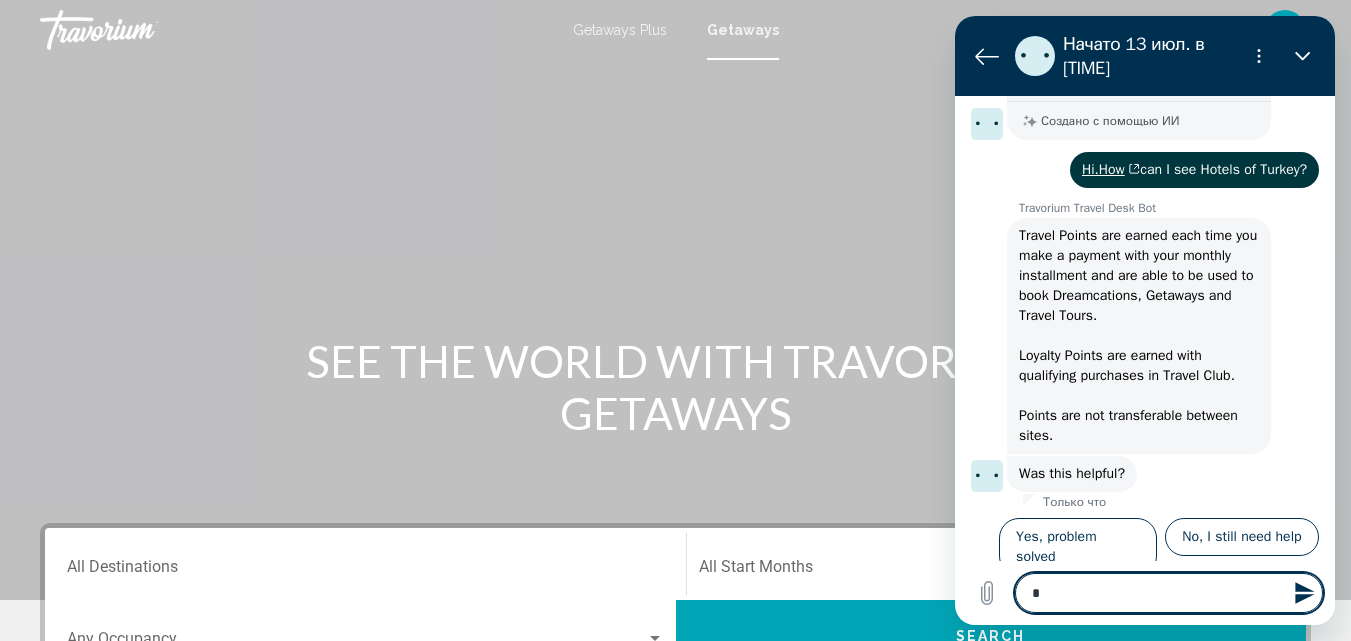 type on "**" 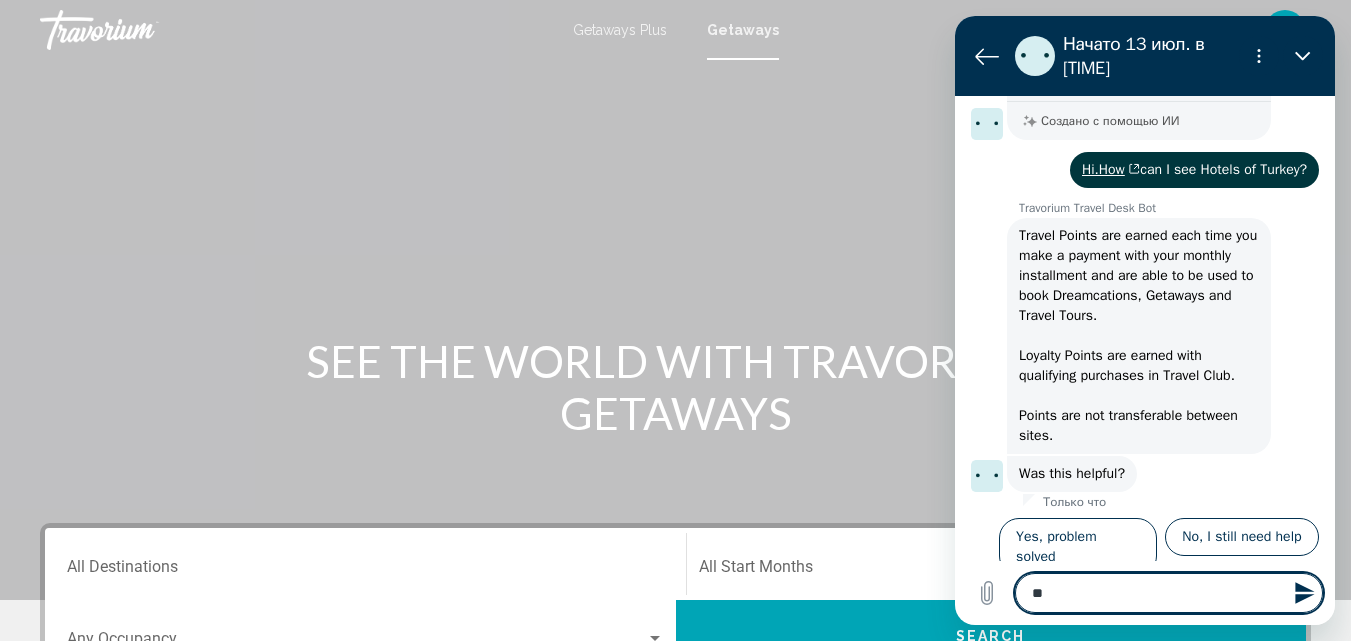type on "***" 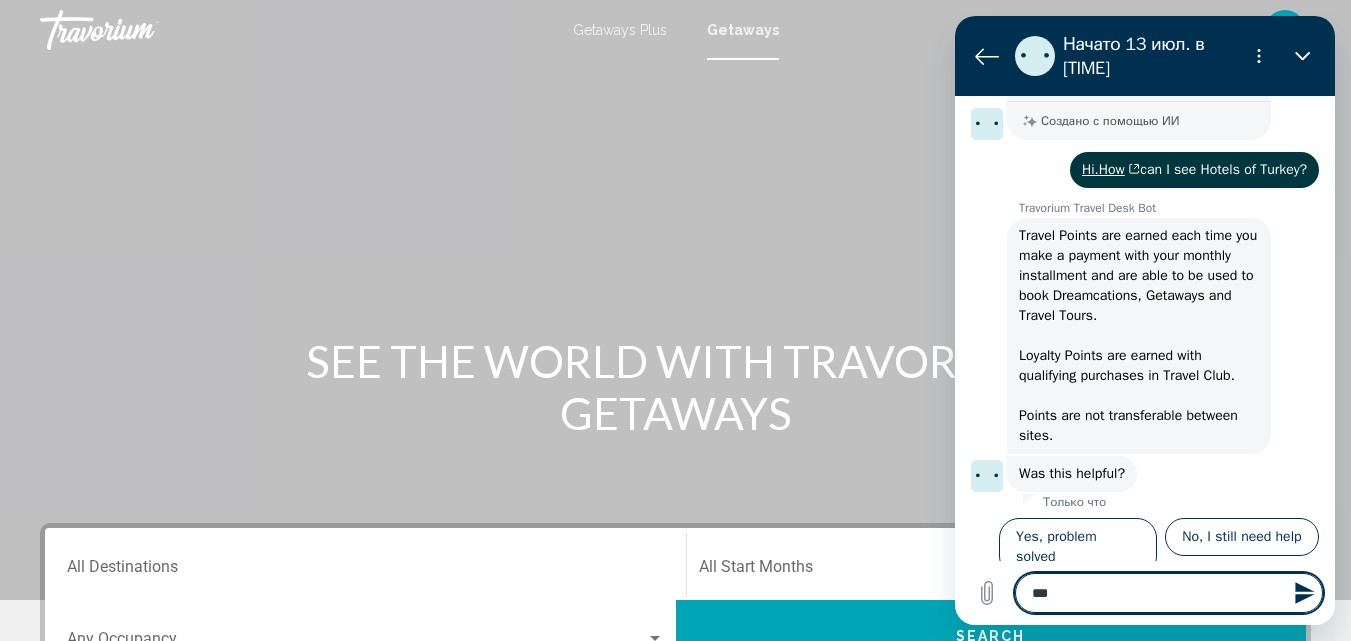 type on "***" 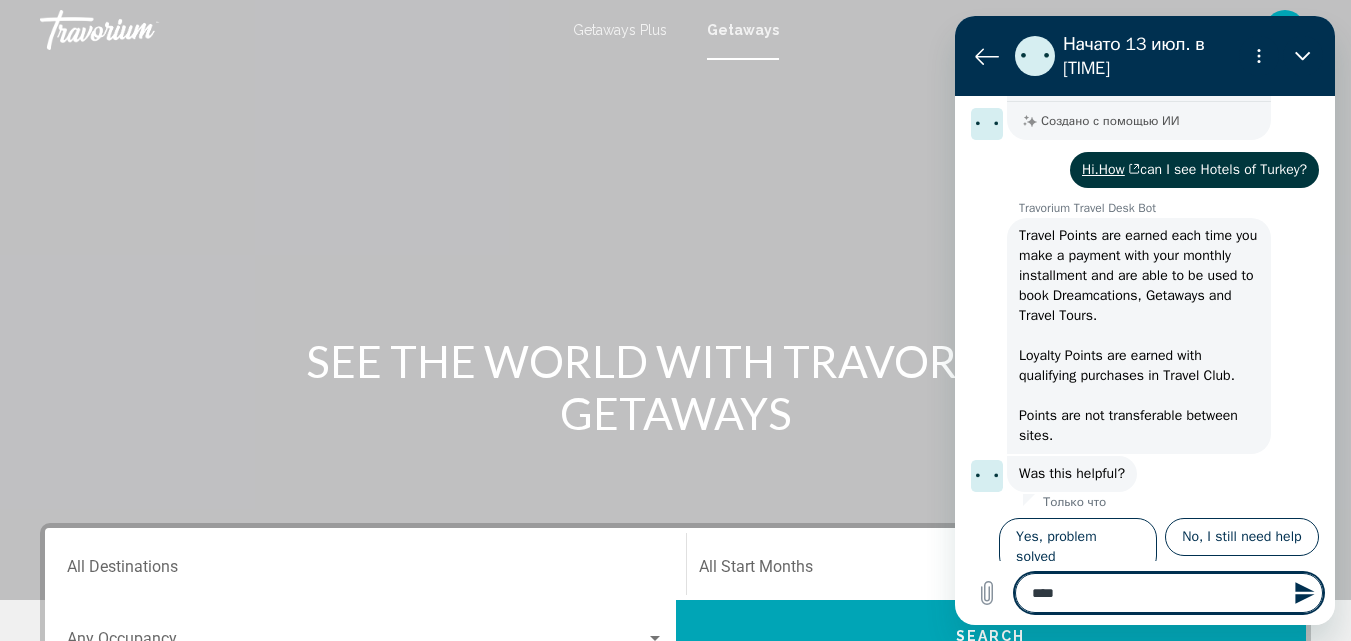 type on "*****" 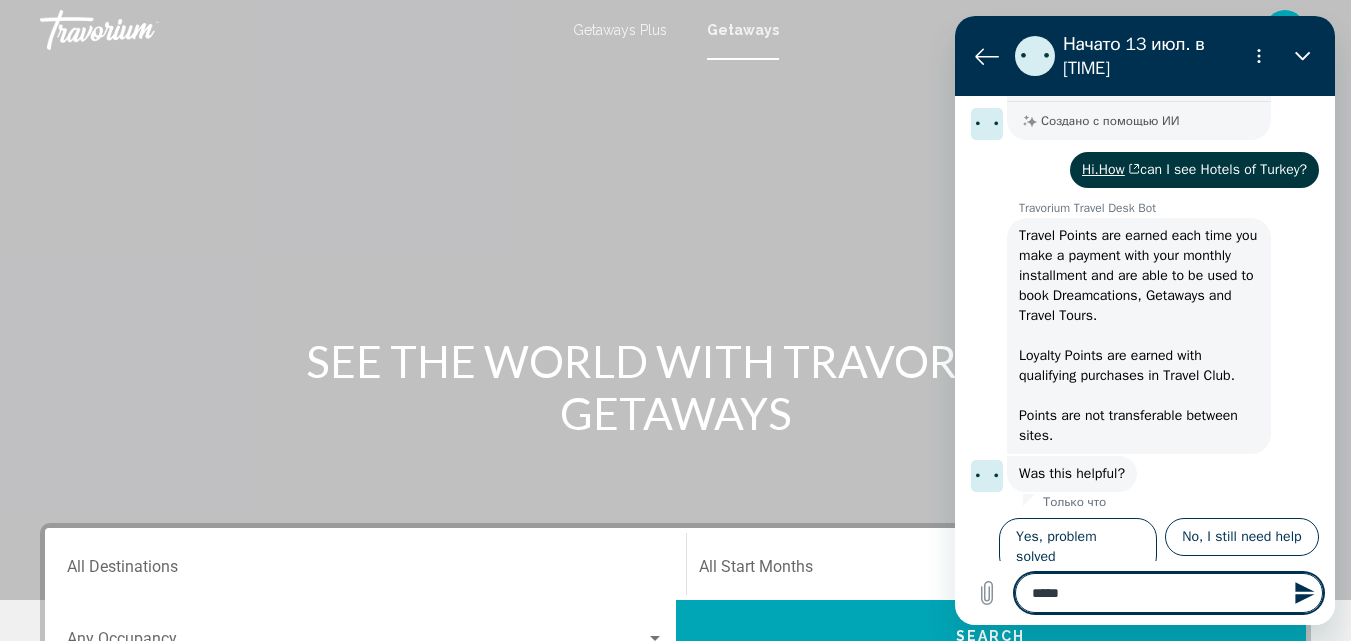 type on "******" 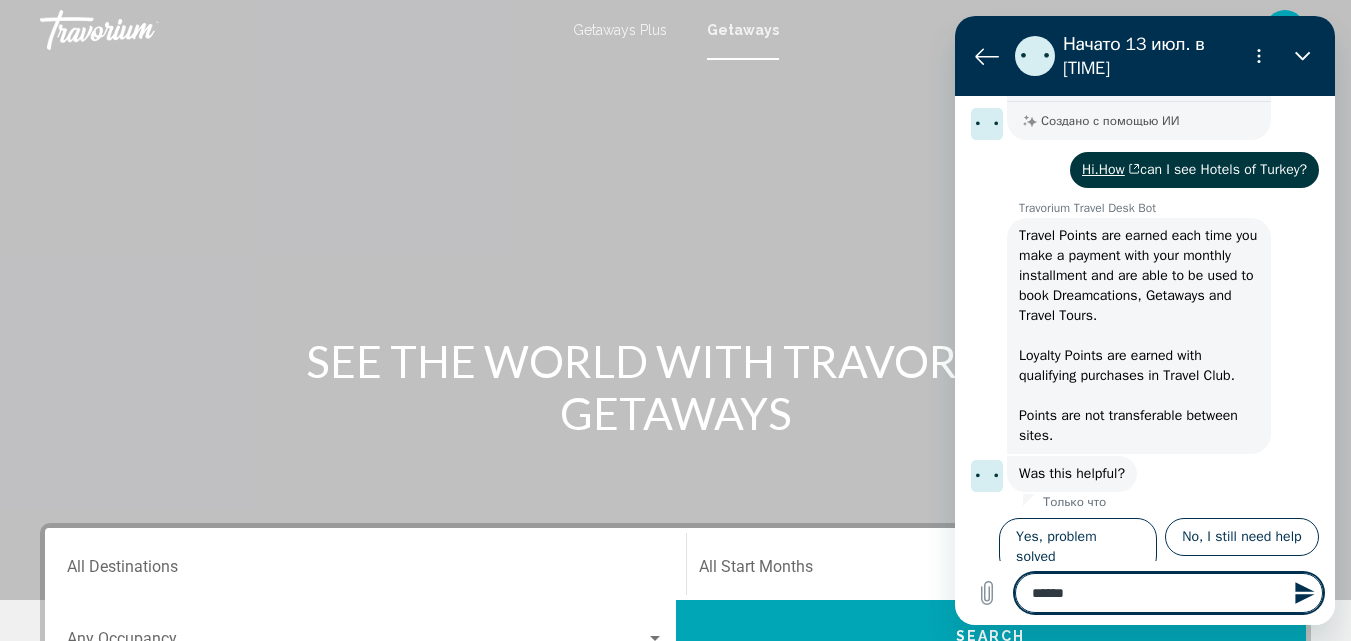type on "*******" 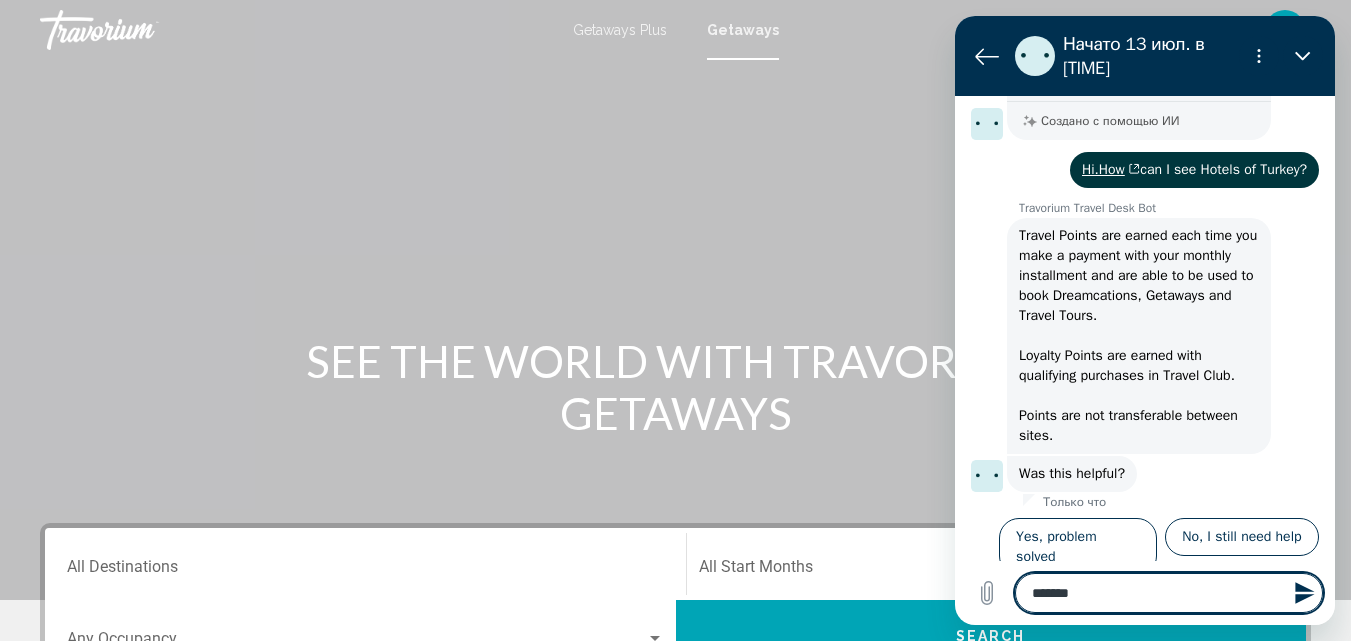 type on "*******" 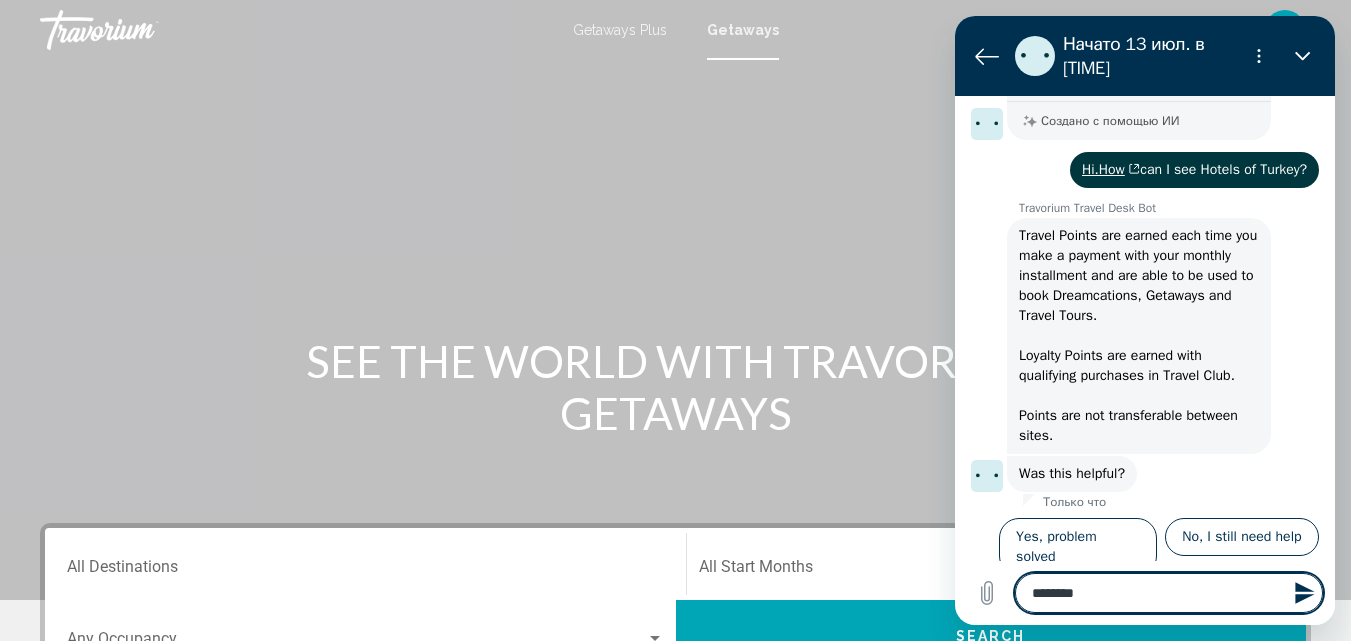 type on "*********" 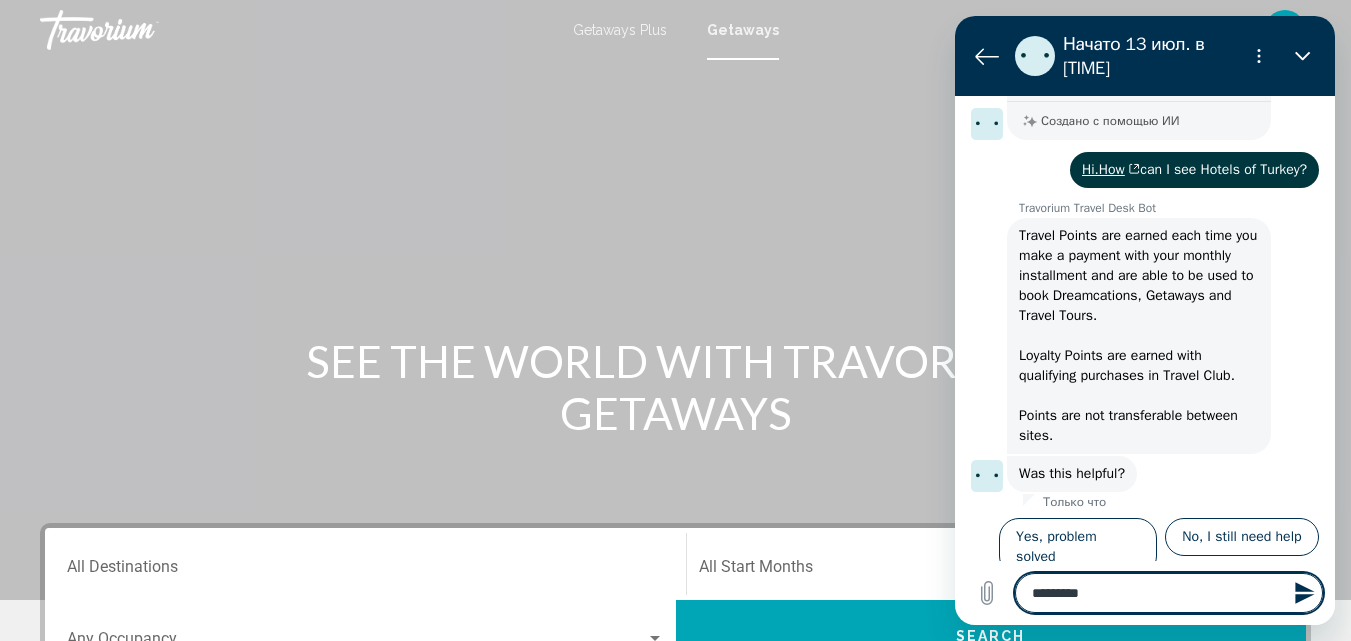 type on "*" 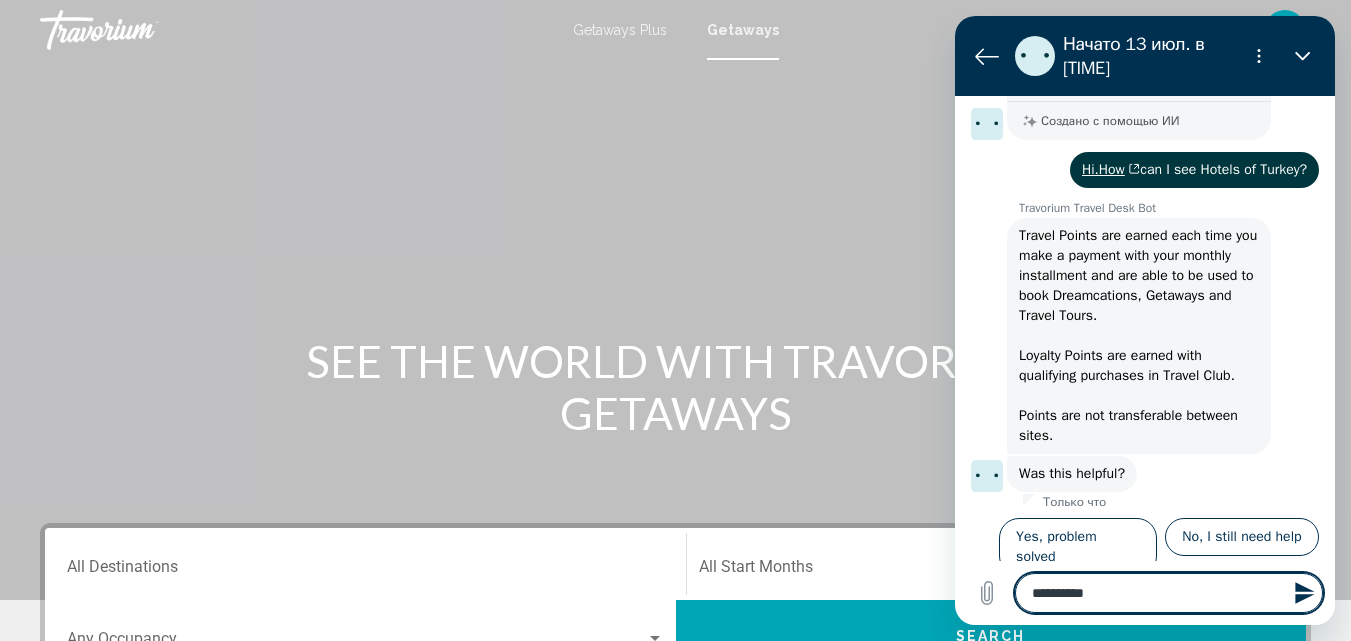 type on "*" 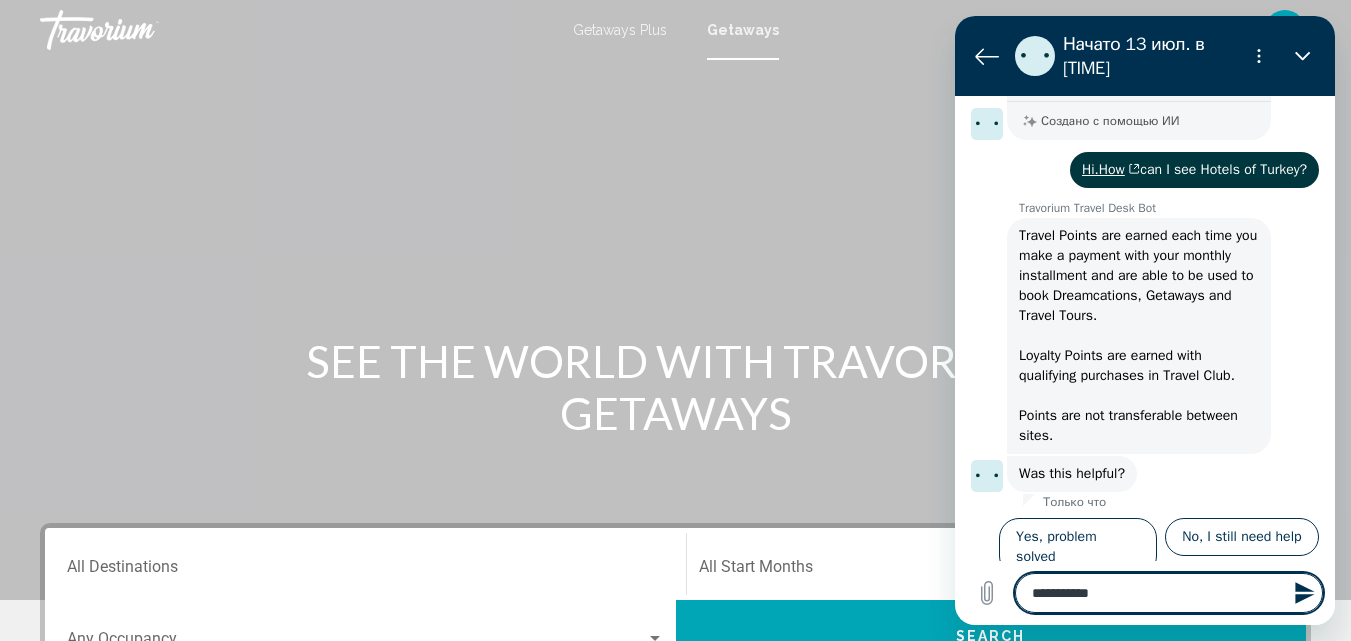 type on "**********" 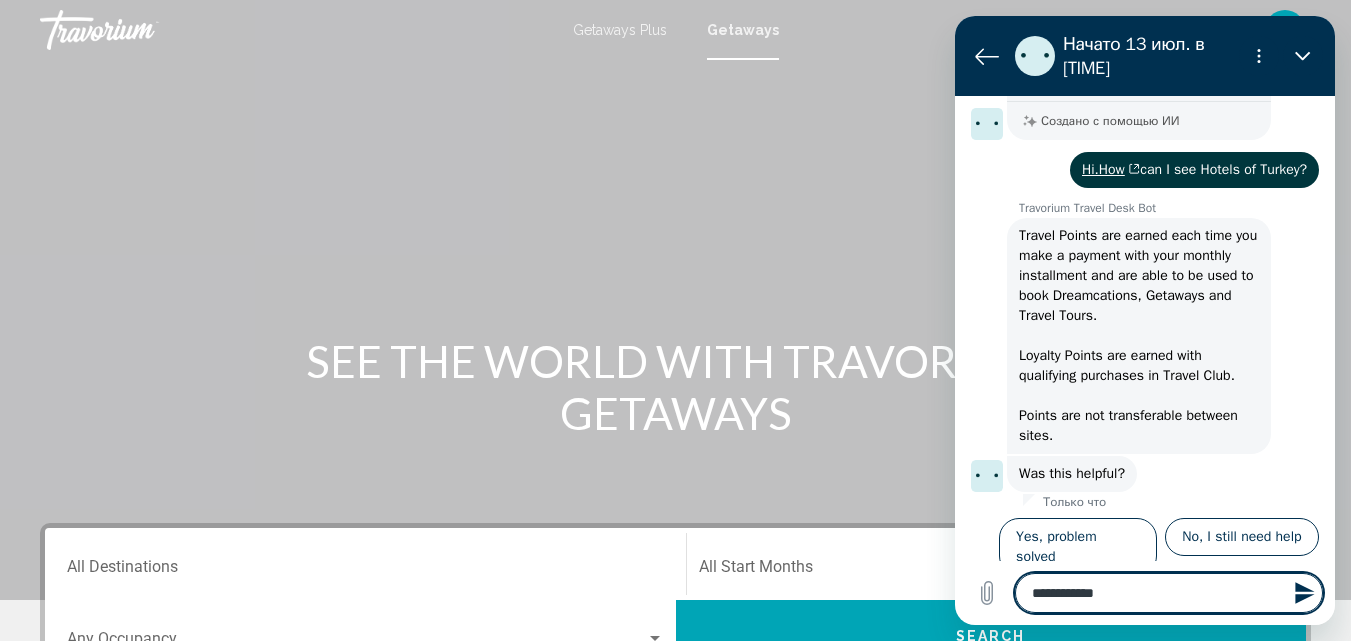 type on "**********" 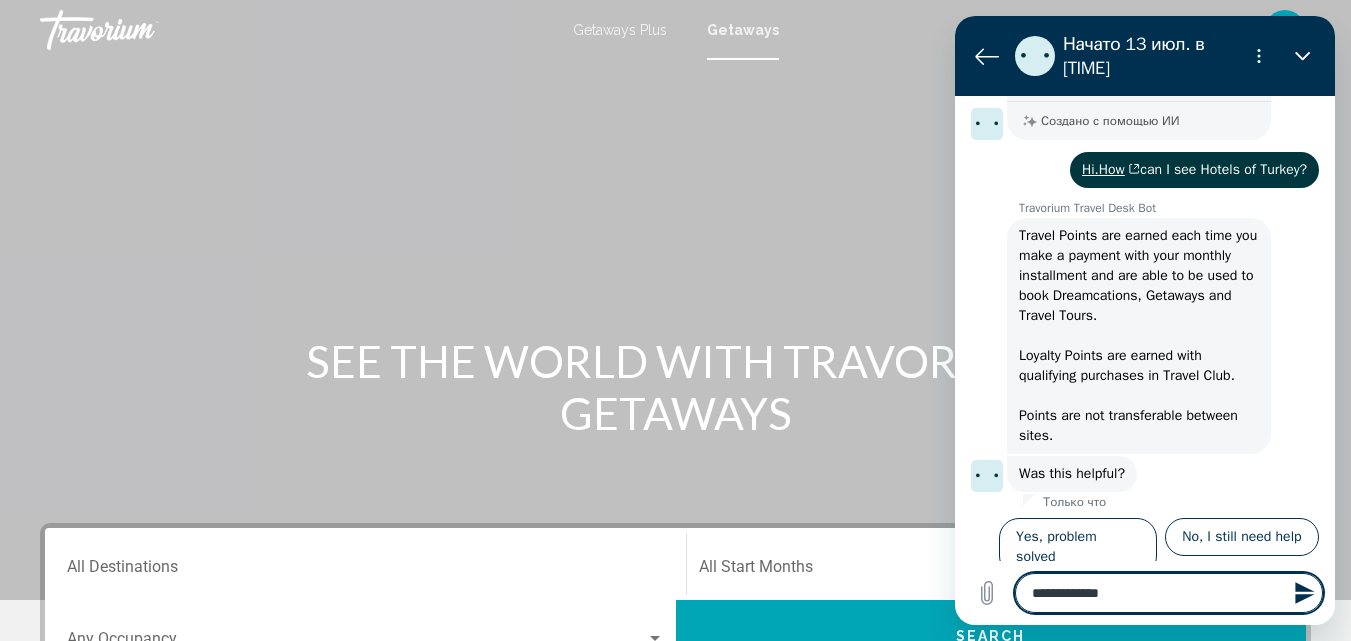 type on "**********" 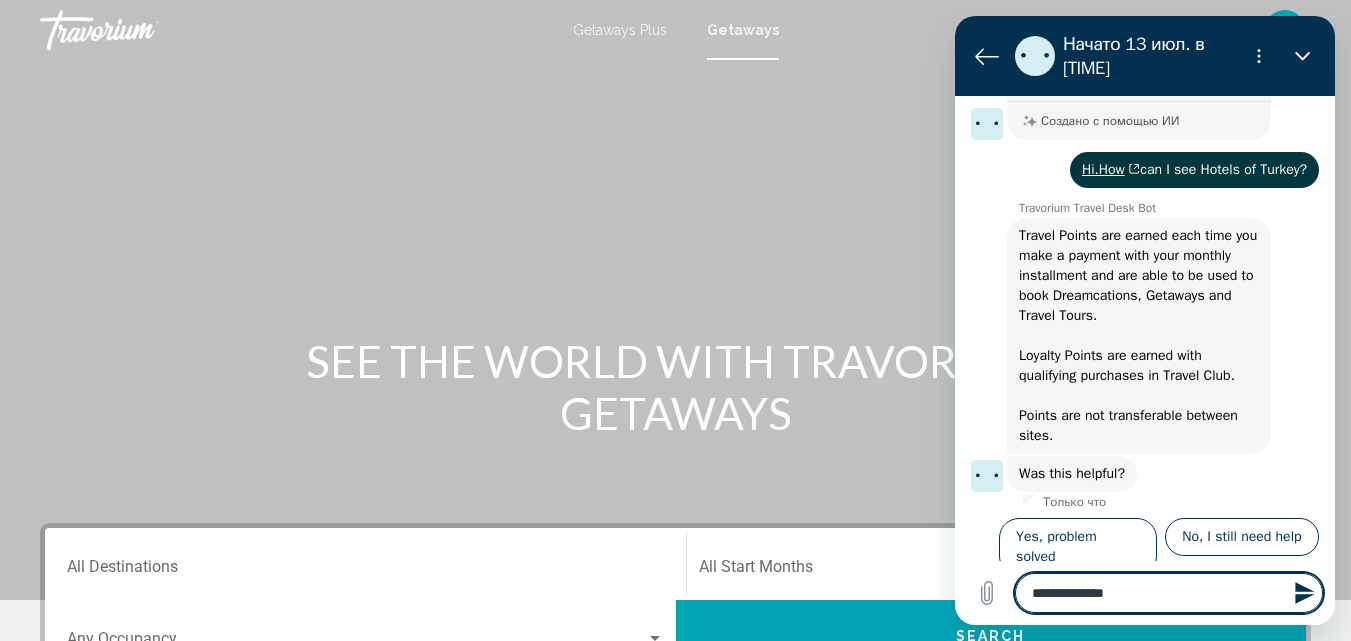 type on "**********" 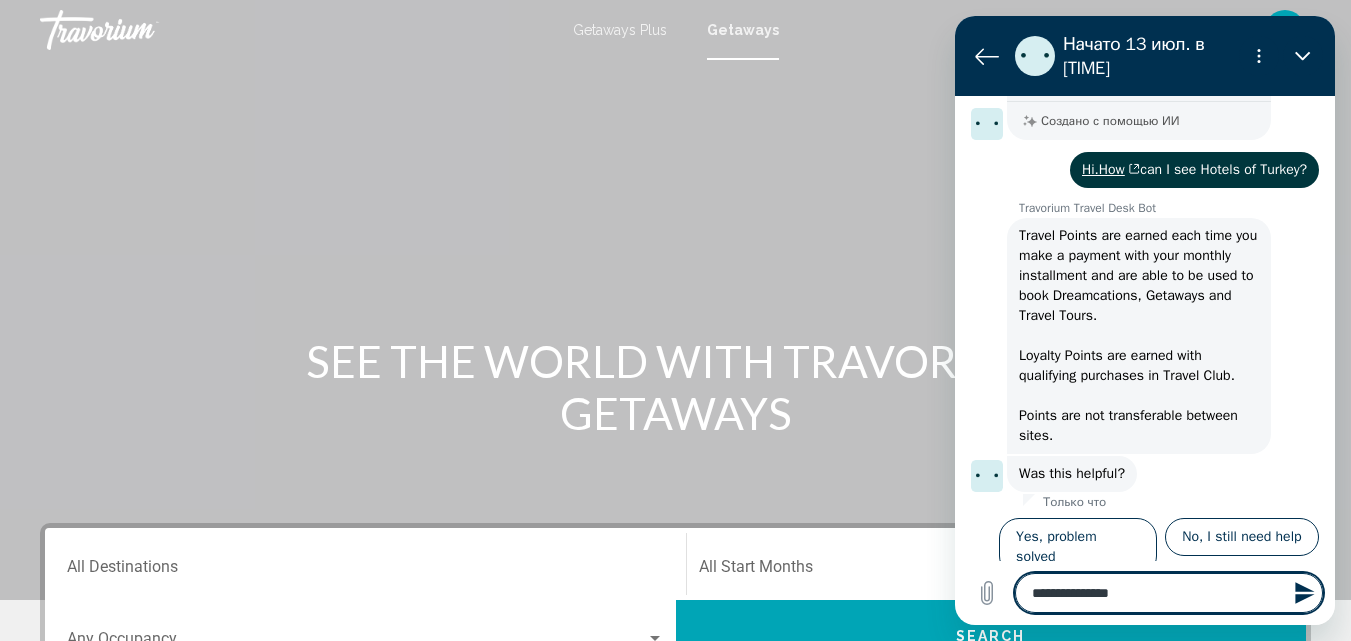 type on "**********" 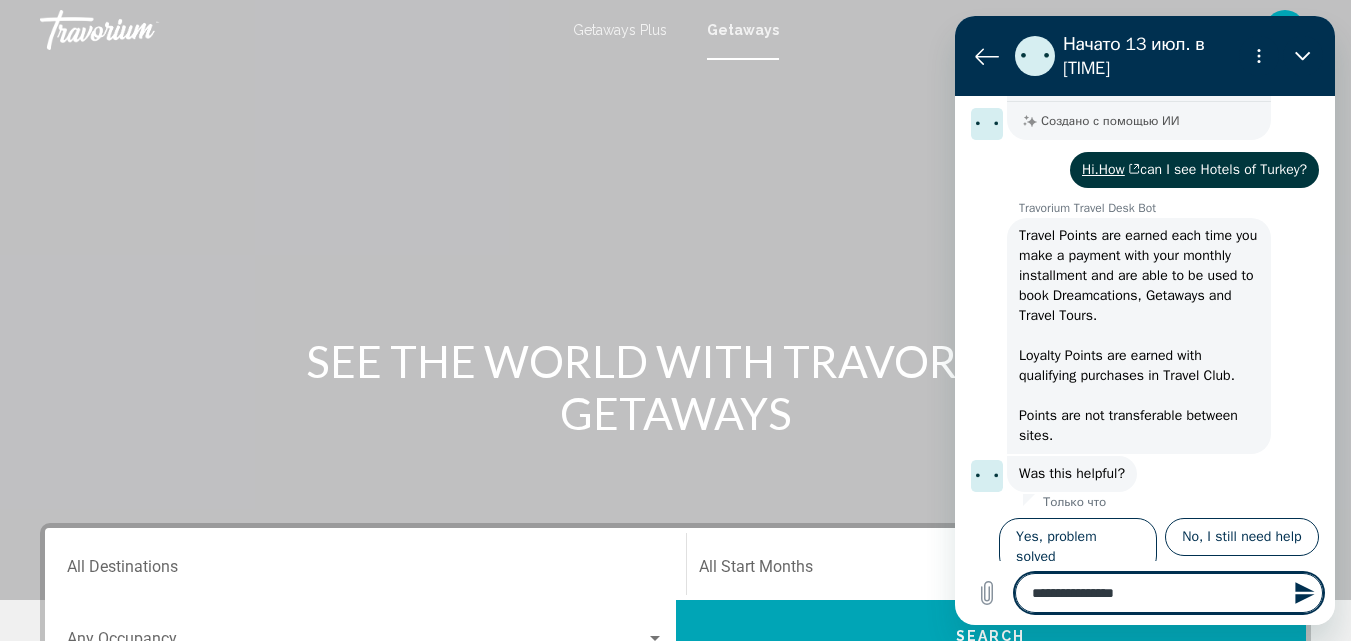 type on "**********" 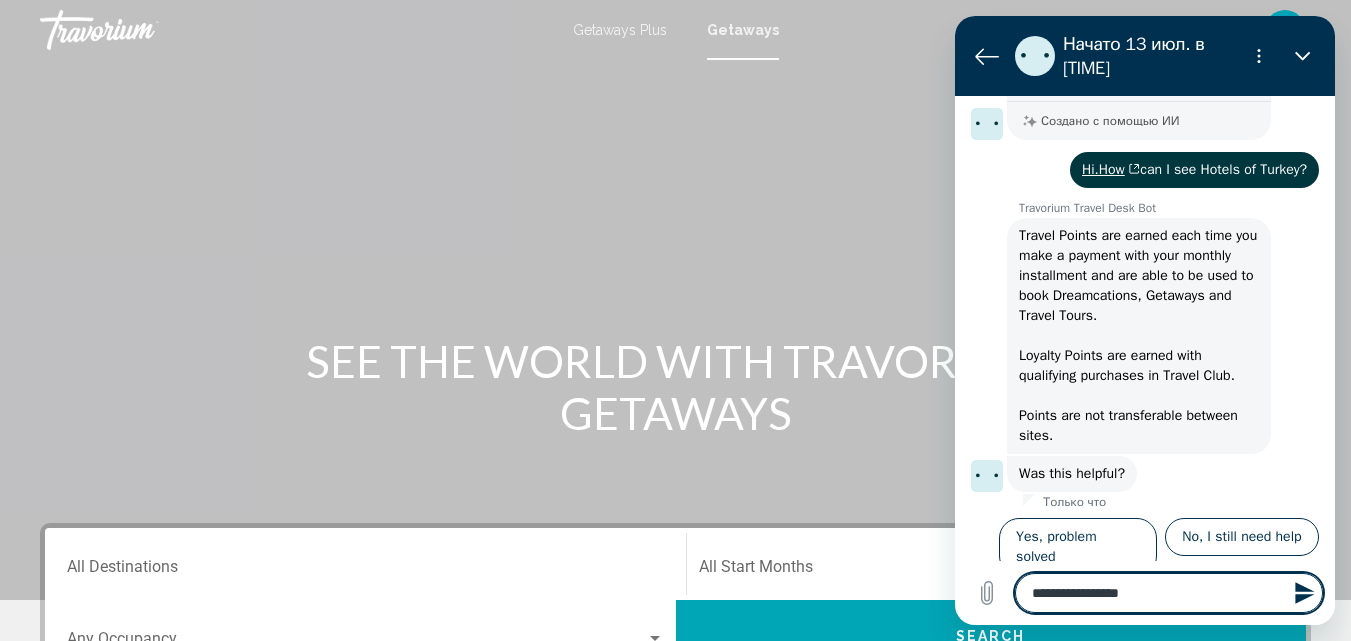 type on "**********" 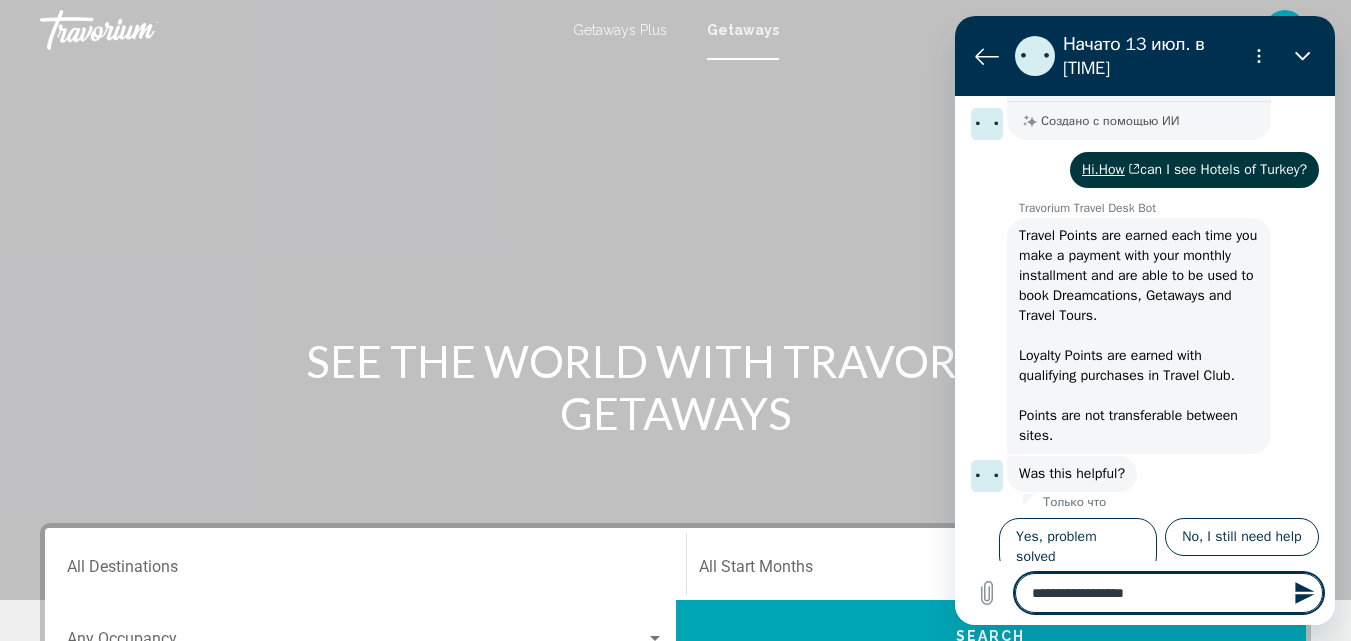 type on "**********" 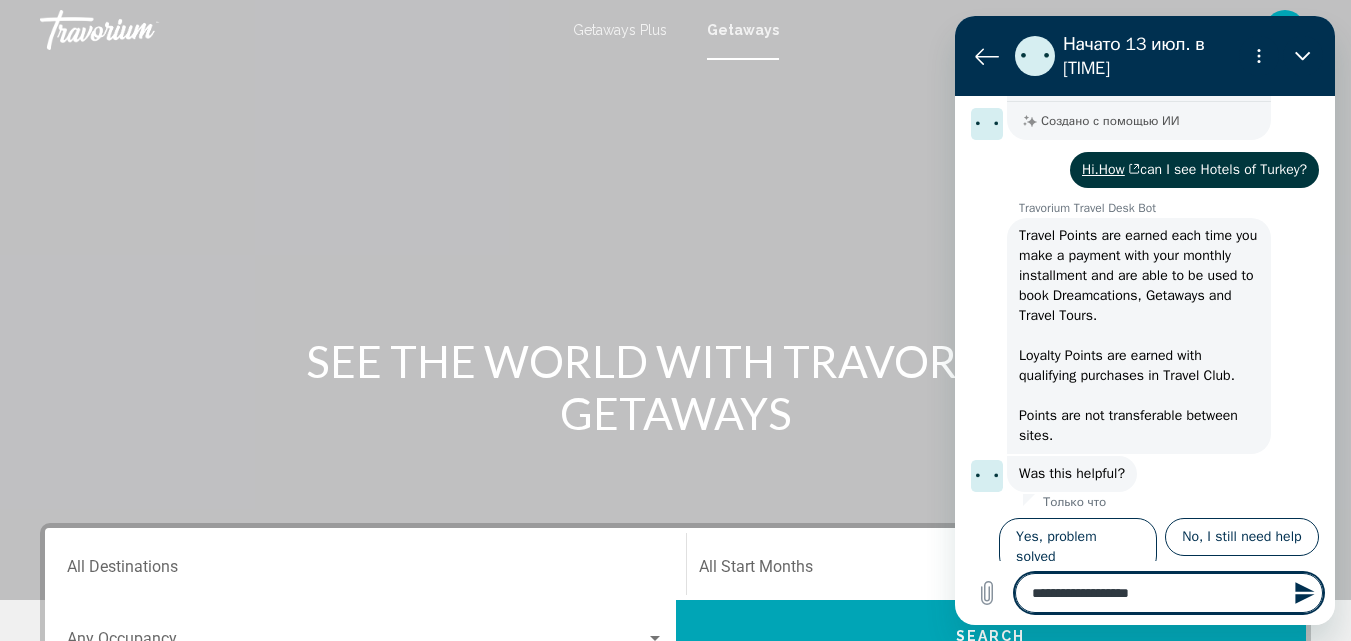 type on "**********" 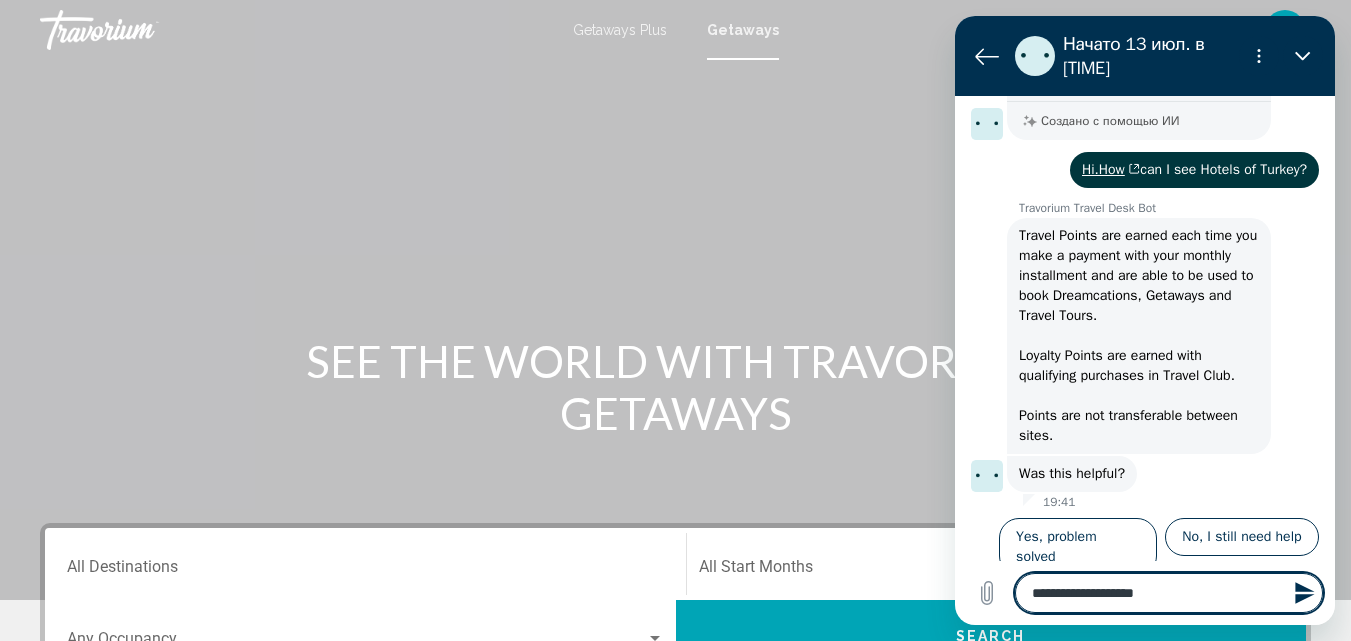 type on "**********" 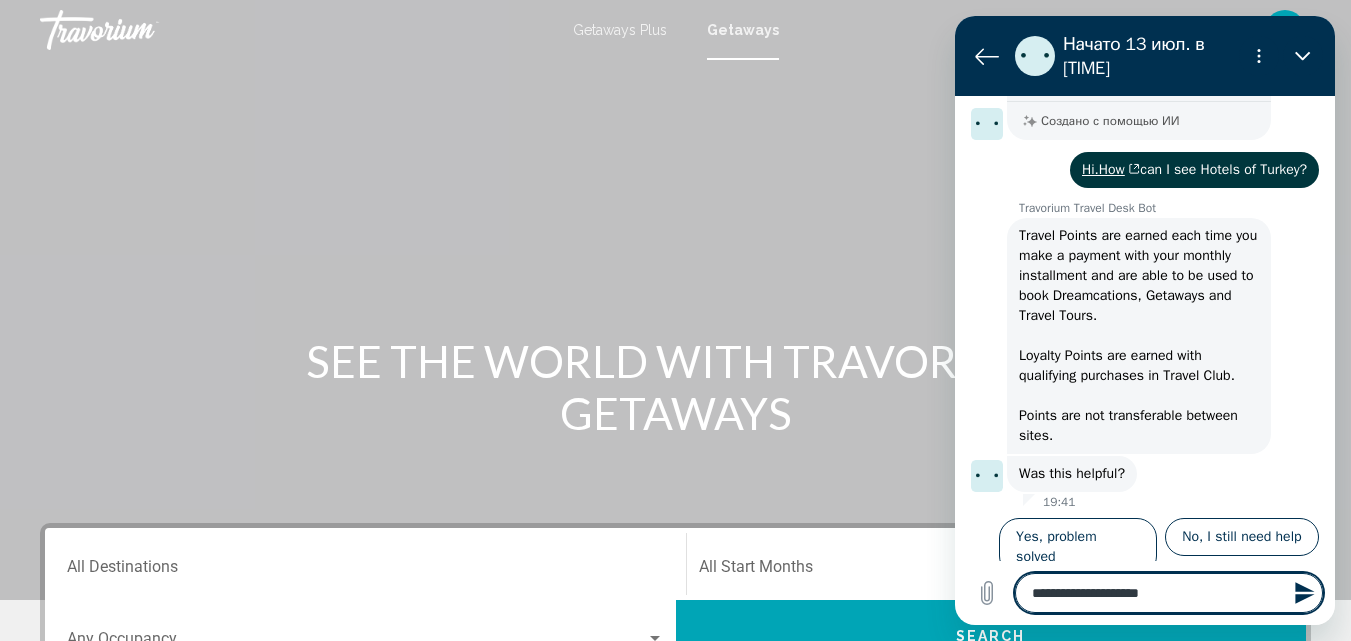 type on "**********" 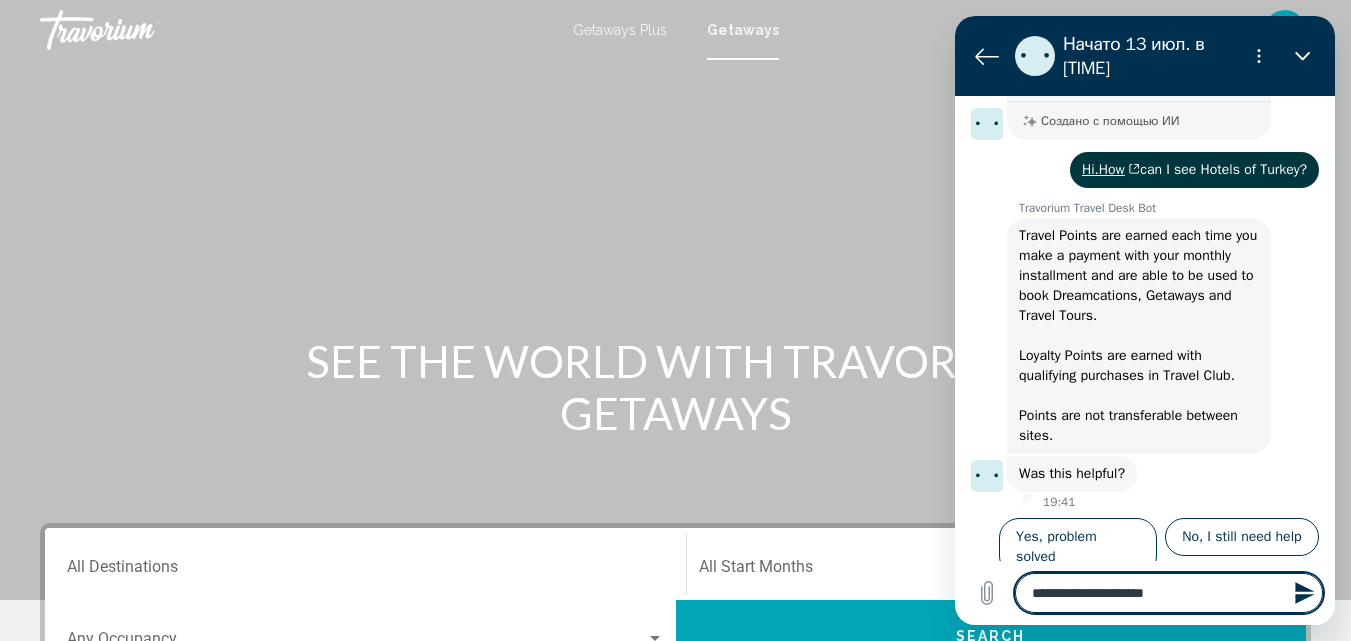 type on "**********" 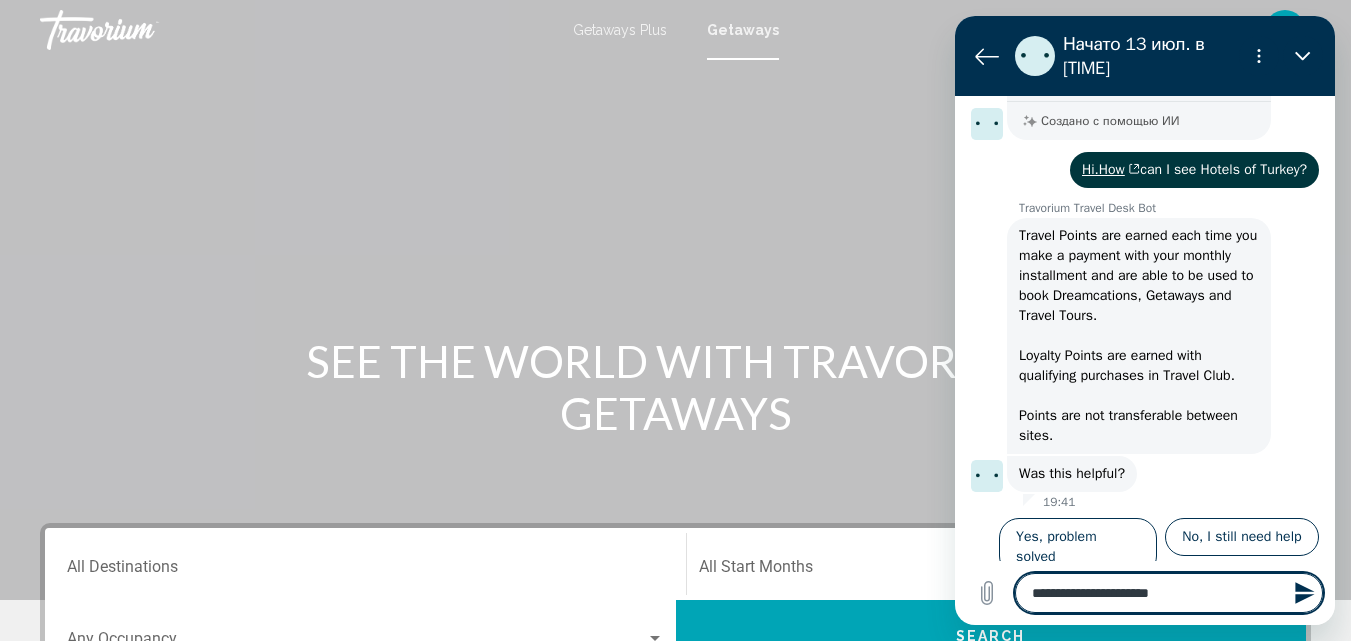 type on "**********" 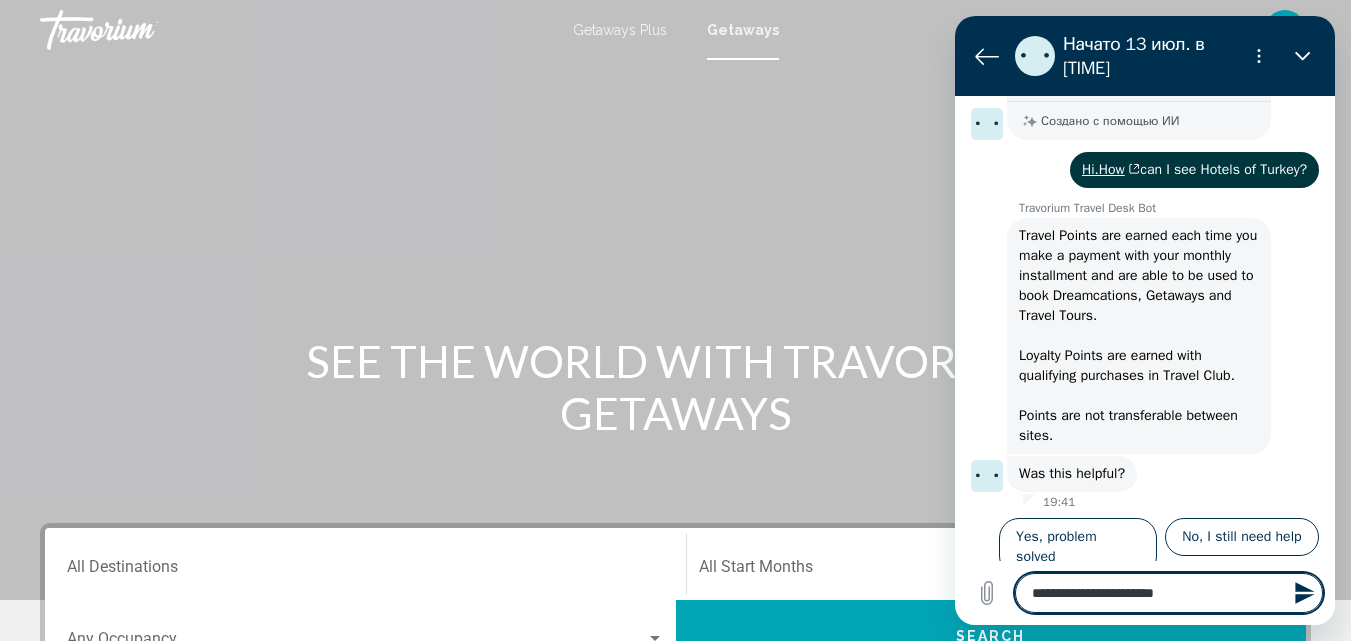 type on "*" 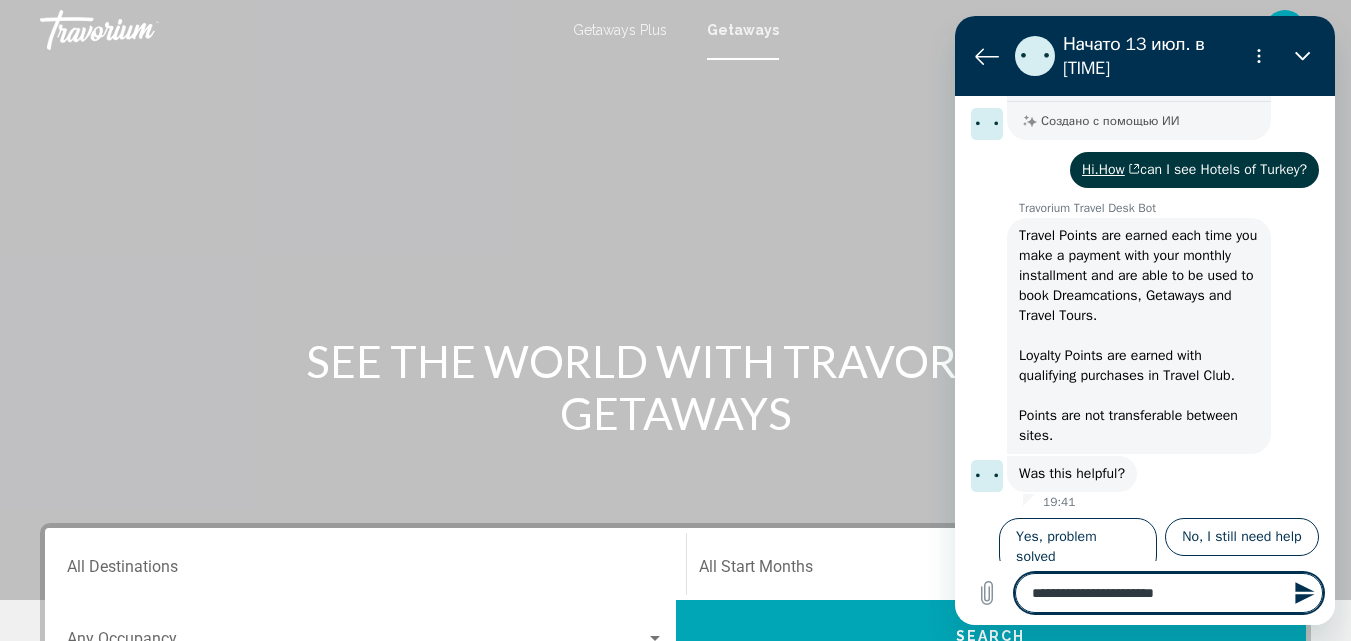 type on "**********" 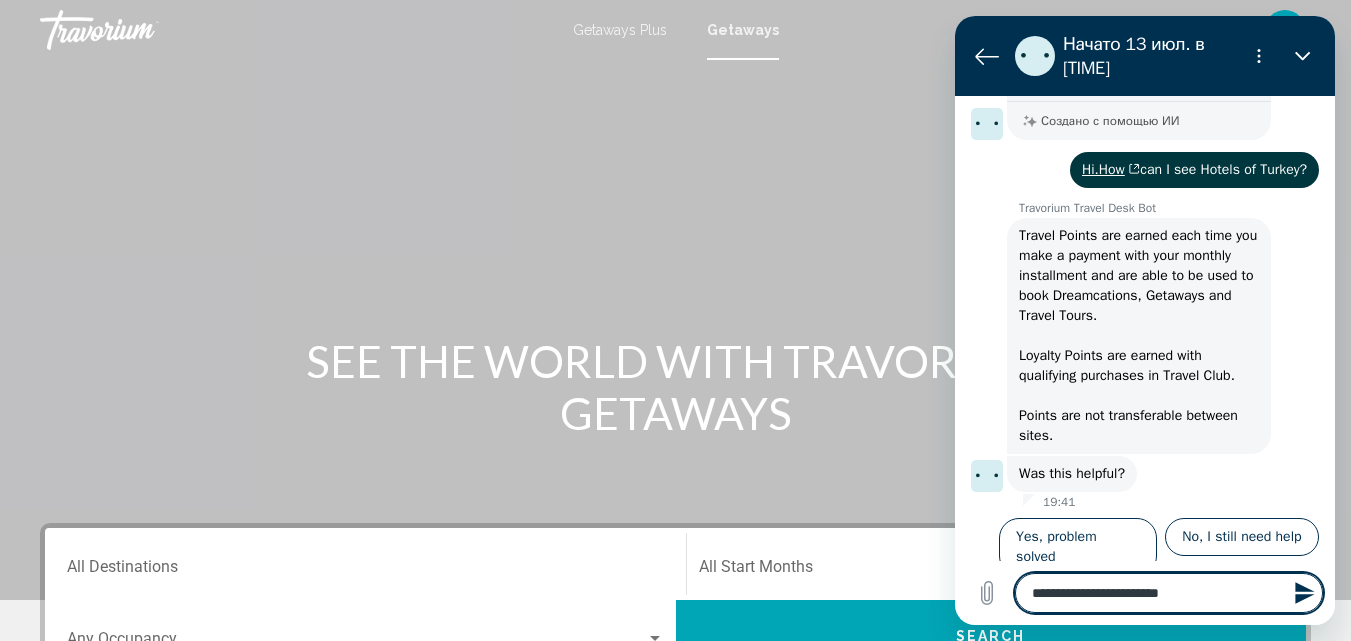 type on "**********" 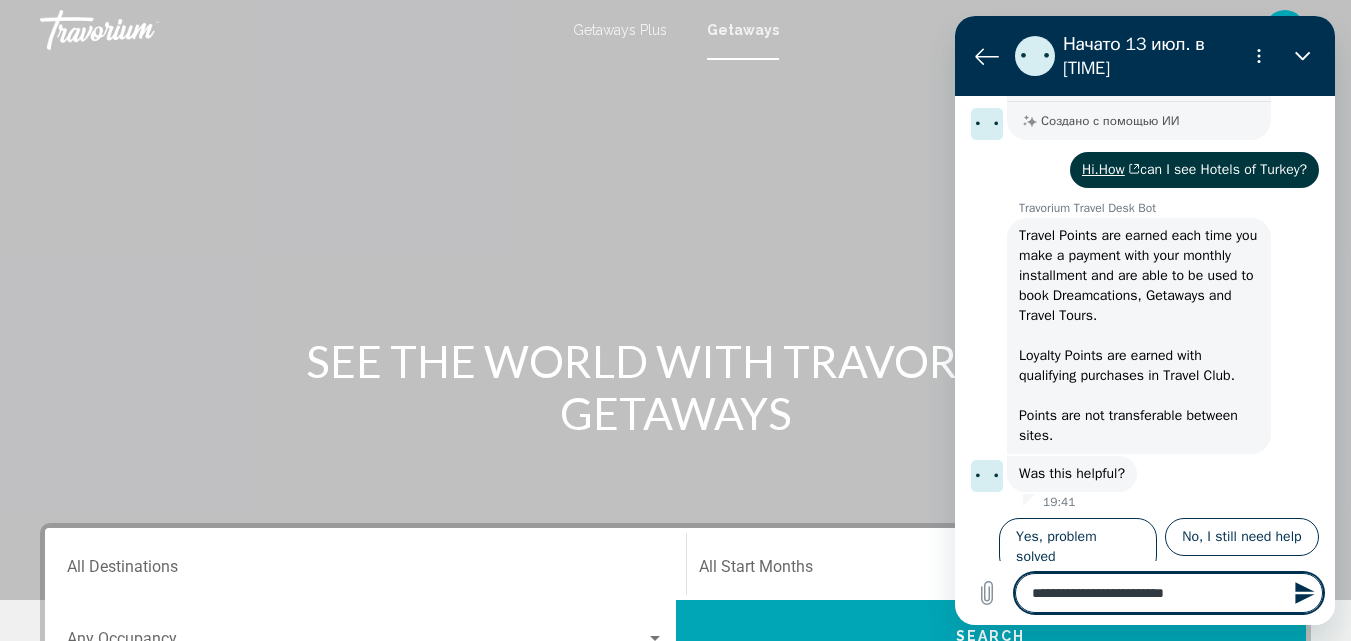 type on "**********" 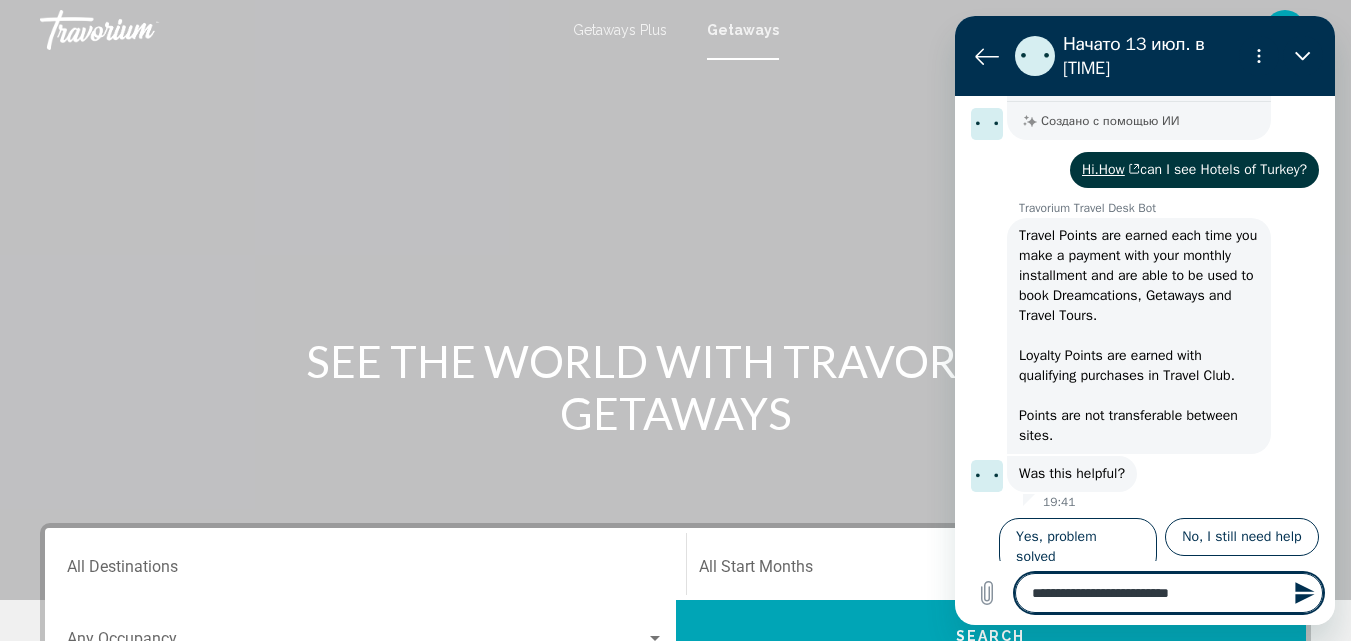 type on "*" 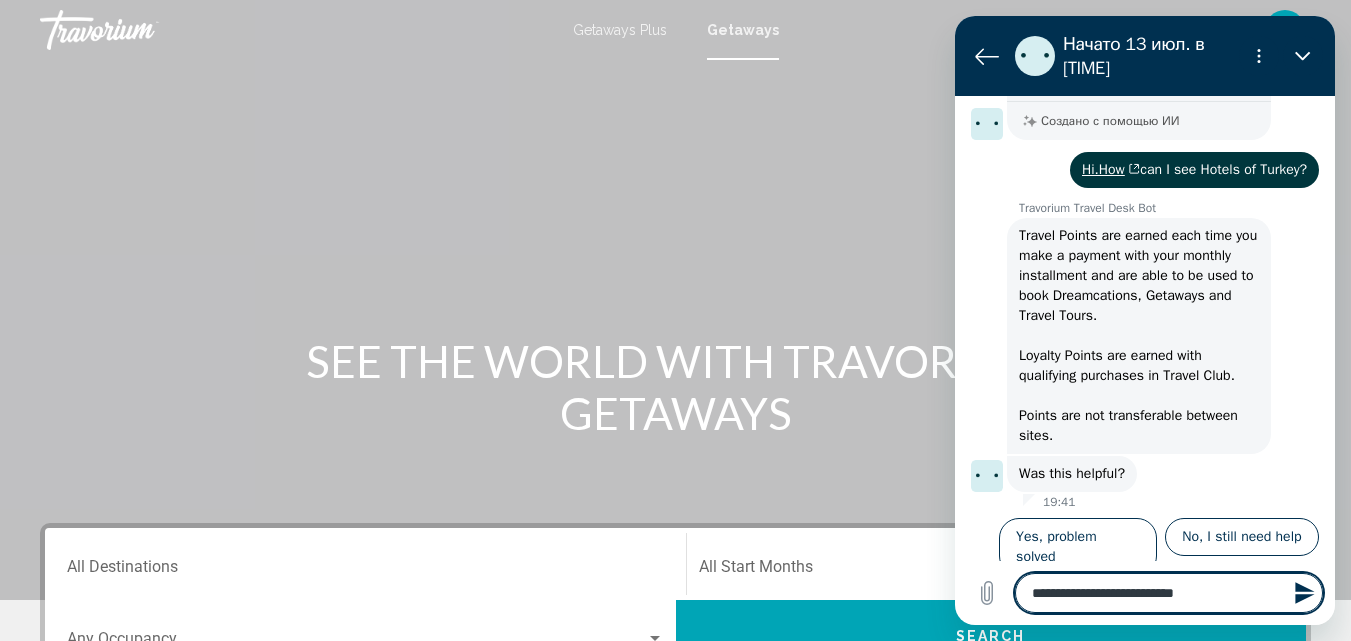 type on "**********" 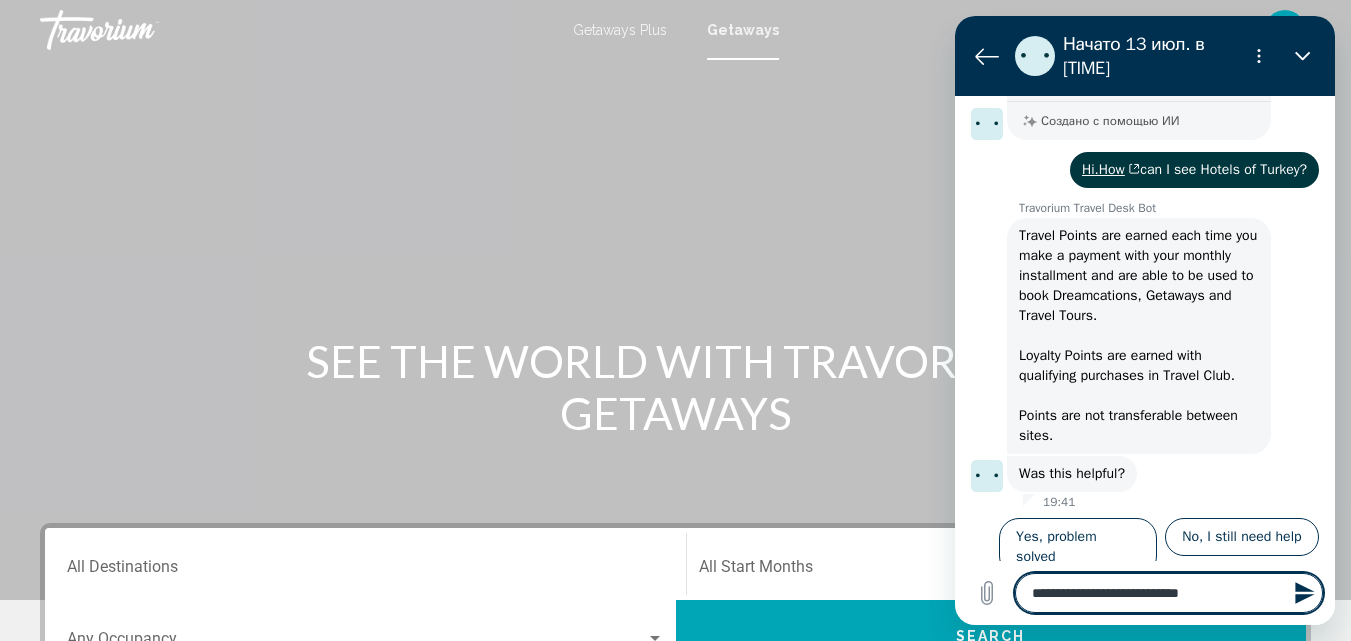 type on "**********" 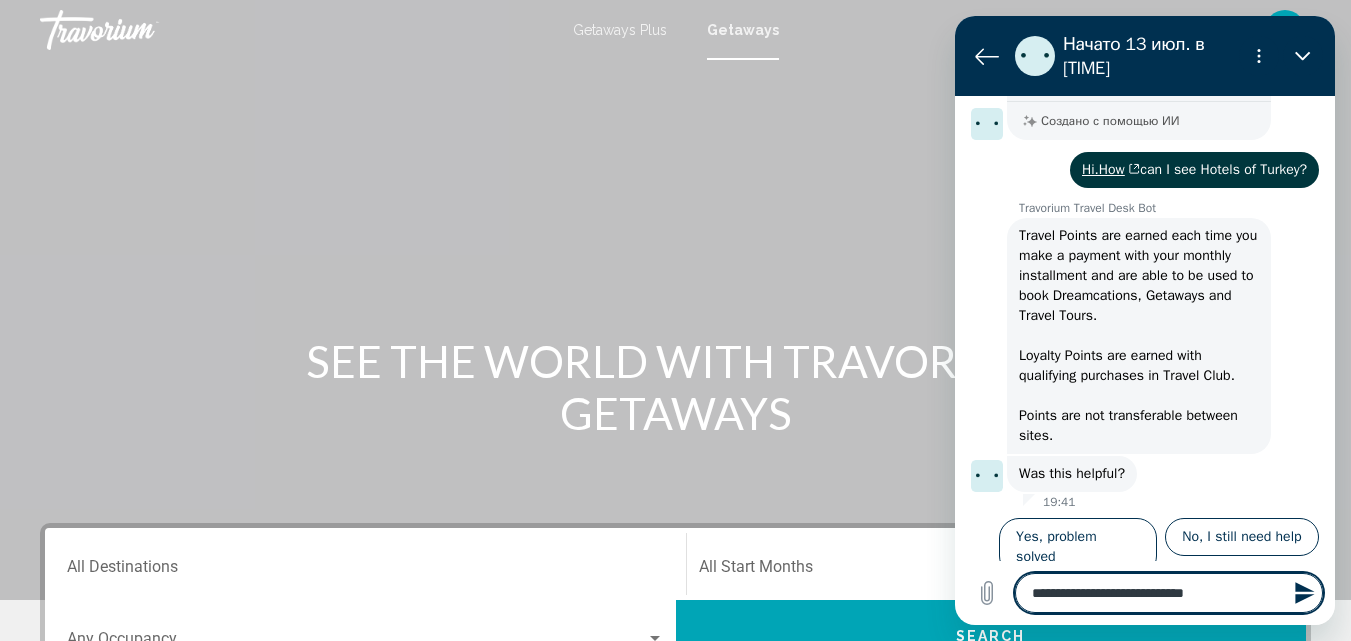 type on "*" 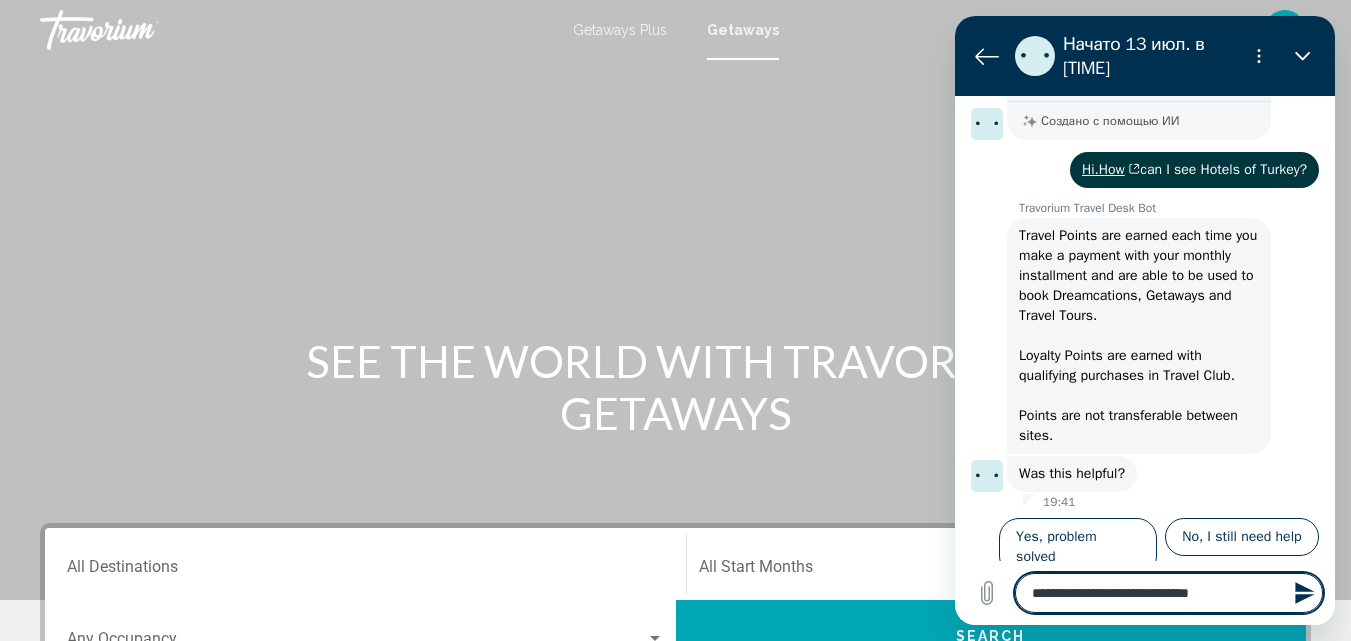type on "**********" 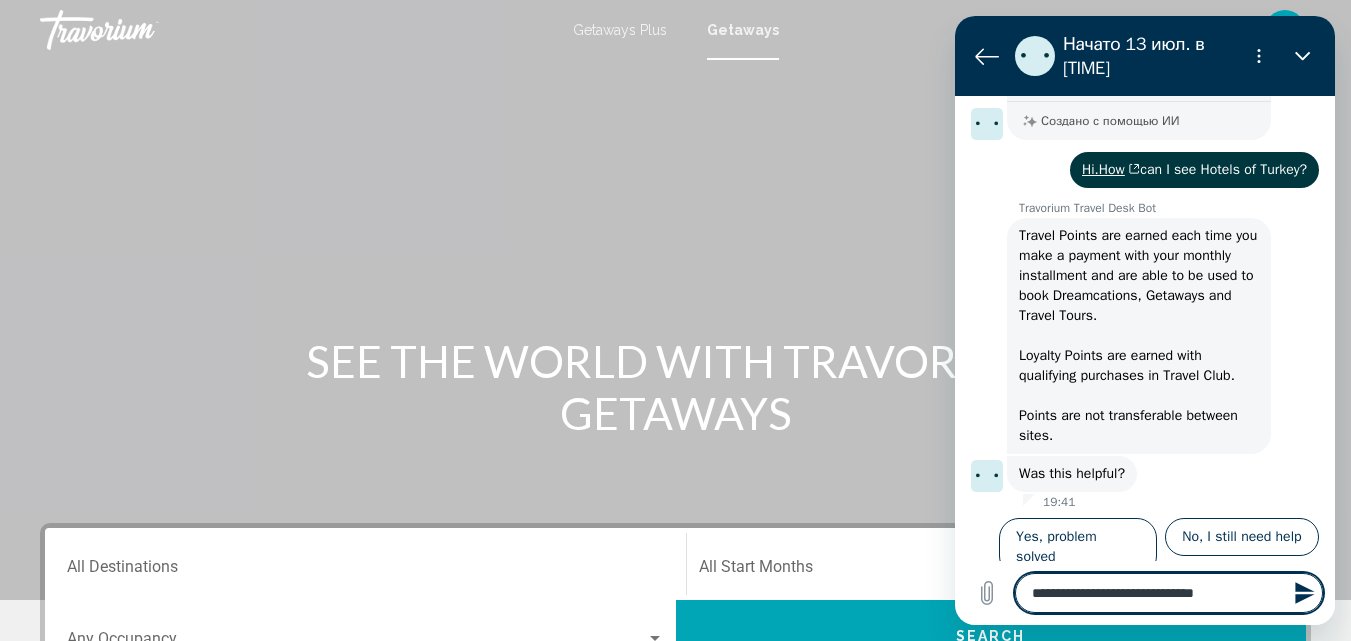type on "*" 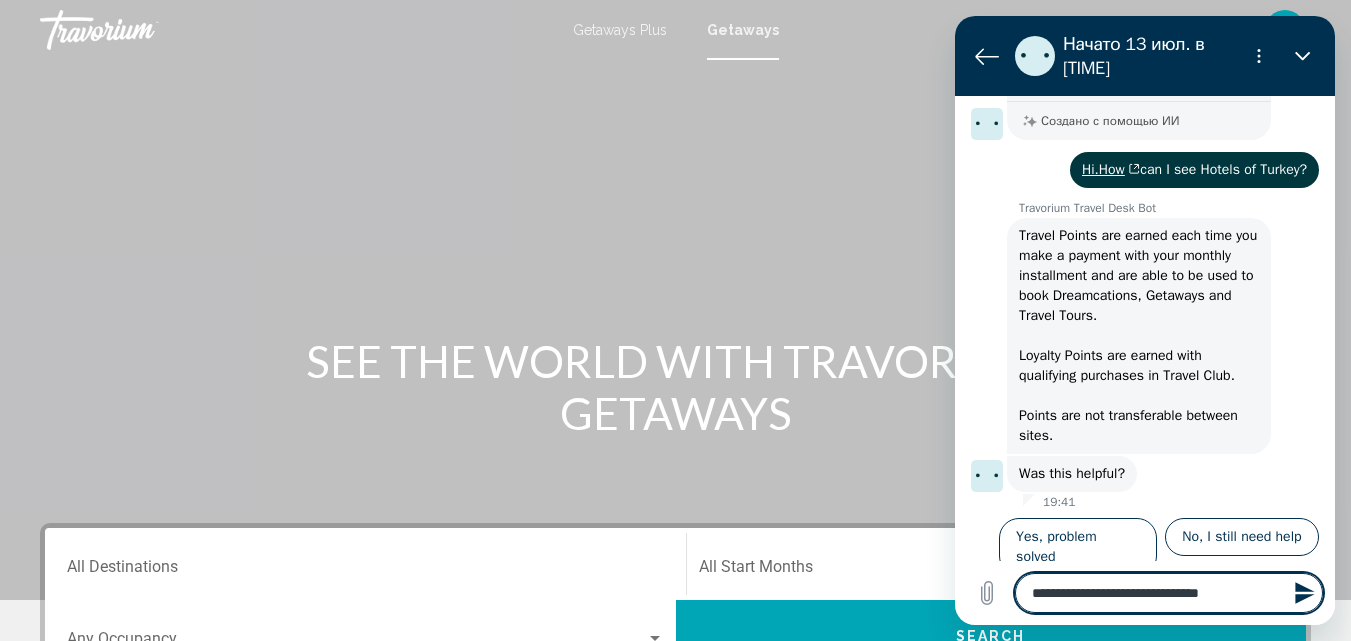 type on "**********" 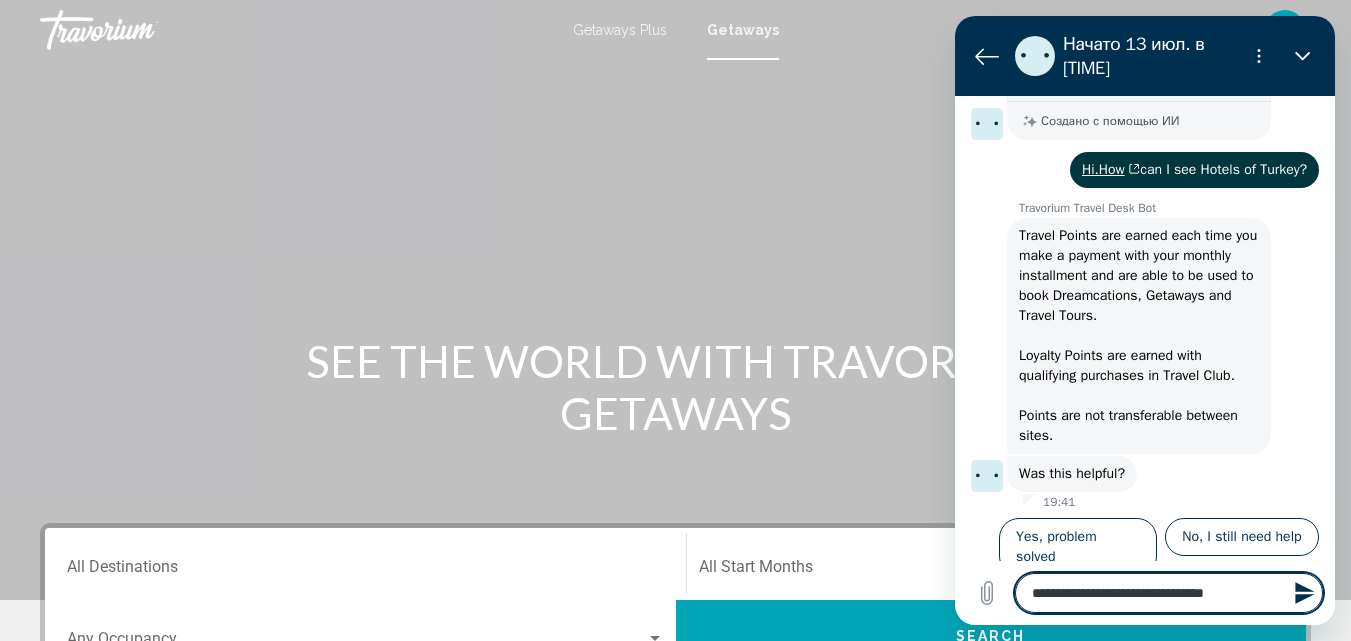 type on "**********" 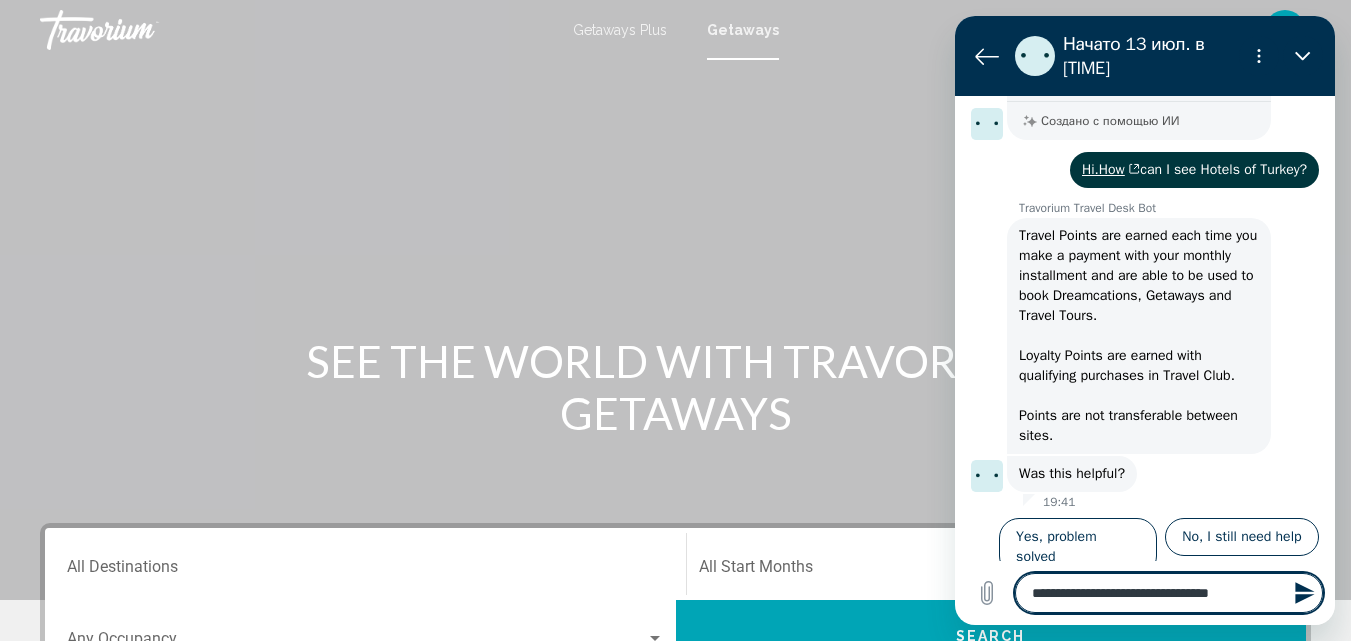 type on "**********" 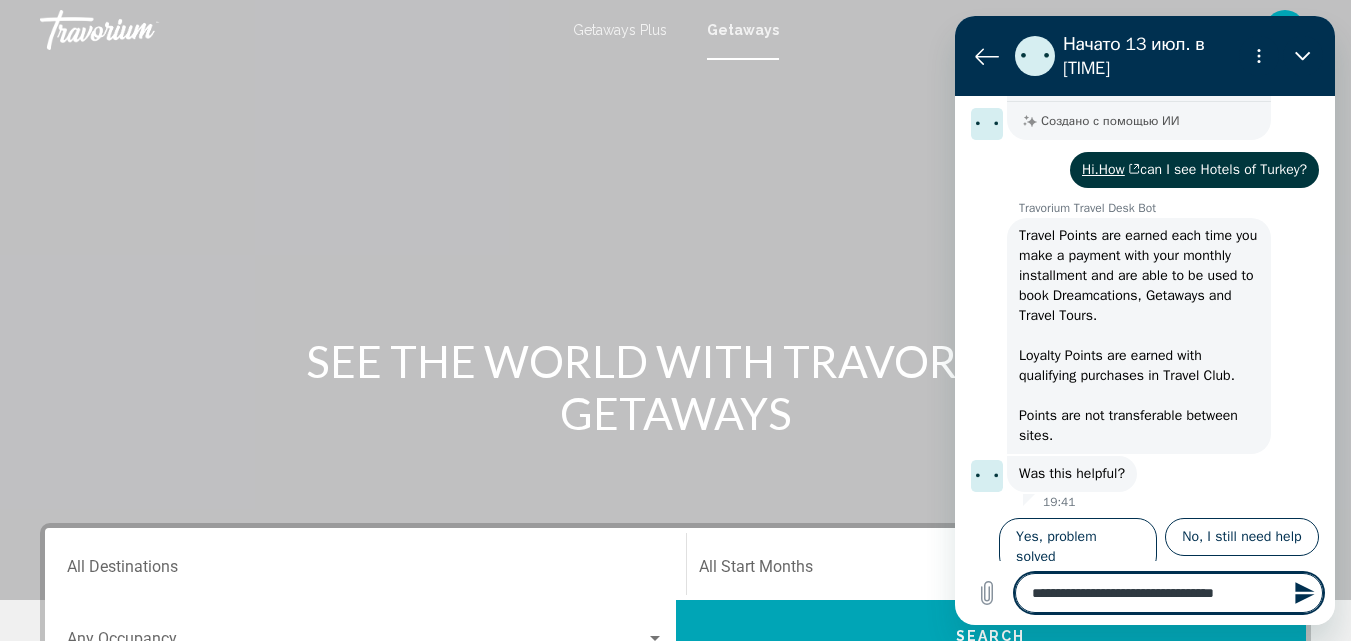 type on "**********" 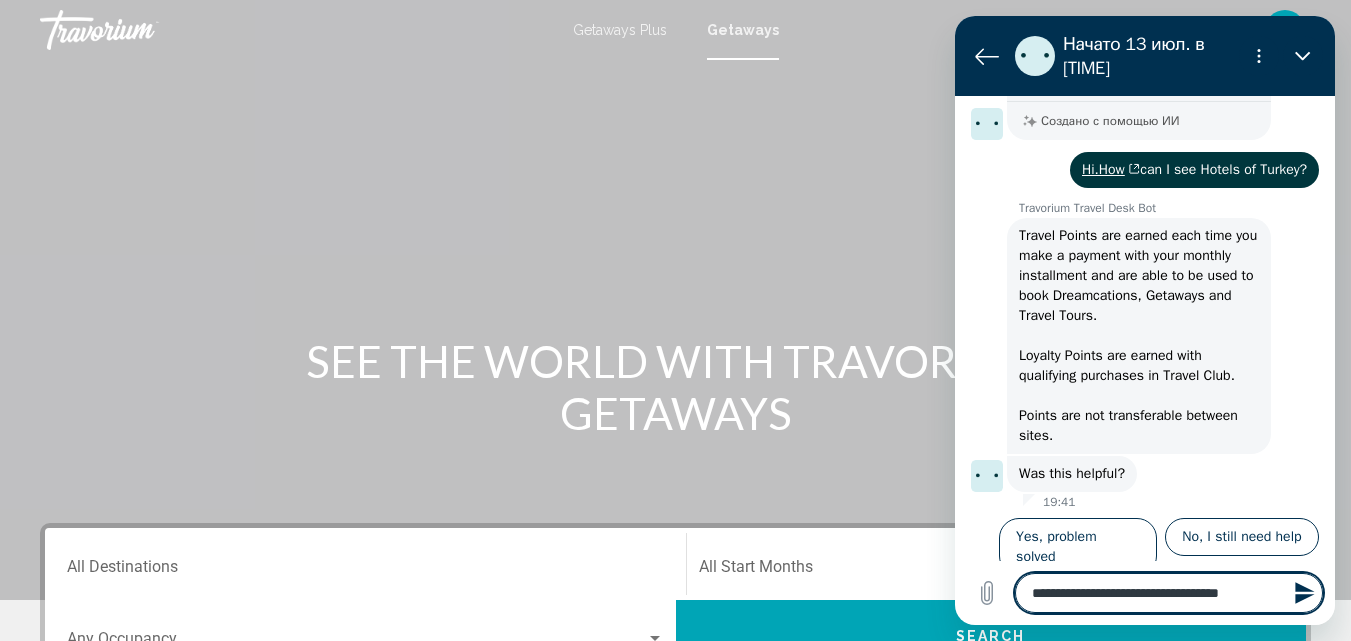 type on "**********" 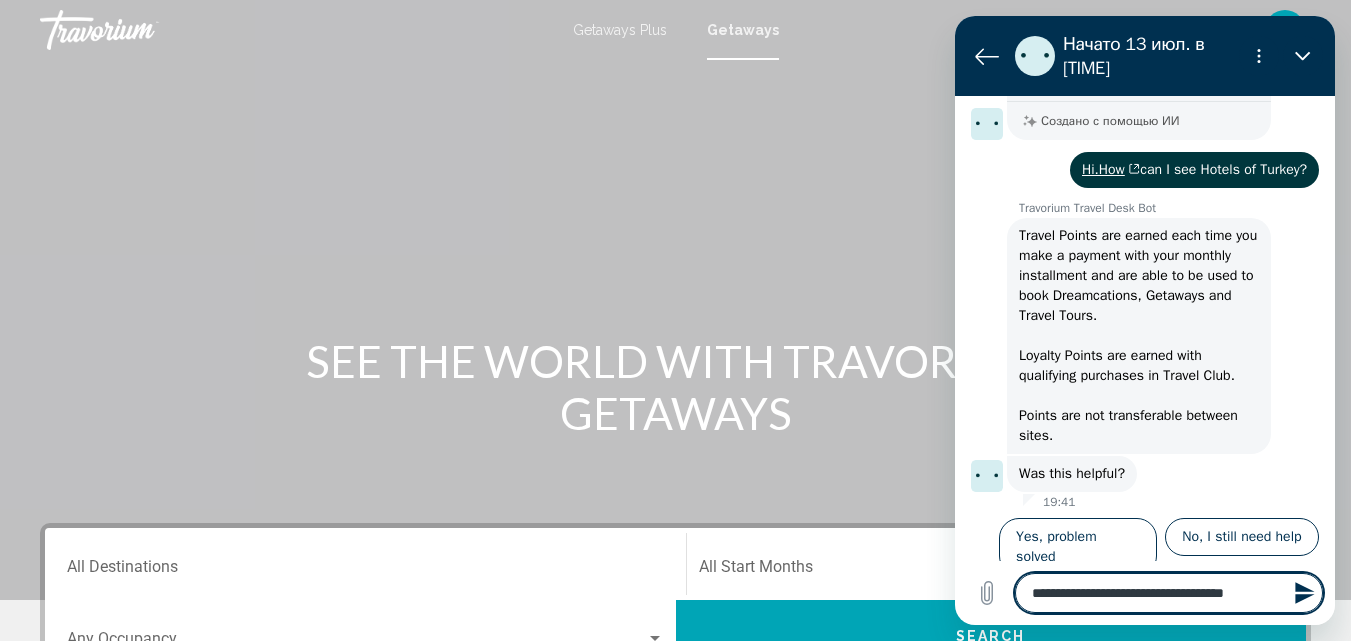 type on "**********" 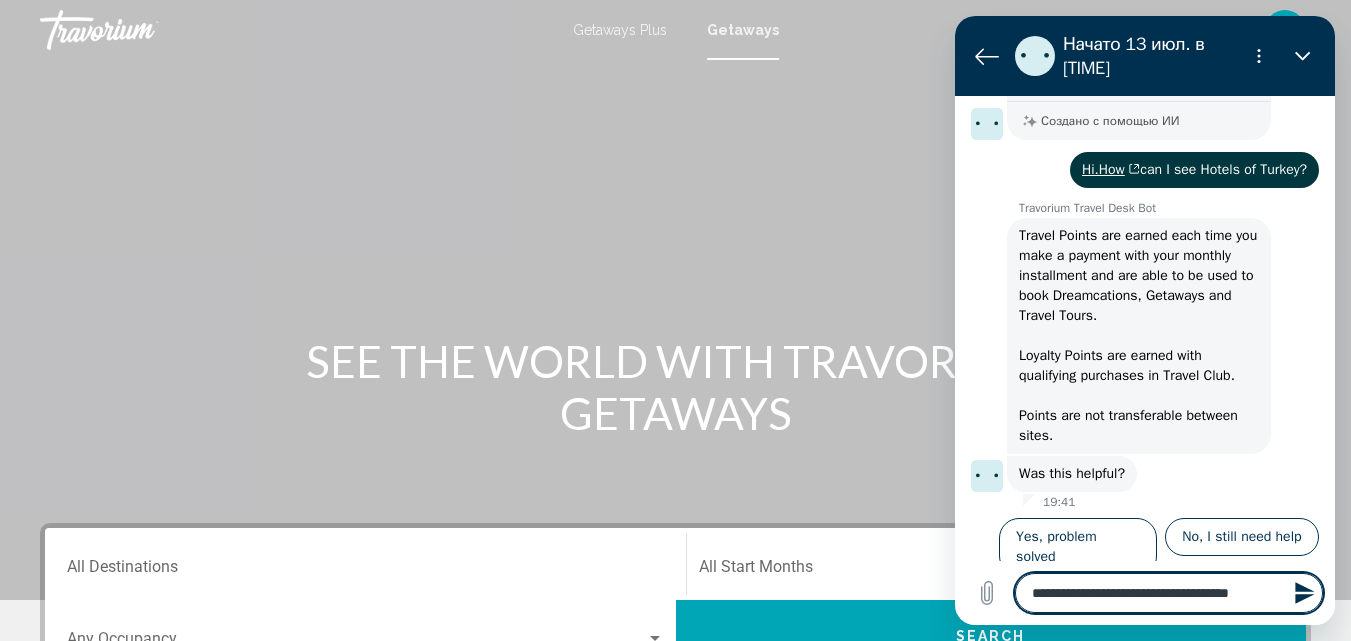 type on "**********" 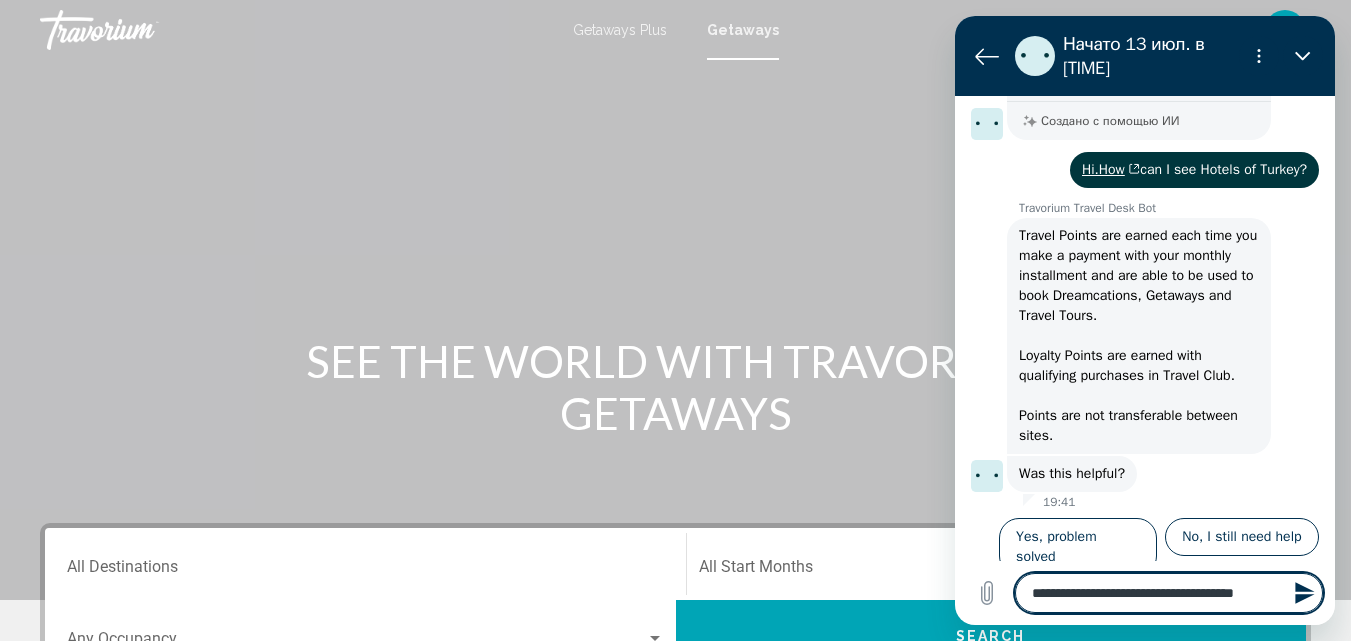 type on "**********" 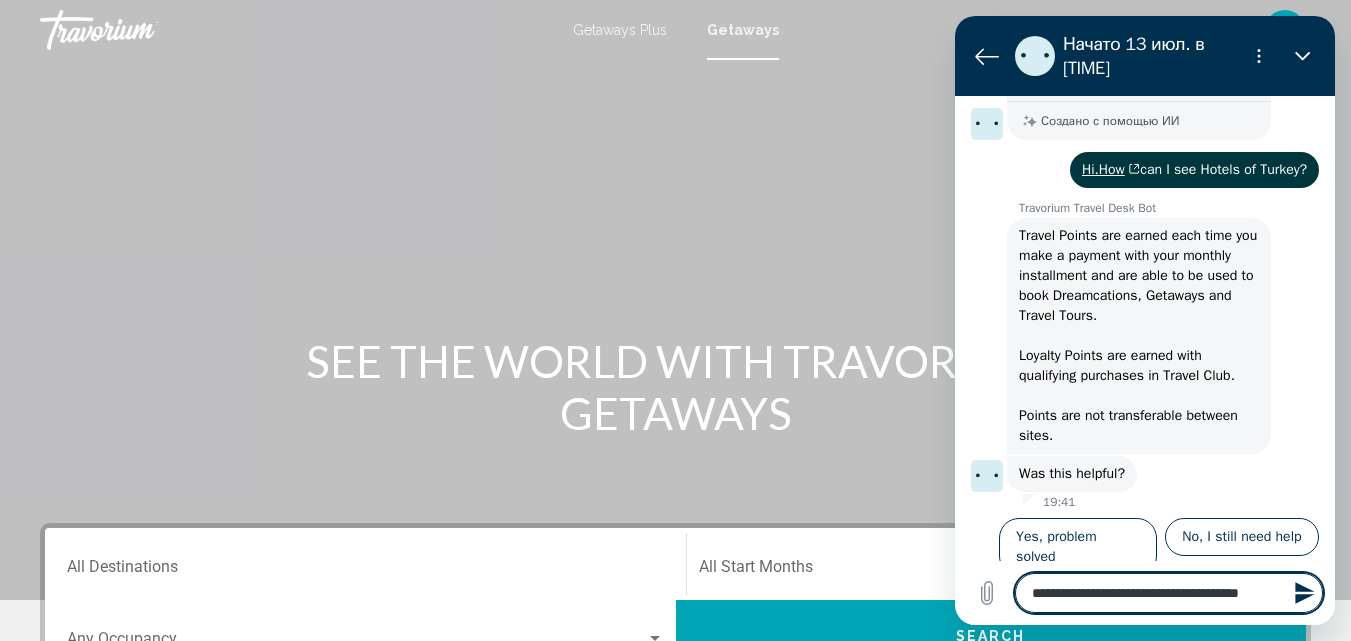 type on "*" 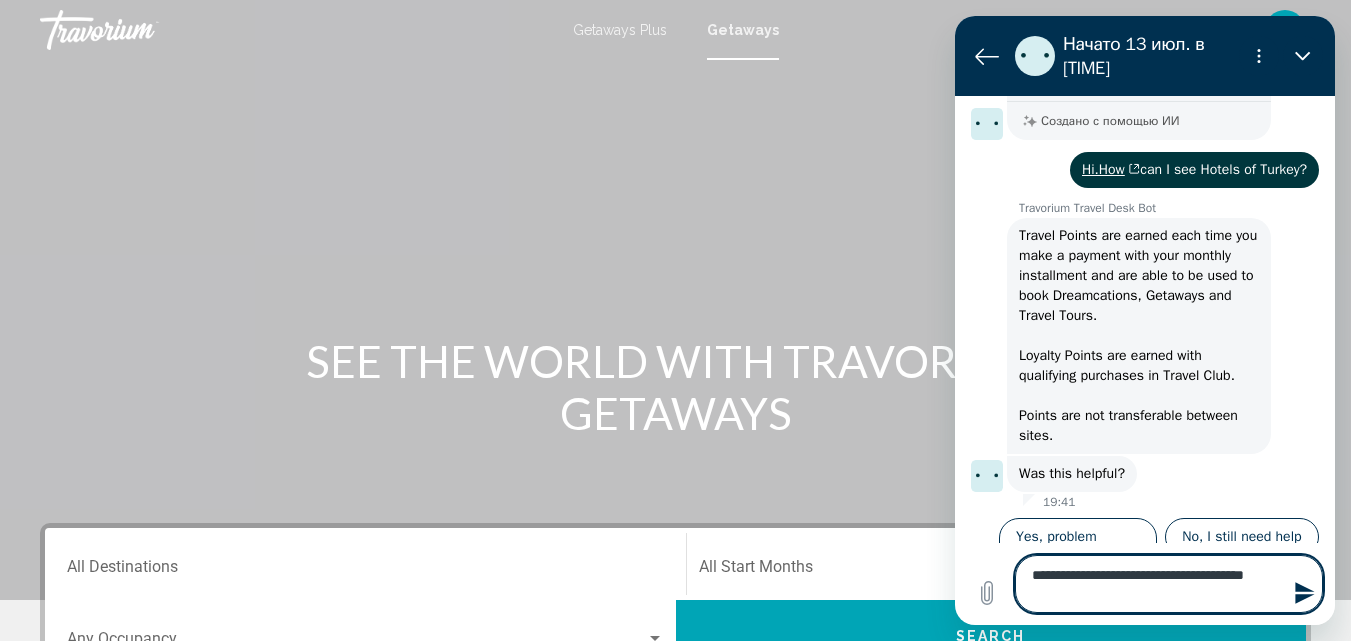 type on "**********" 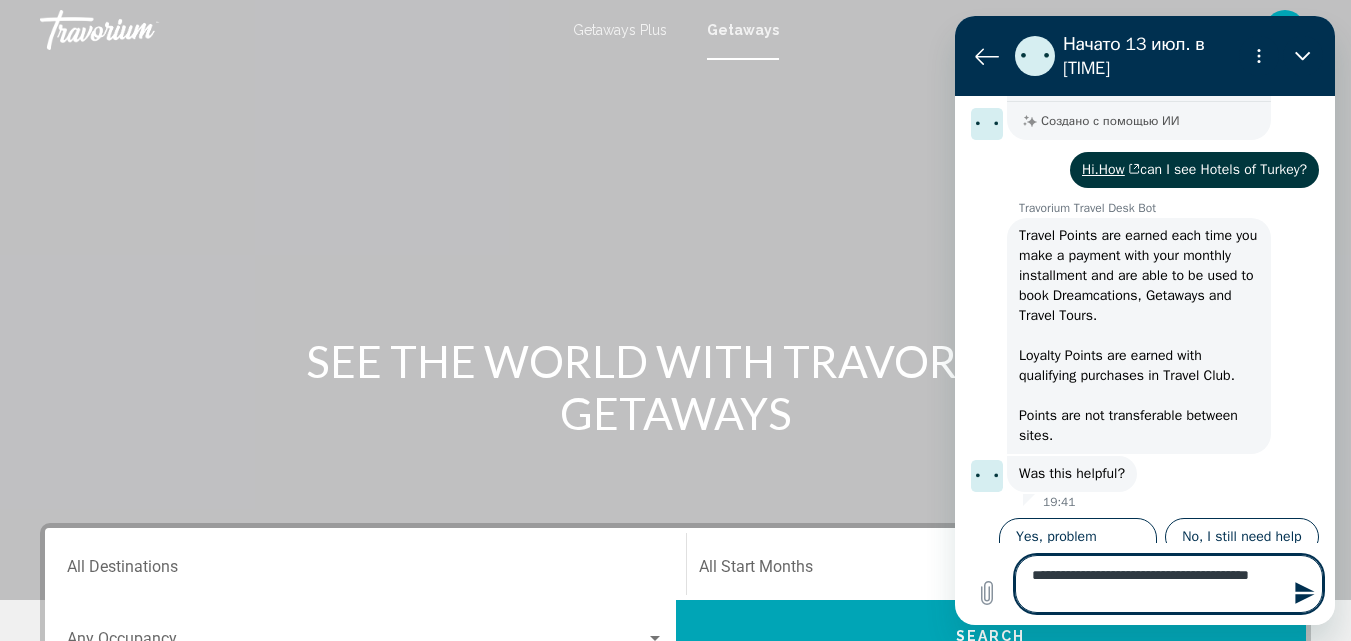 type on "**********" 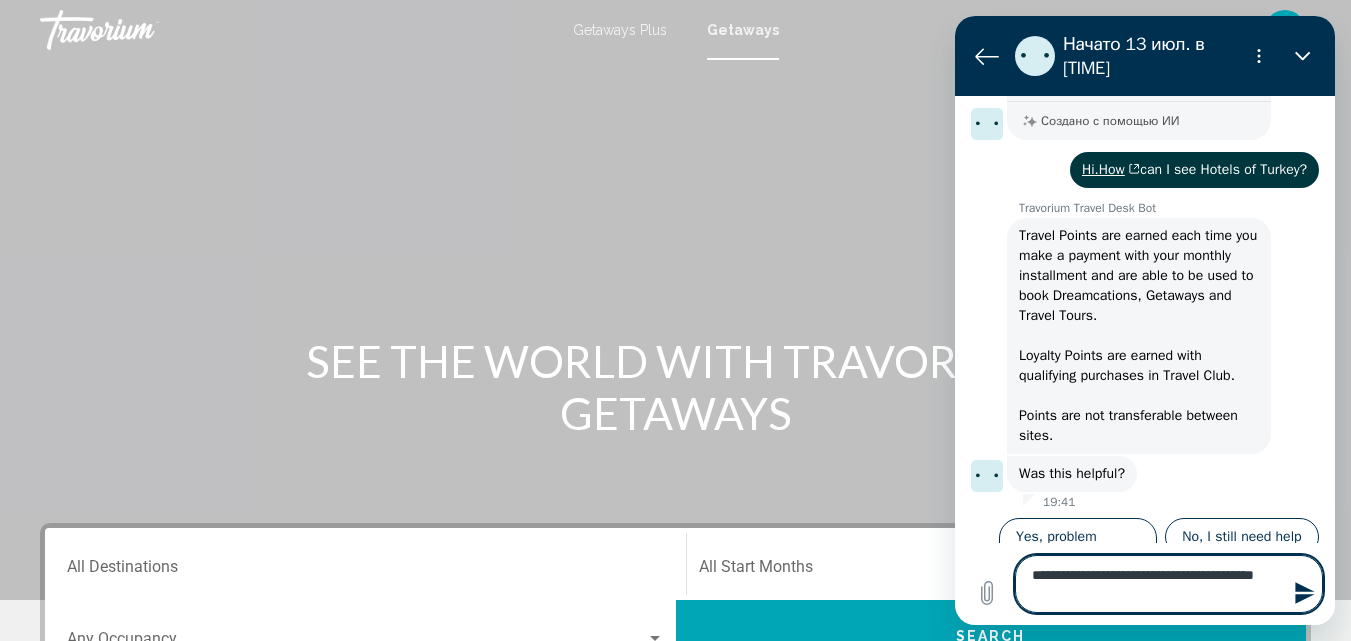type on "**********" 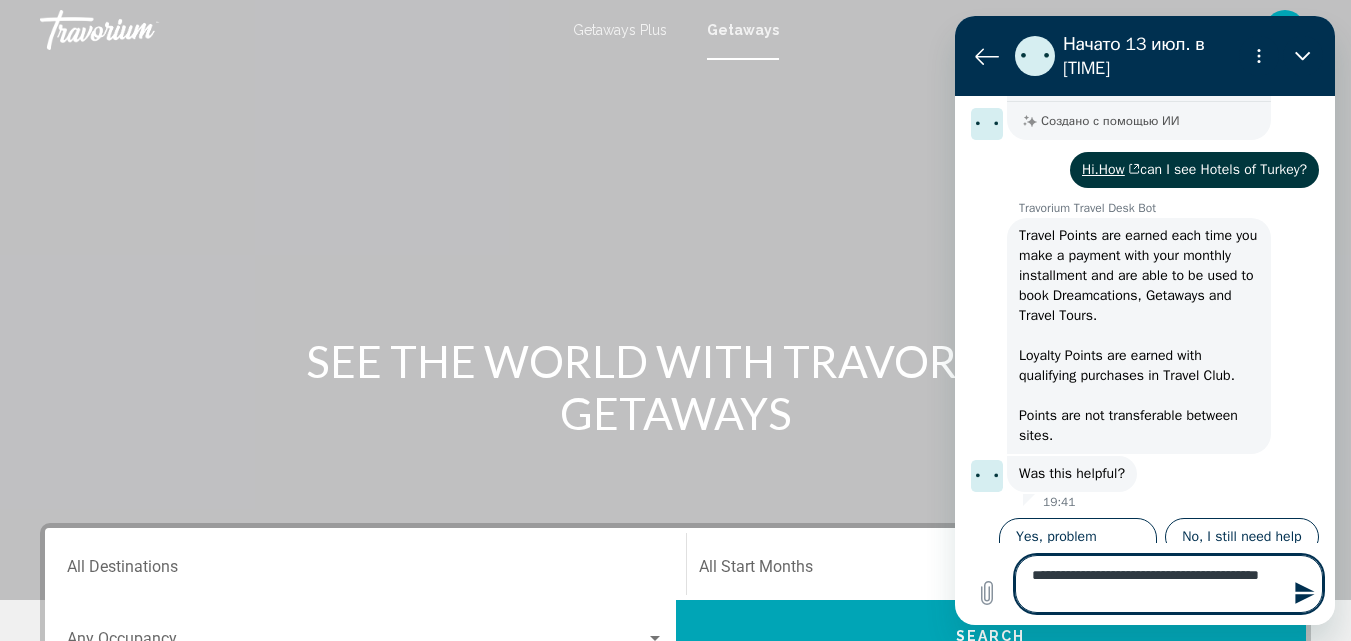 type 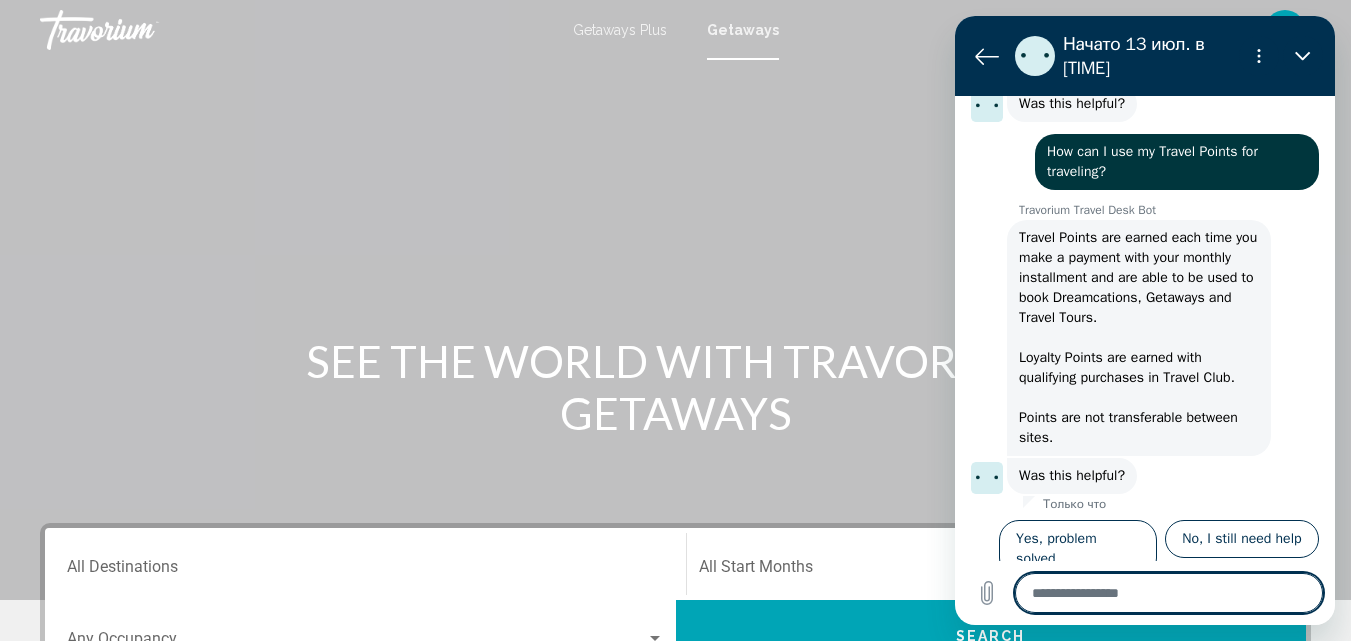 scroll, scrollTop: 503, scrollLeft: 0, axis: vertical 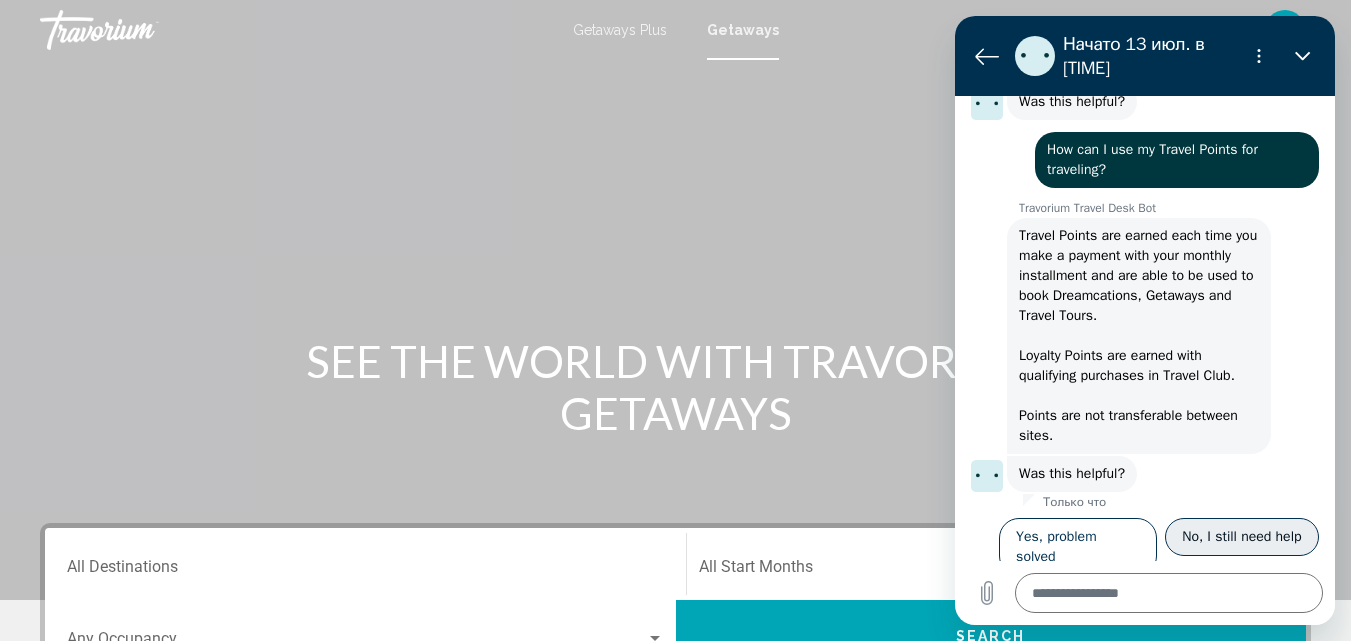 click on "No, I still need help" at bounding box center (1242, 537) 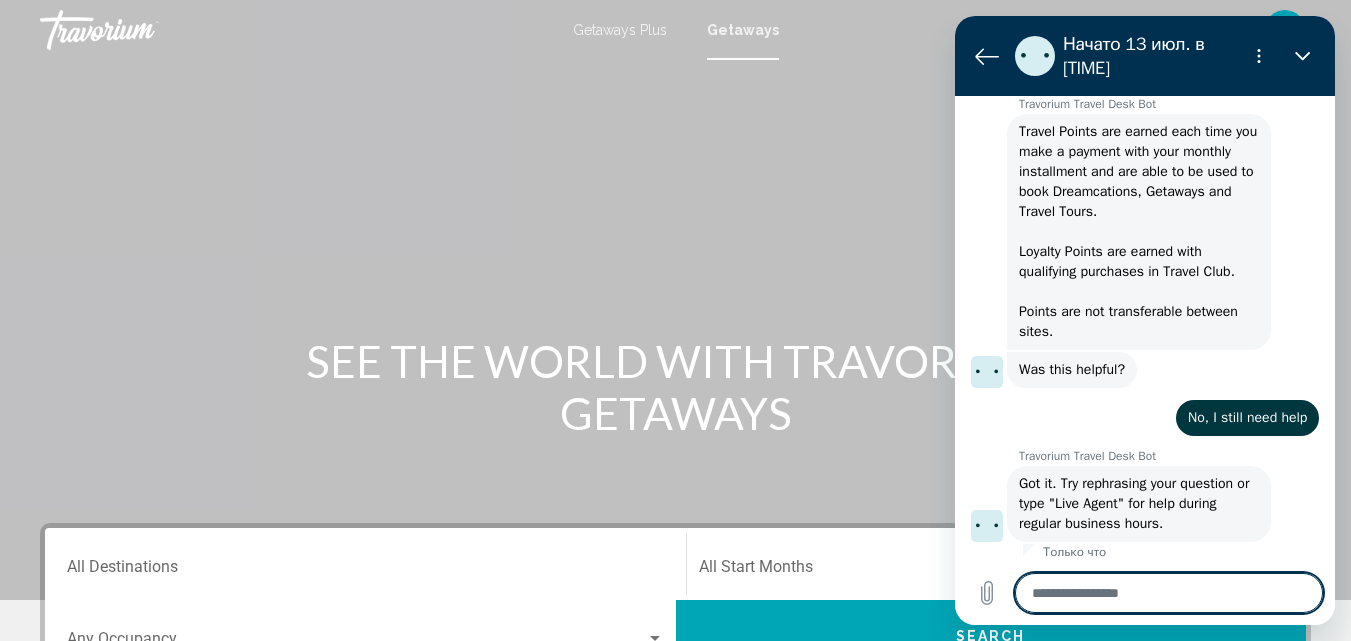 scroll, scrollTop: 611, scrollLeft: 0, axis: vertical 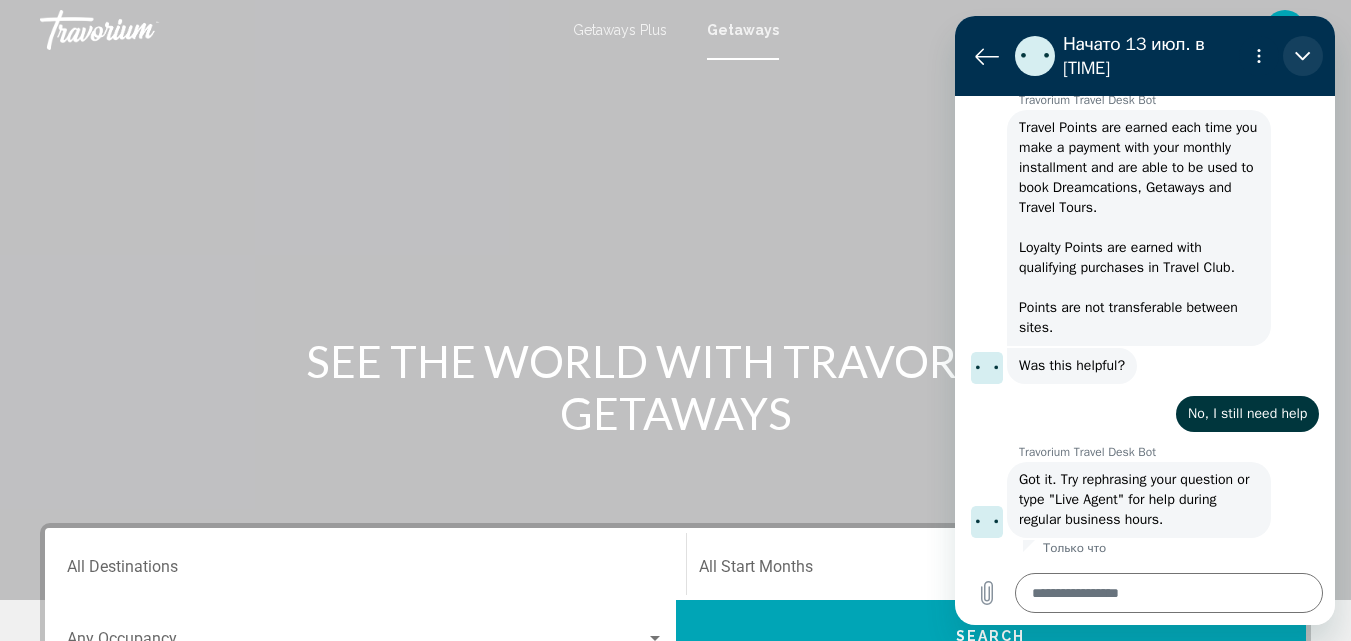 click 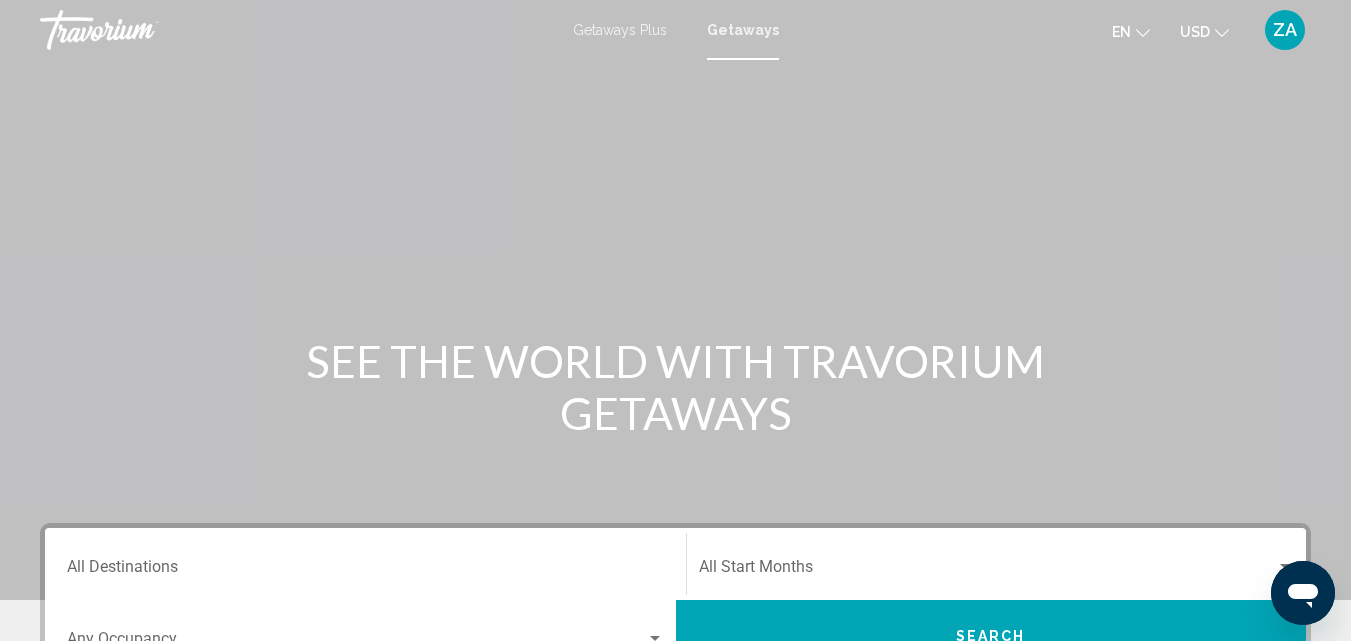 scroll, scrollTop: 611, scrollLeft: 0, axis: vertical 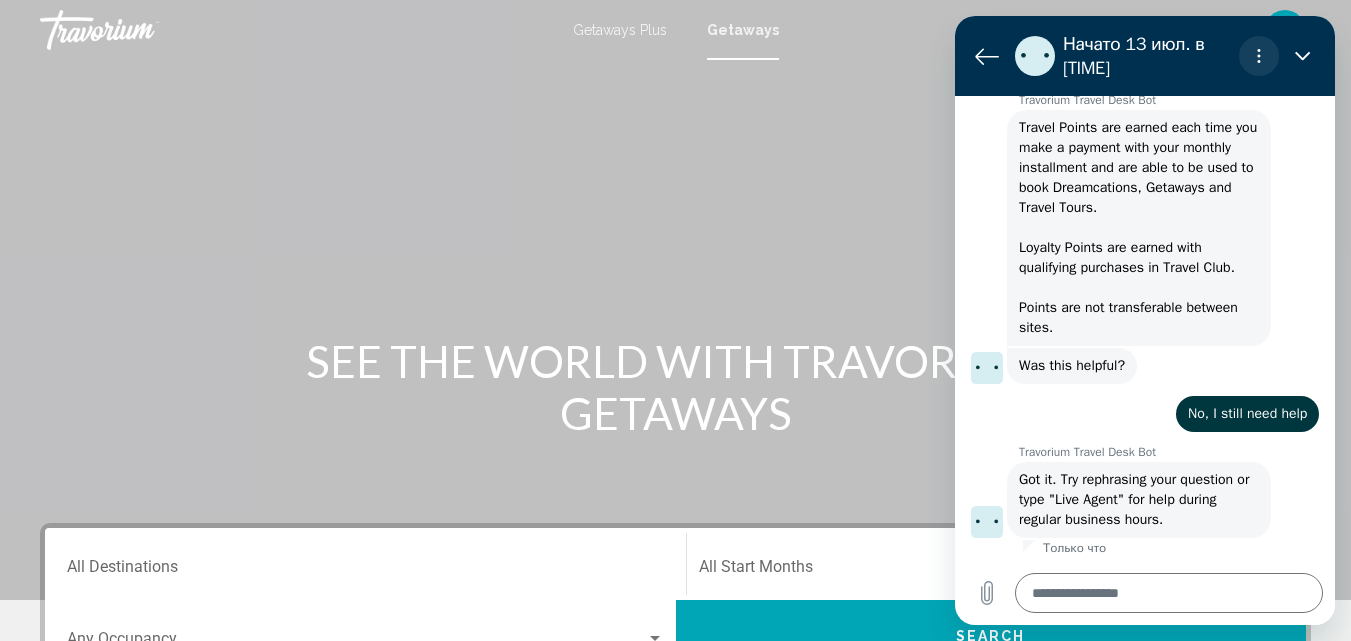click 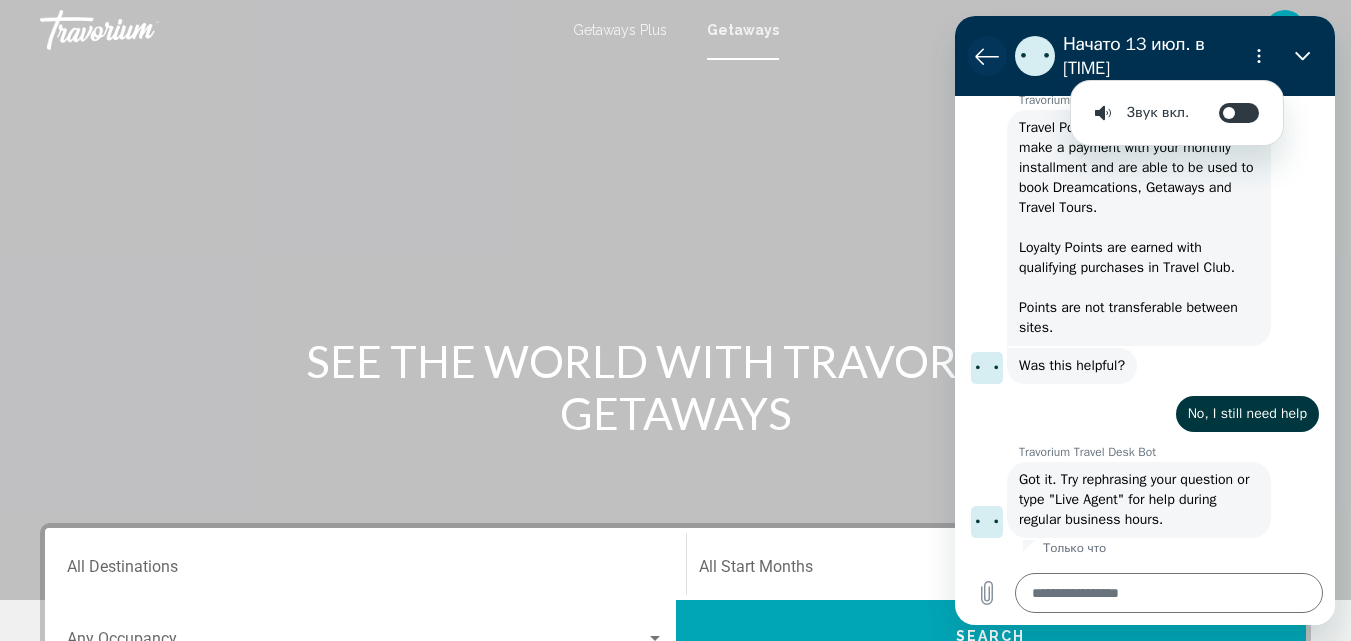 click 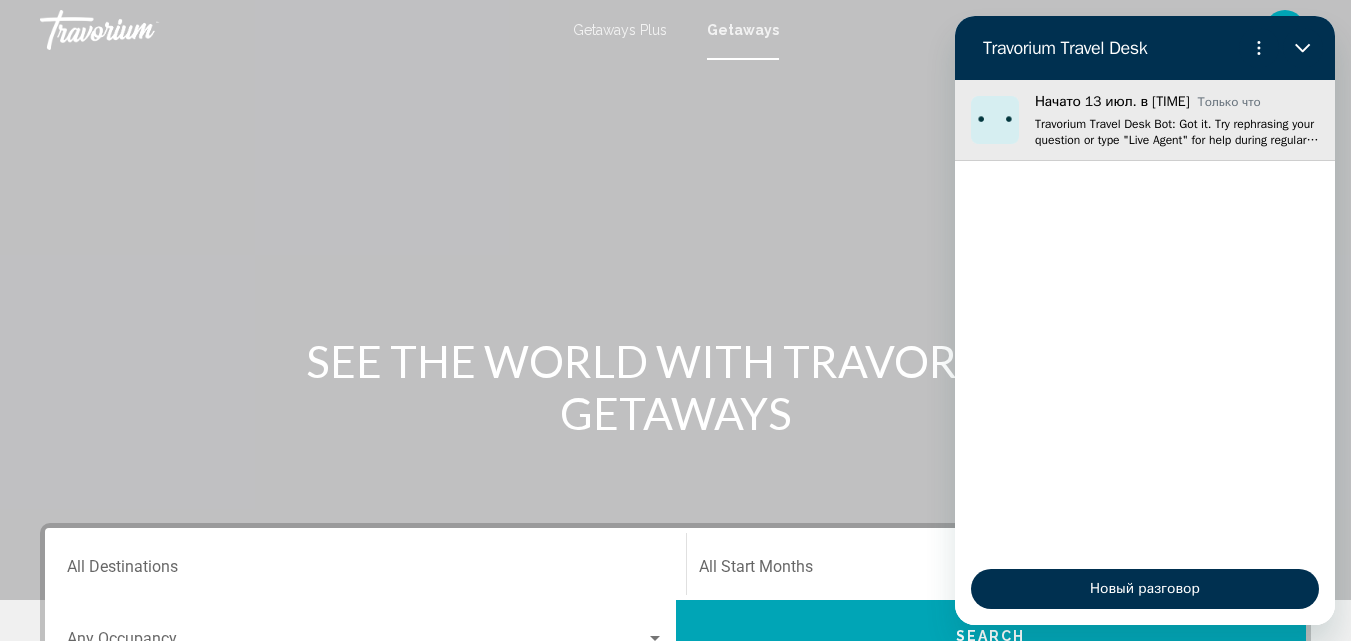 click on "Travorium Travel Desk Bot: Got it. Try rephrasing your question or type "Live Agent" for help during regular business hours." at bounding box center [1177, 132] 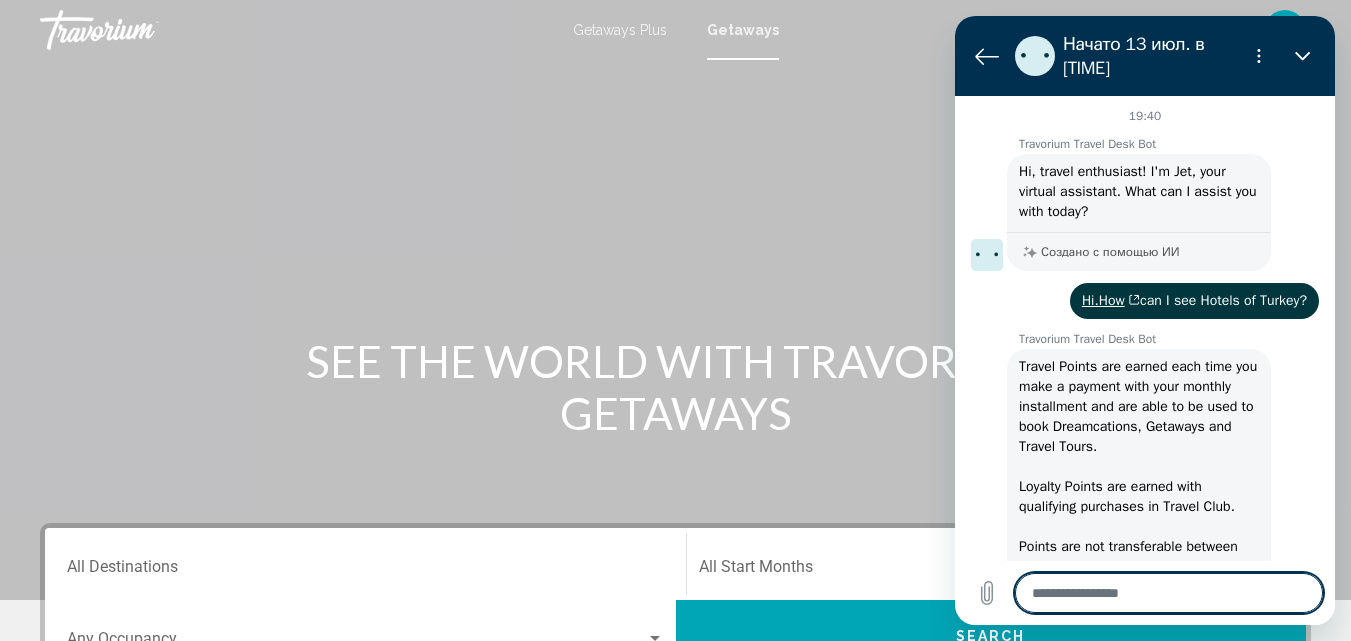 scroll, scrollTop: 611, scrollLeft: 0, axis: vertical 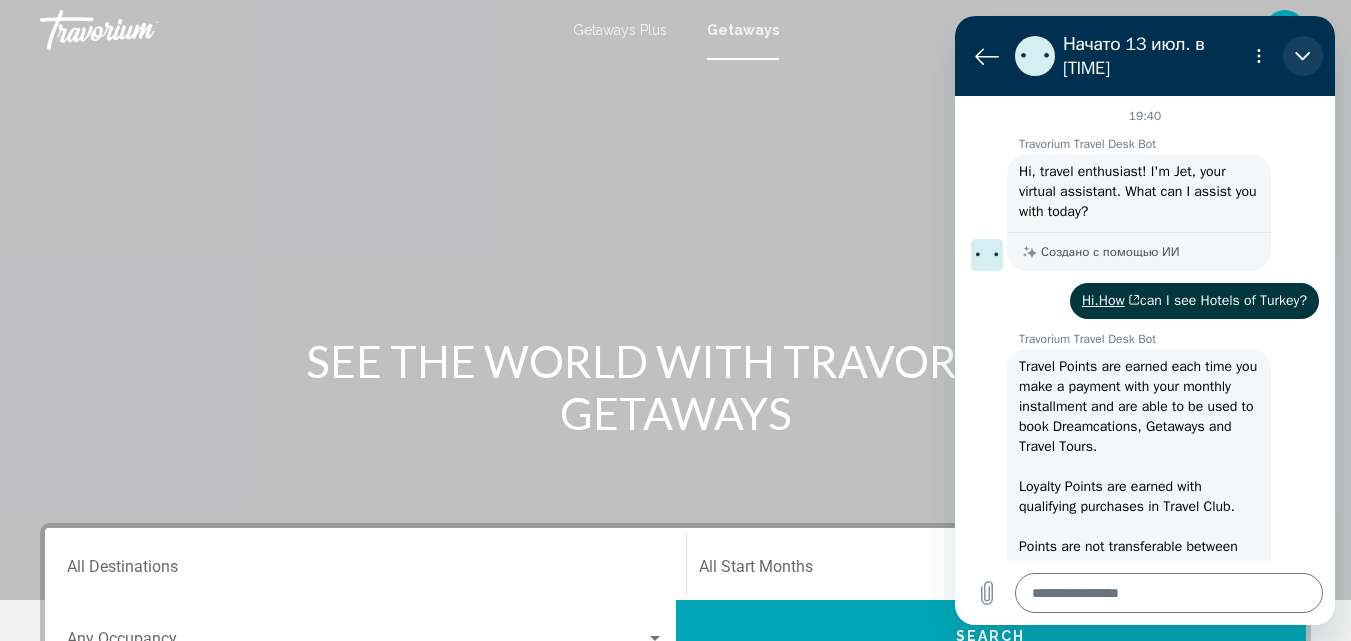 click 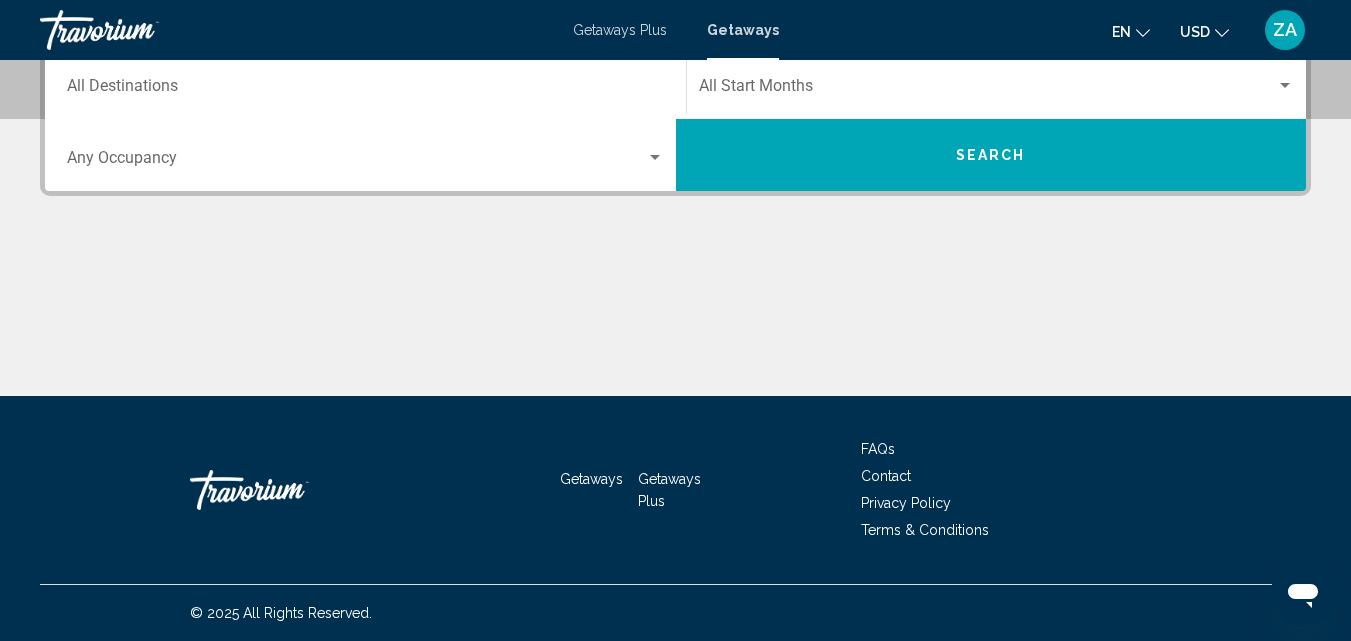 scroll, scrollTop: 232, scrollLeft: 0, axis: vertical 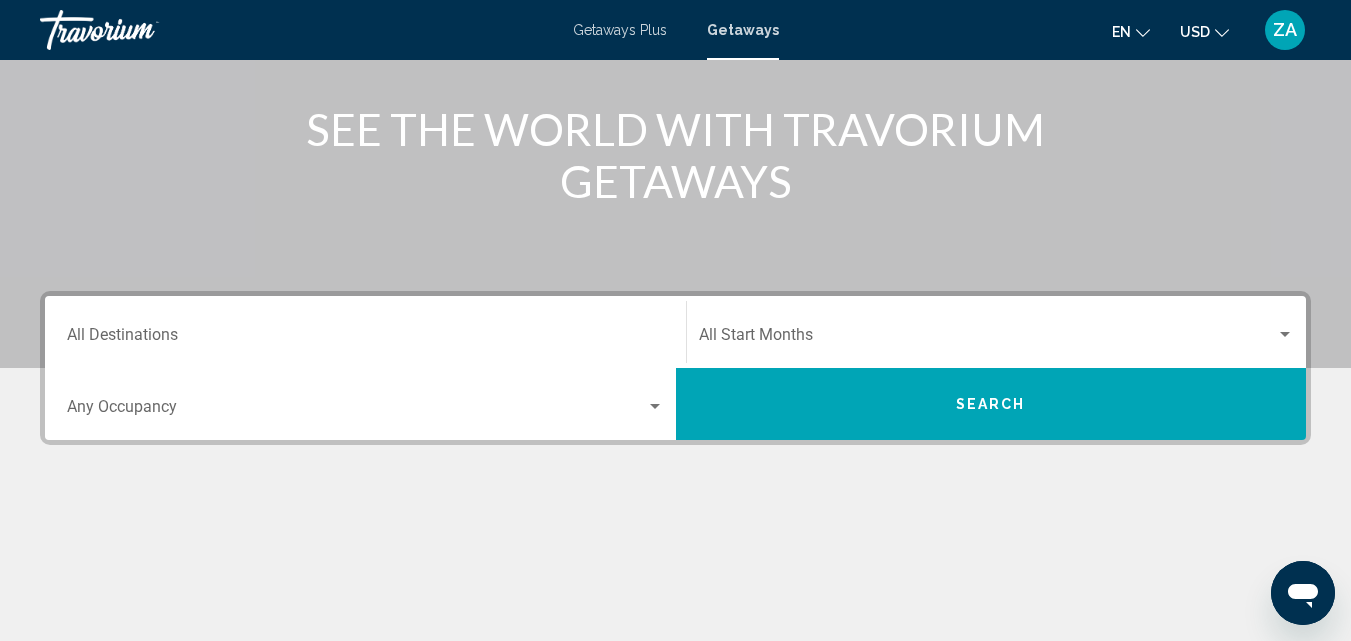click on "Destination All Destinations" at bounding box center [365, 332] 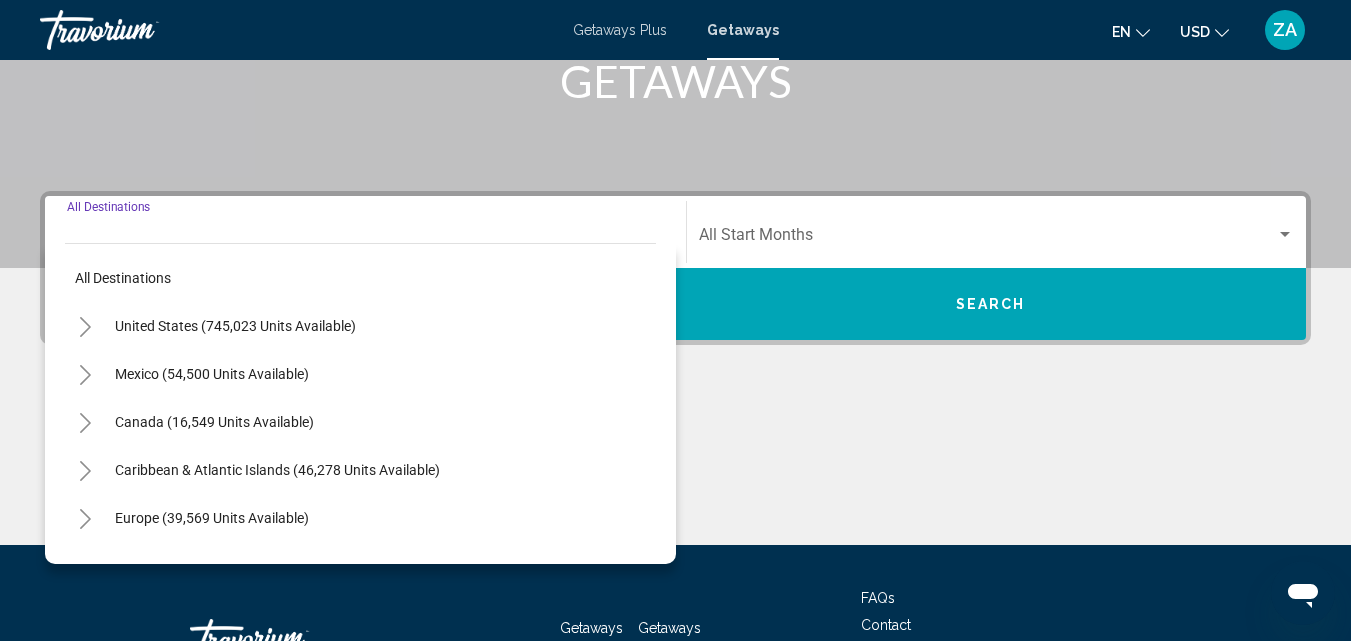 scroll, scrollTop: 458, scrollLeft: 0, axis: vertical 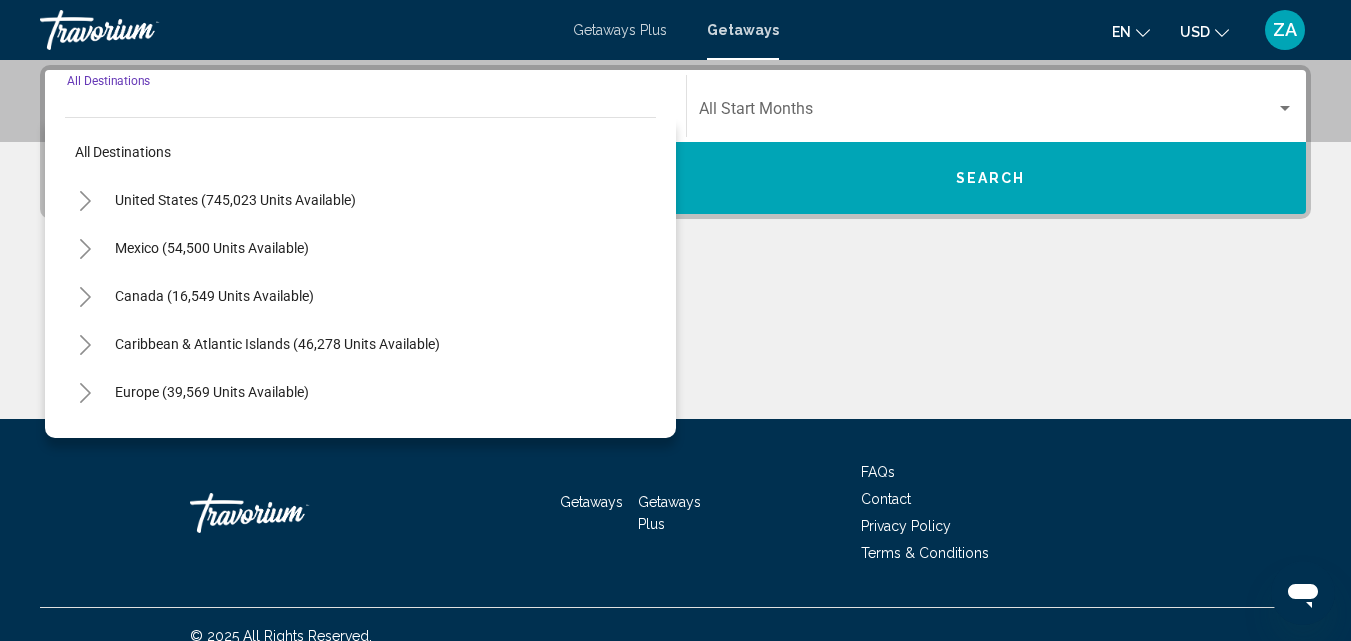 type on "*" 